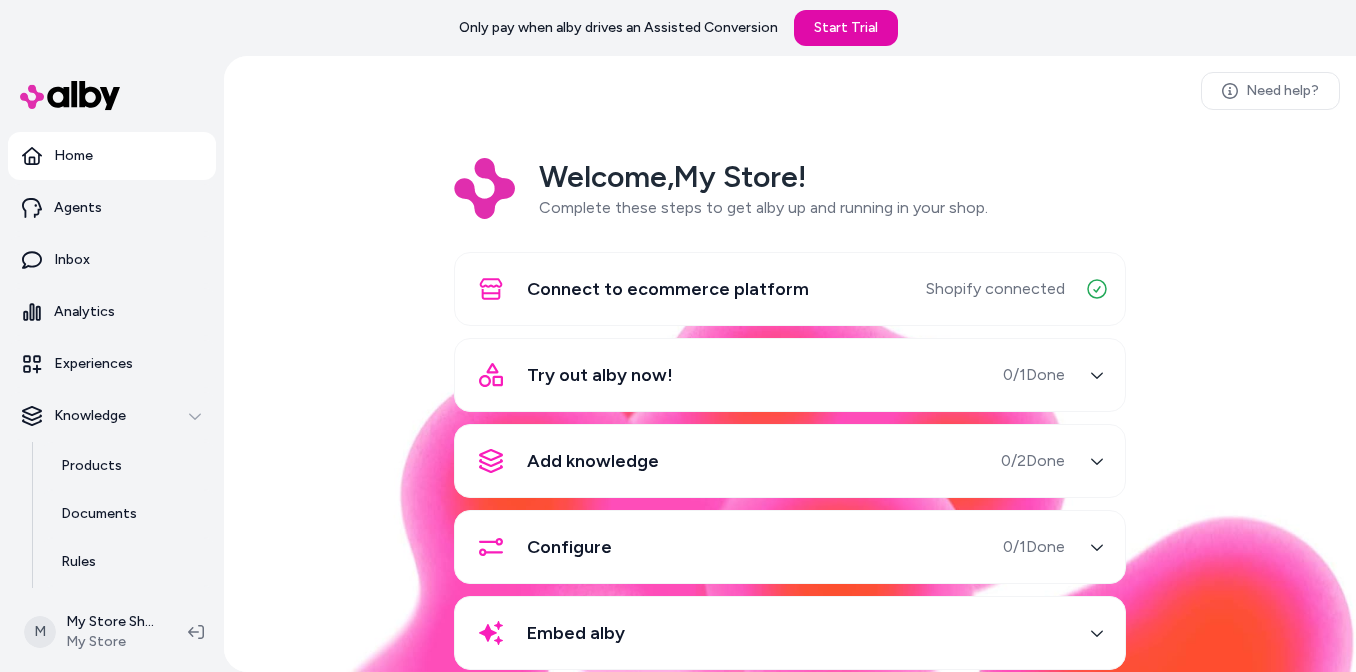 scroll, scrollTop: 0, scrollLeft: 0, axis: both 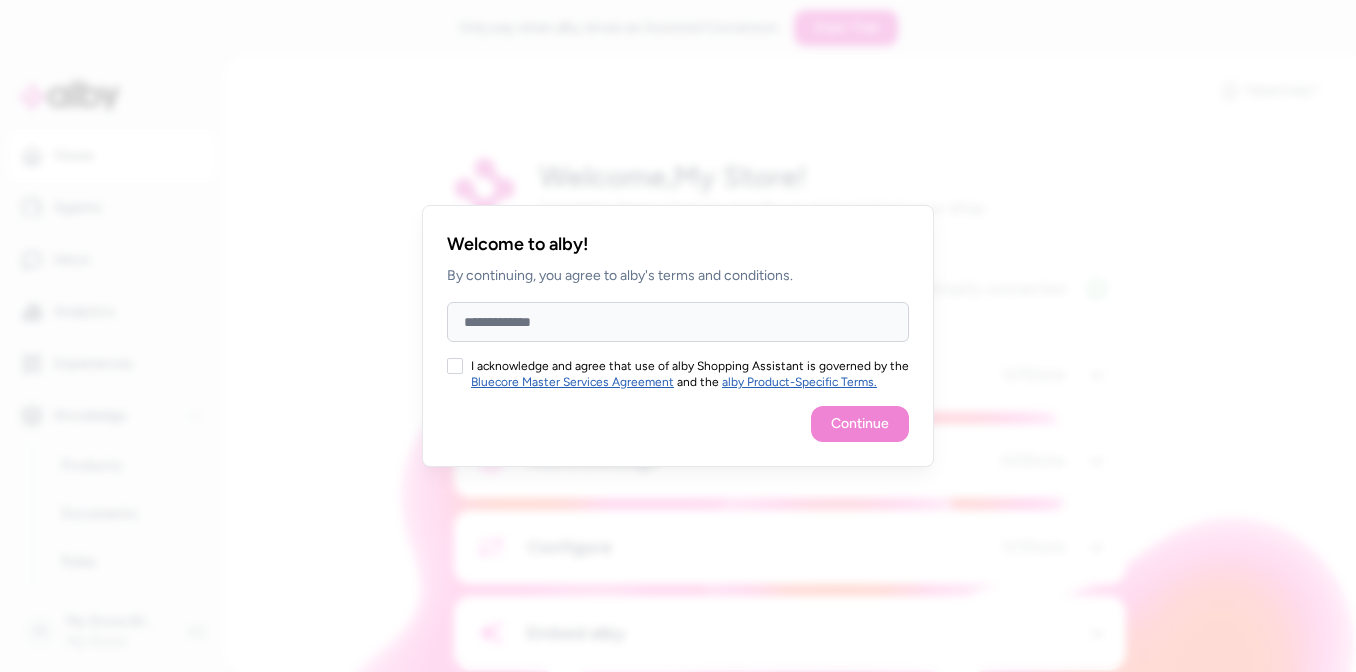 click on "Full Name" at bounding box center [678, 322] 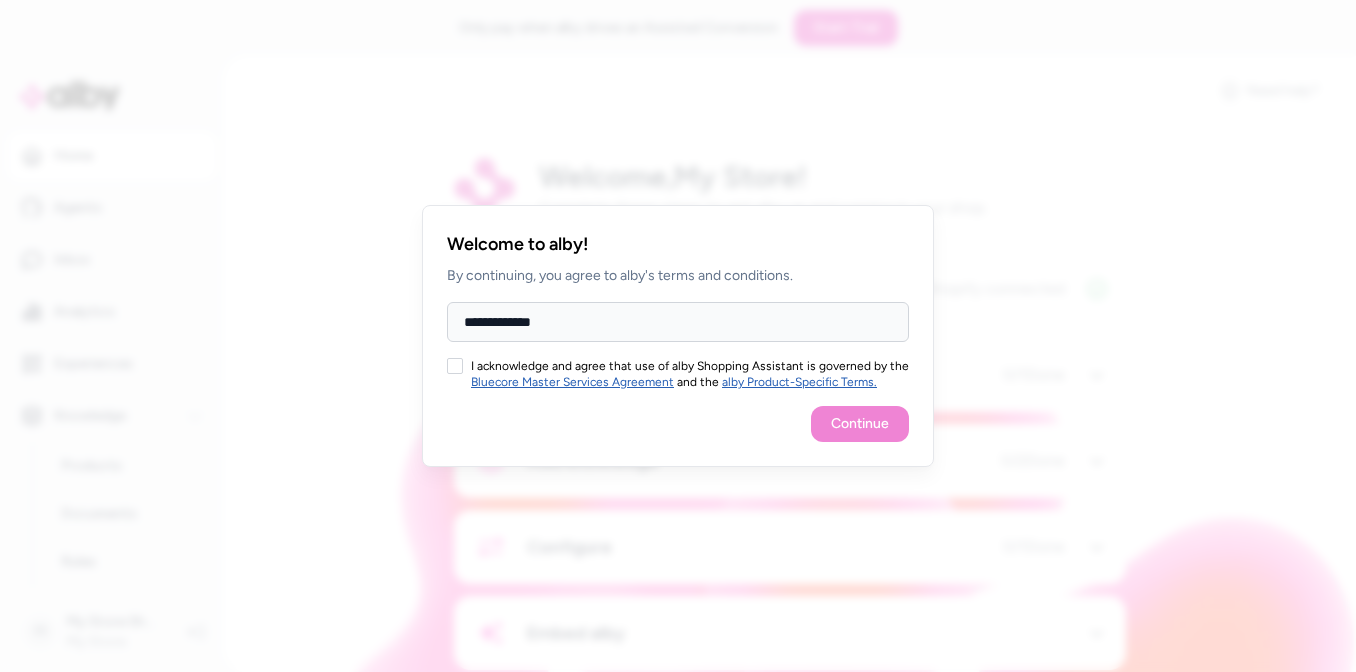type on "**********" 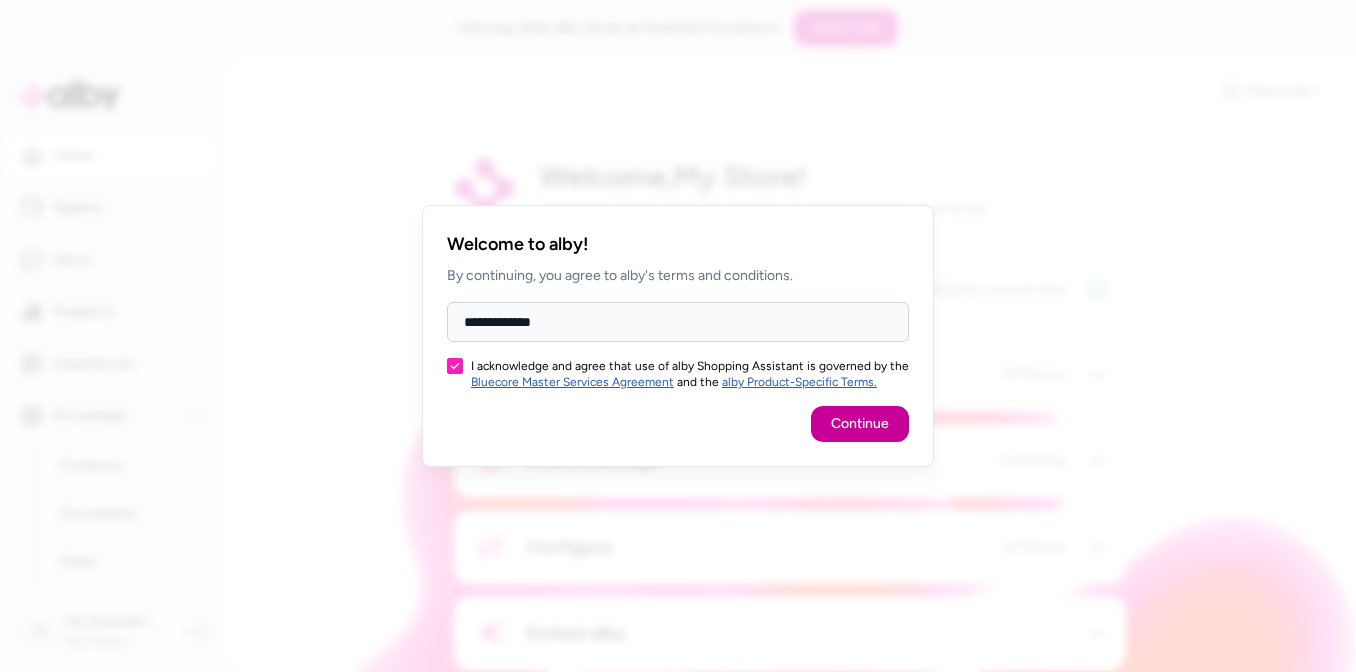click on "Continue" at bounding box center [860, 424] 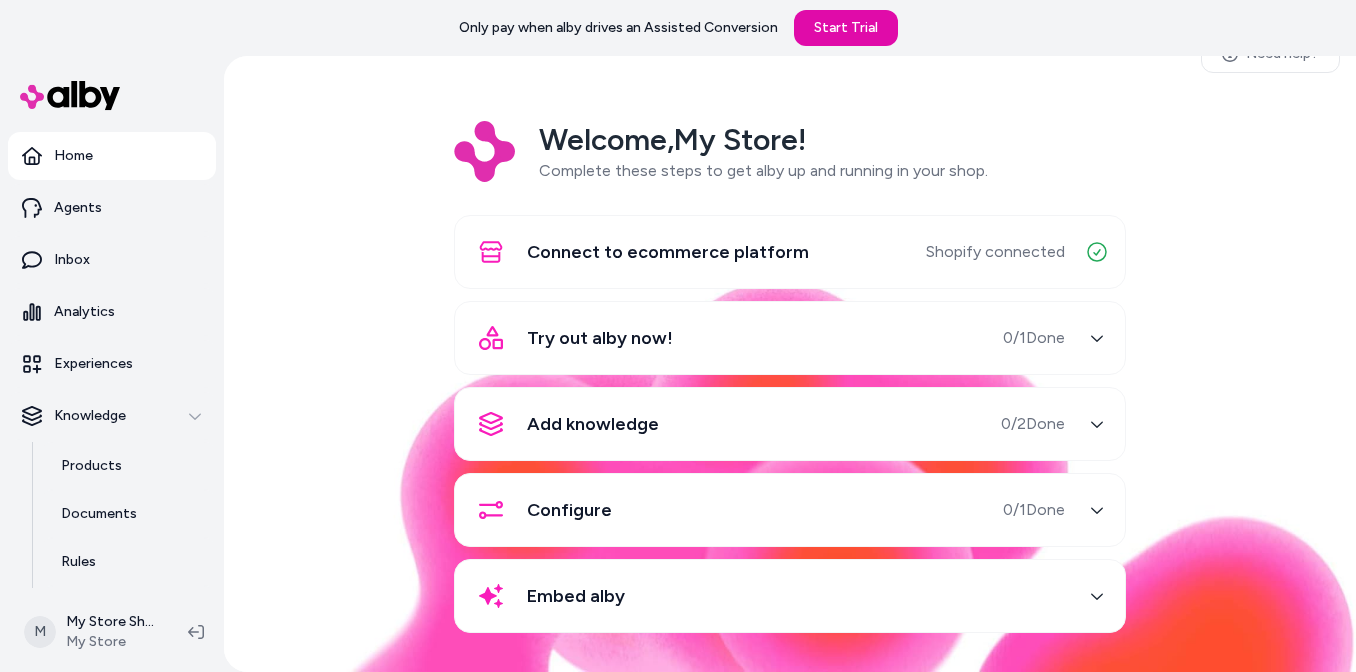 scroll, scrollTop: 41, scrollLeft: 0, axis: vertical 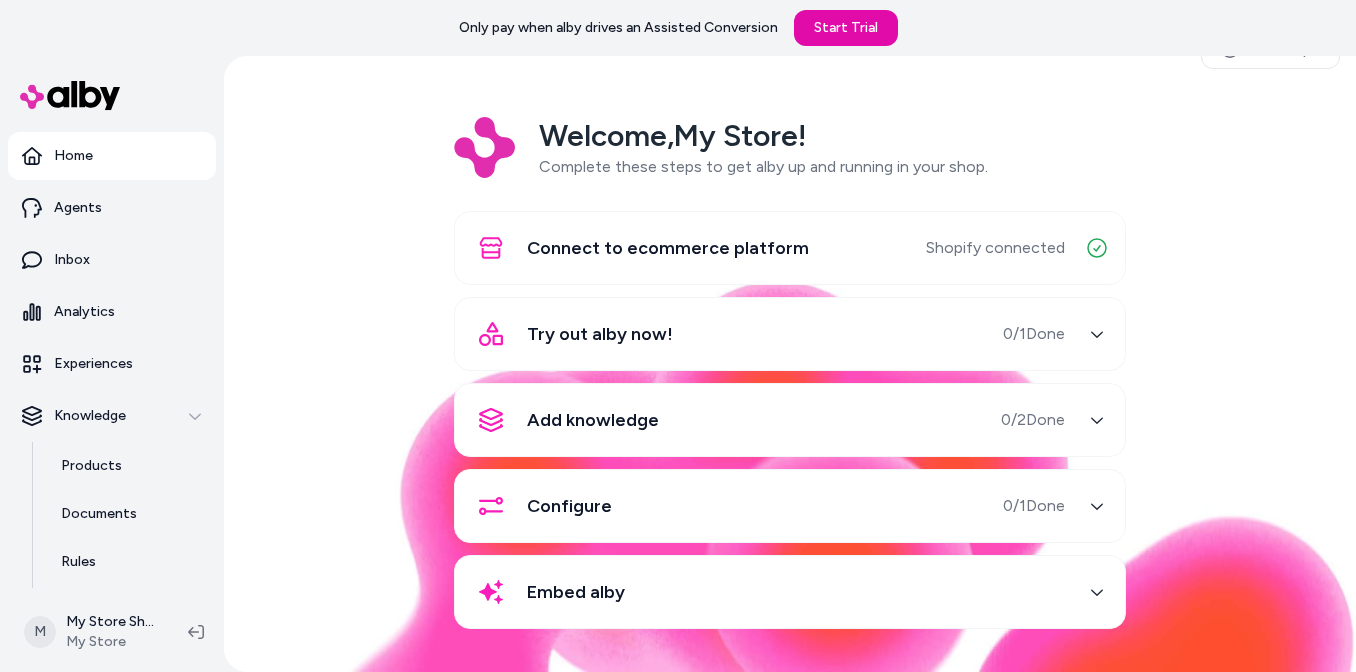 click on "Try out alby now! 0 / 1  Done" at bounding box center (766, 334) 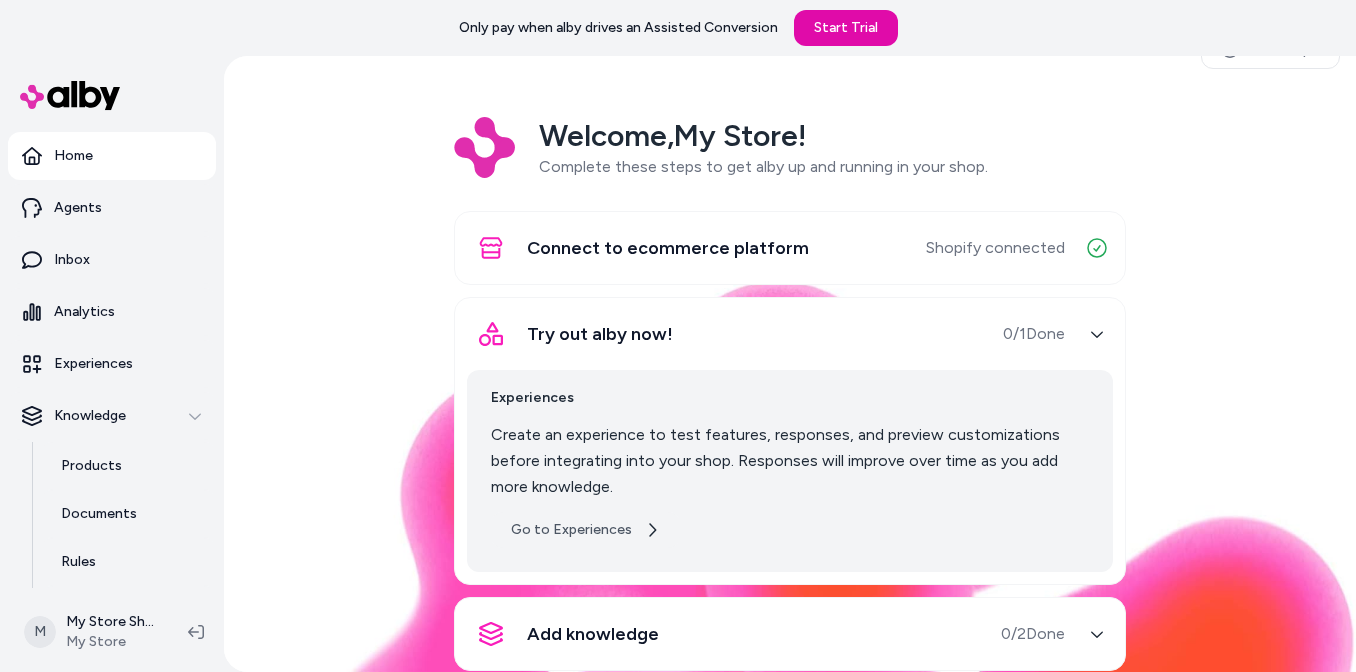click on "Go to Experiences" at bounding box center [585, 530] 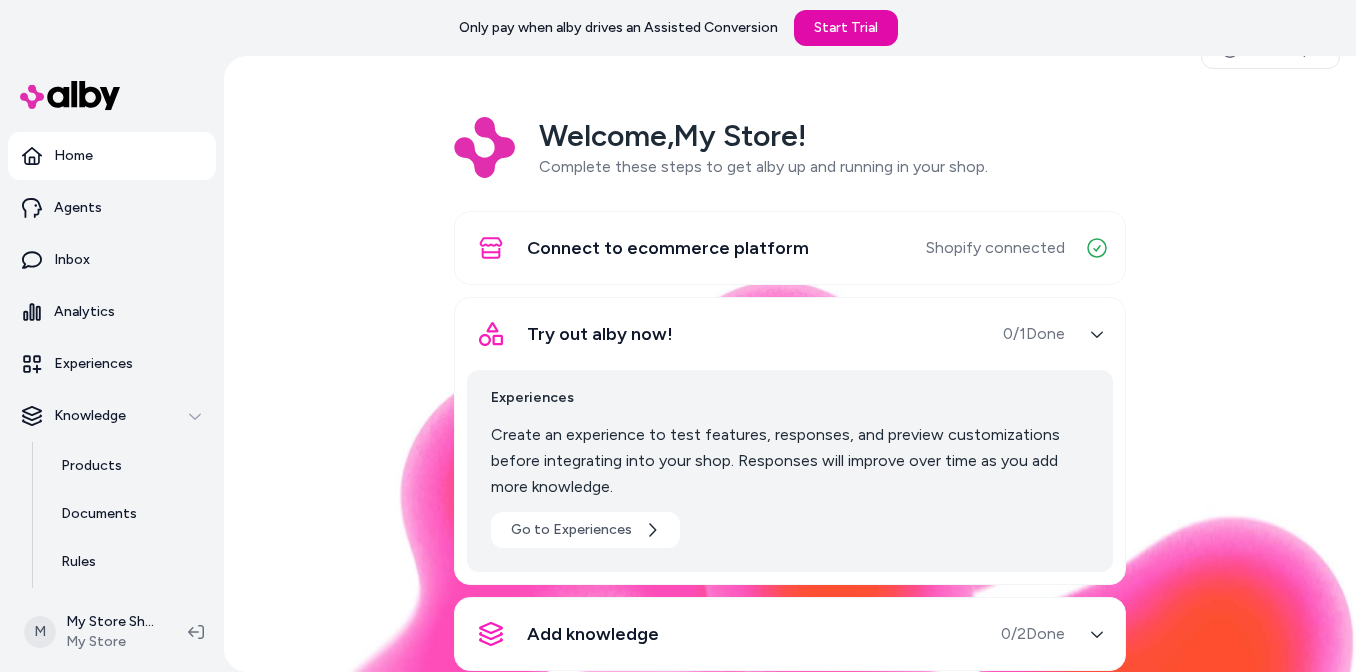 click on "Home" at bounding box center (112, 156) 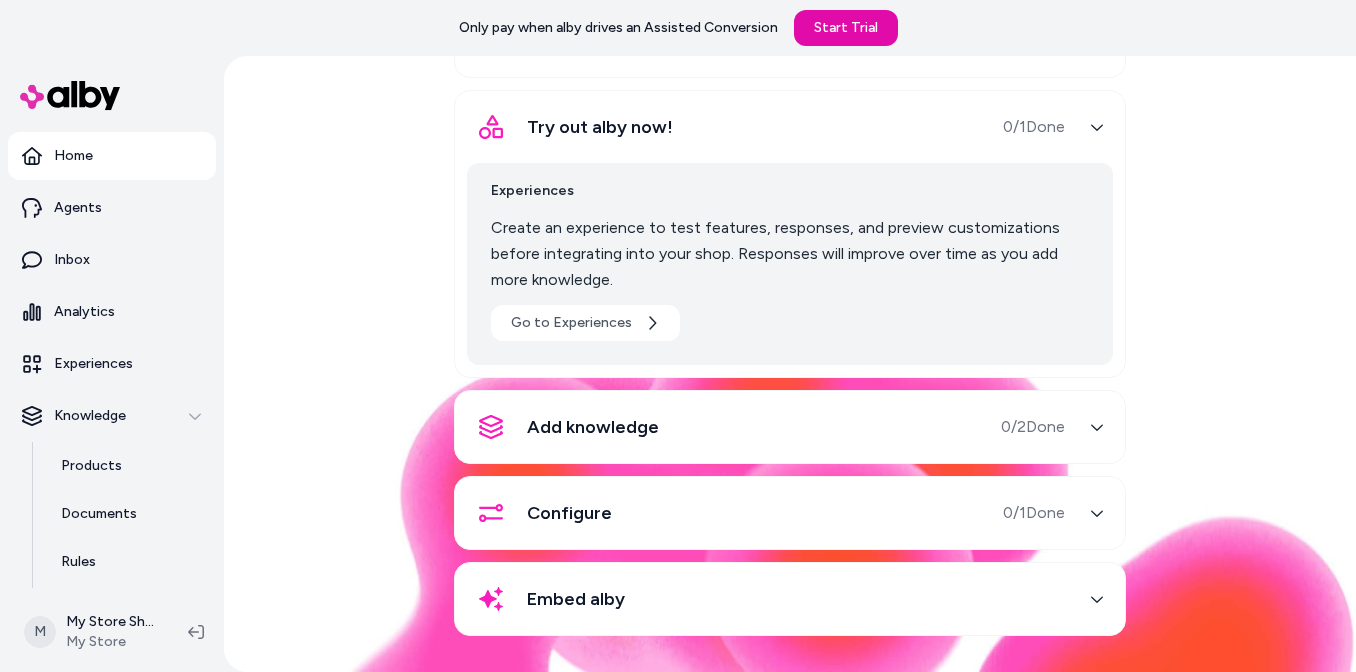 scroll, scrollTop: 255, scrollLeft: 0, axis: vertical 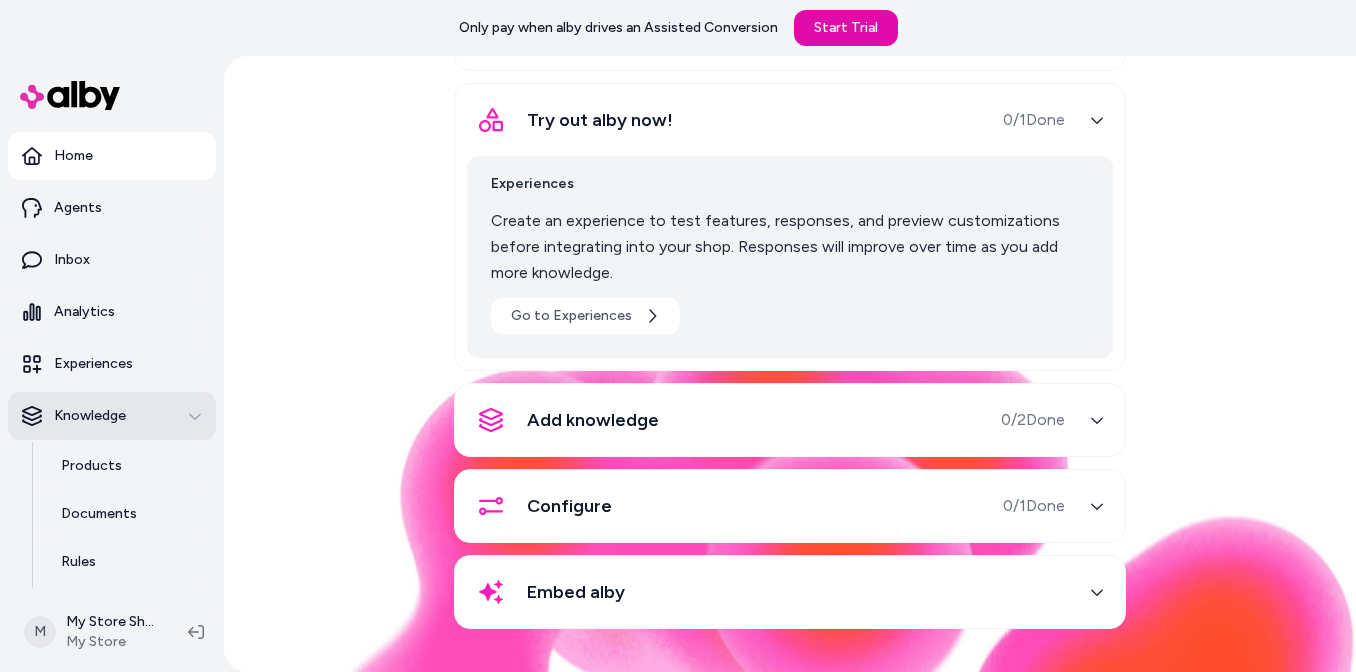 click on "Knowledge" at bounding box center (90, 416) 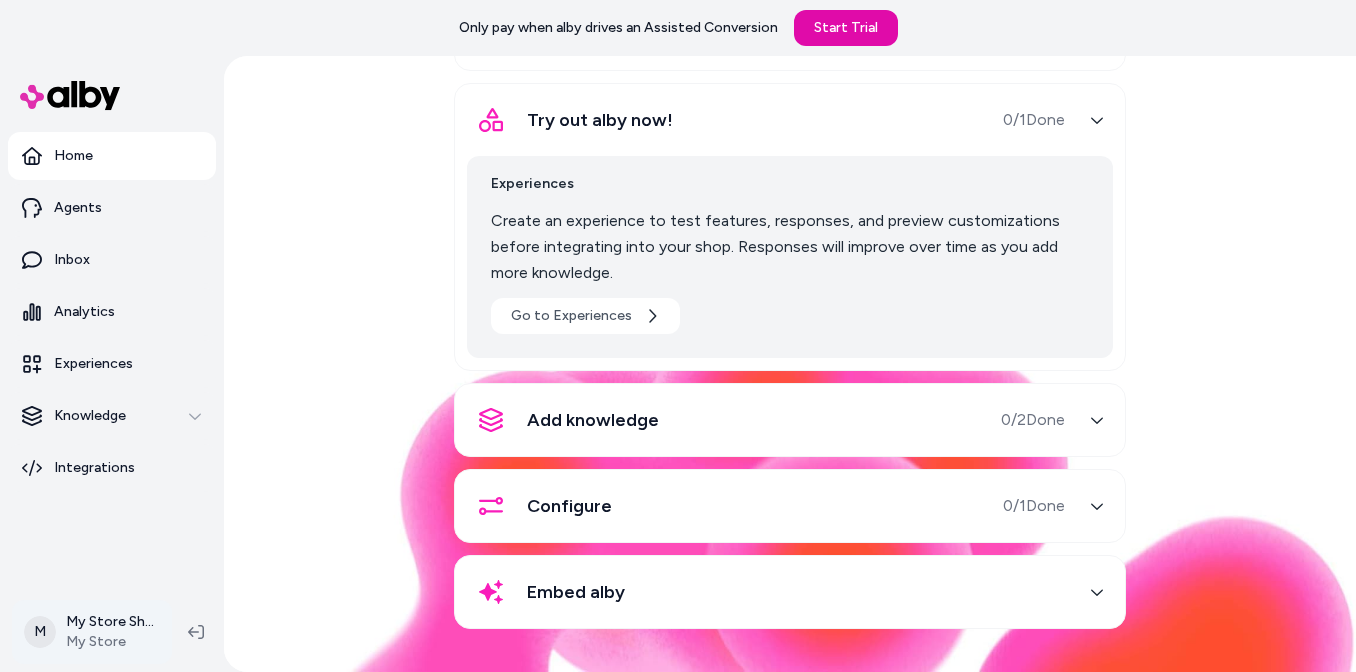 click on "Only pay when alby drives an Assisted Conversion Start Trial Home Agents Inbox Analytics Experiences Knowledge Integrations M My Store Shopify My Store Need help? Welcome, [PERSON] ! Complete these steps to get alby up and running in your shop. Connect to ecommerce platform Shopify connected Try out alby now! 0 / 1 Done Experiences Create an experience to test features, responses, and preview customizations before integrating into your shop. Responses will improve over time as you add more knowledge. Go to Experiences Add knowledge 0 / 2 Done Configure 0 / 1 Done Embed alby" at bounding box center [678, 364] 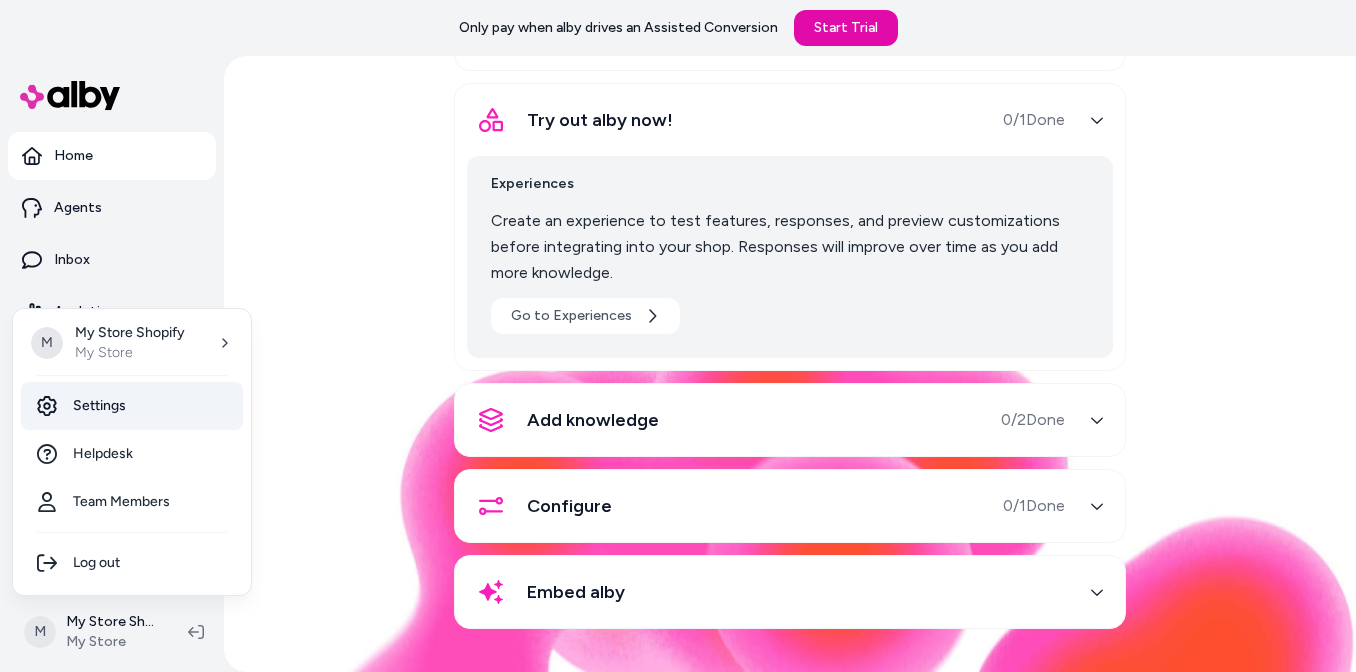 click on "Settings" at bounding box center (132, 406) 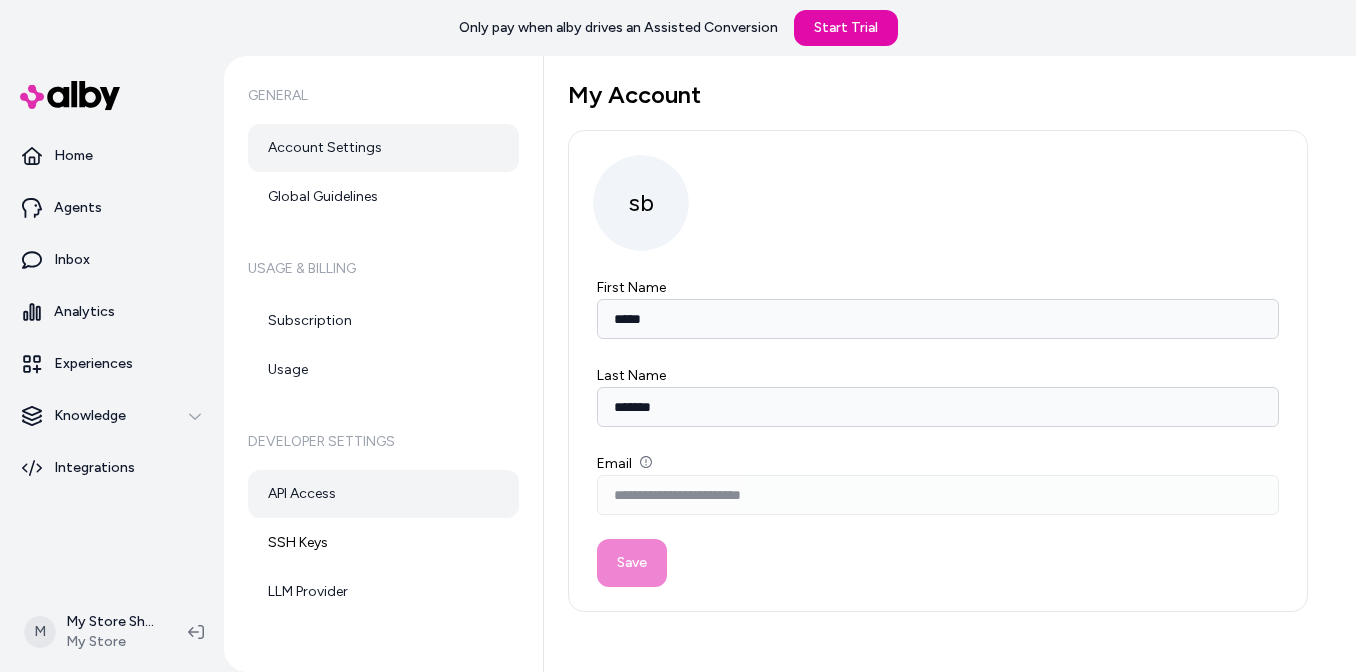 scroll, scrollTop: 56, scrollLeft: 0, axis: vertical 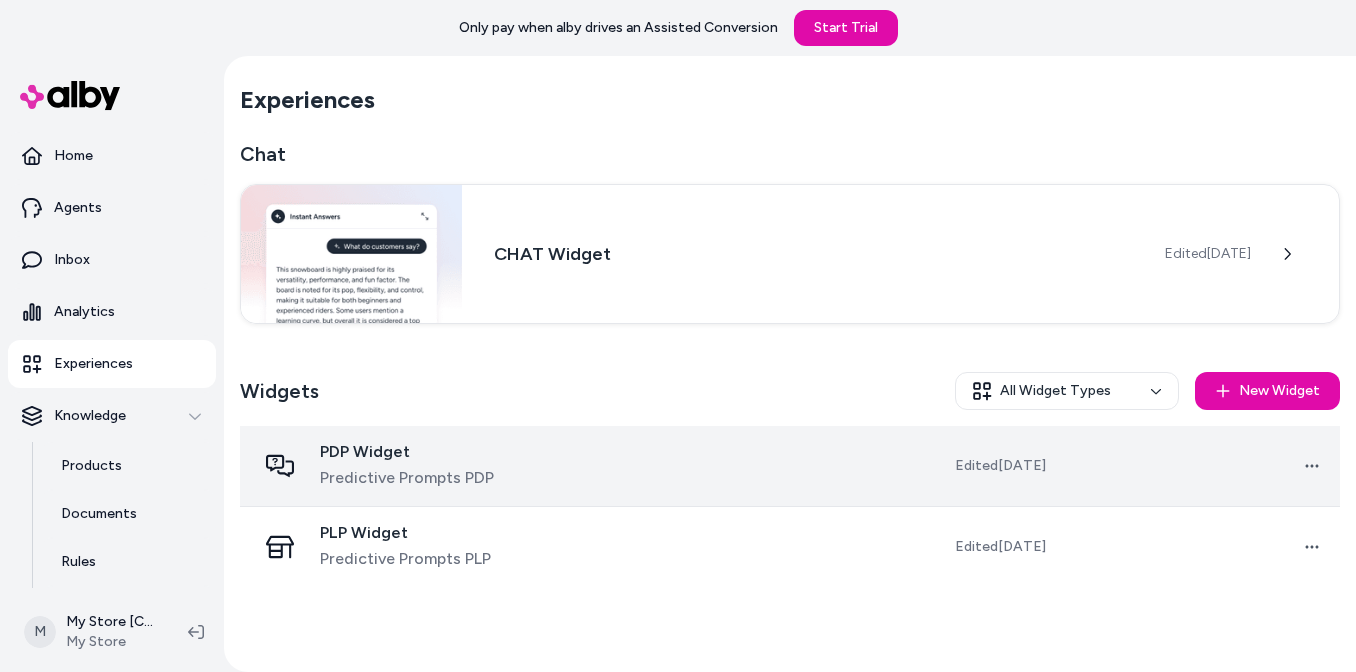 click at bounding box center (696, 466) 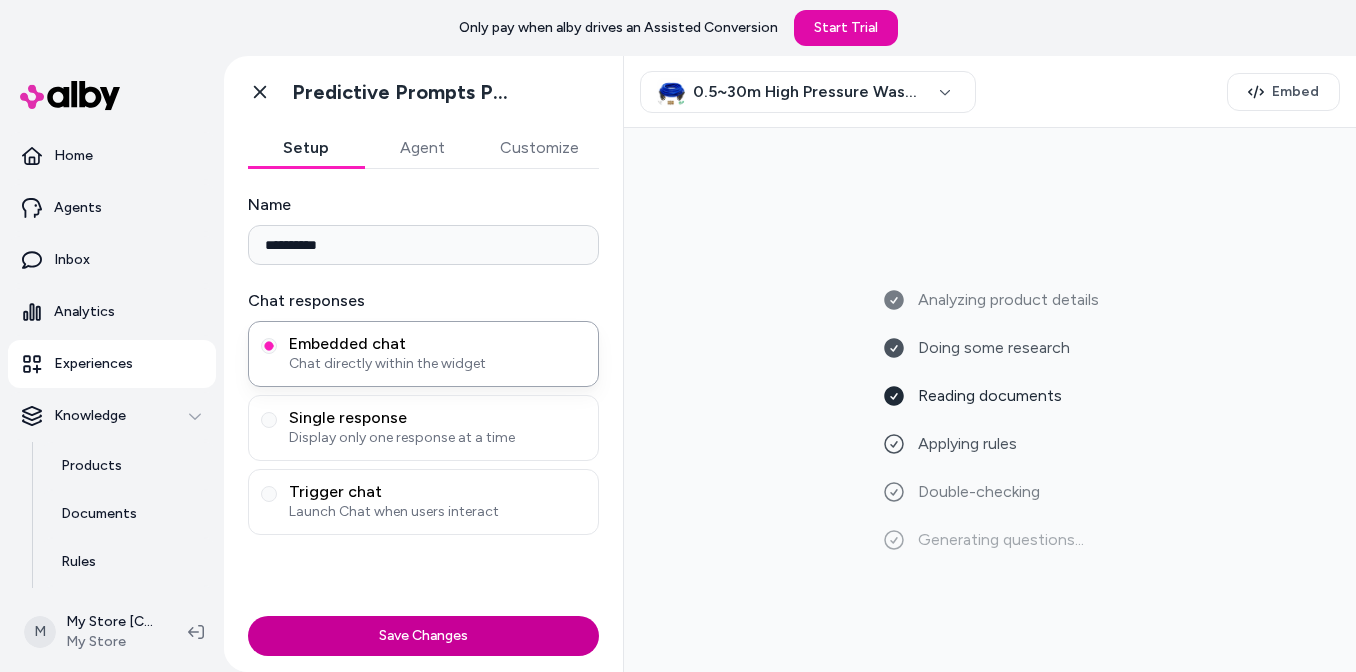 click on "Save Changes" at bounding box center (423, 636) 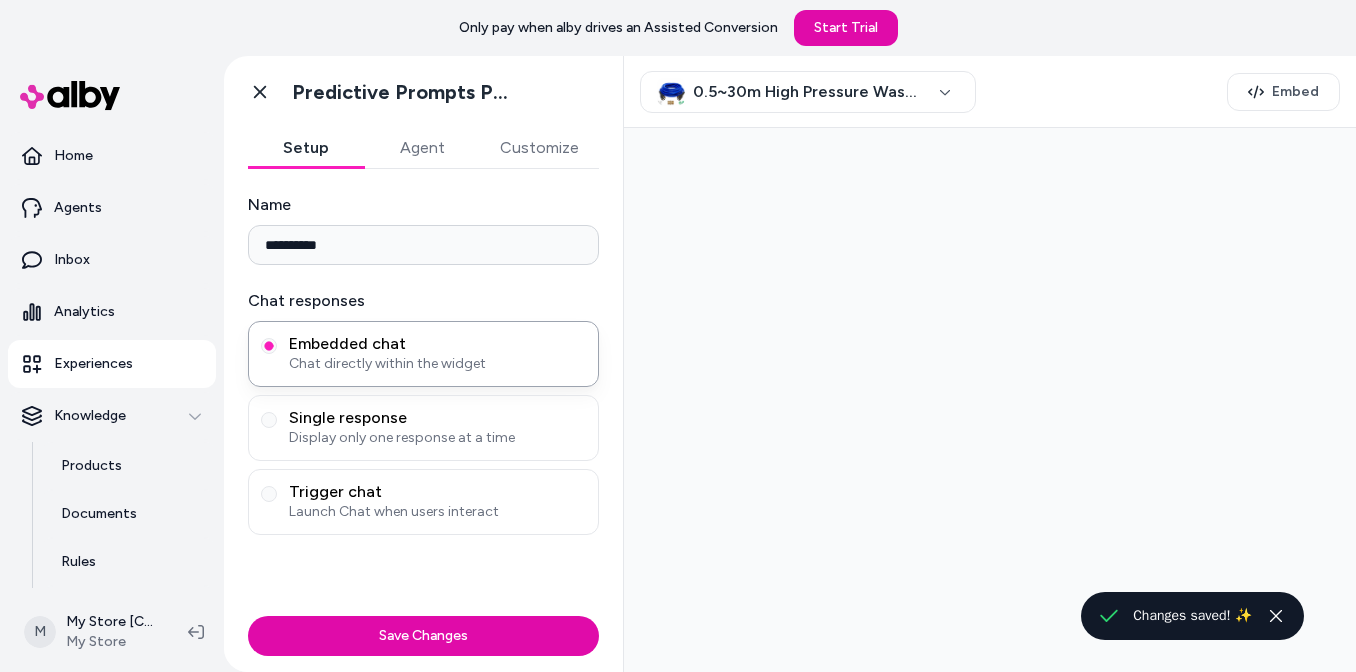 click at bounding box center [128, 96] 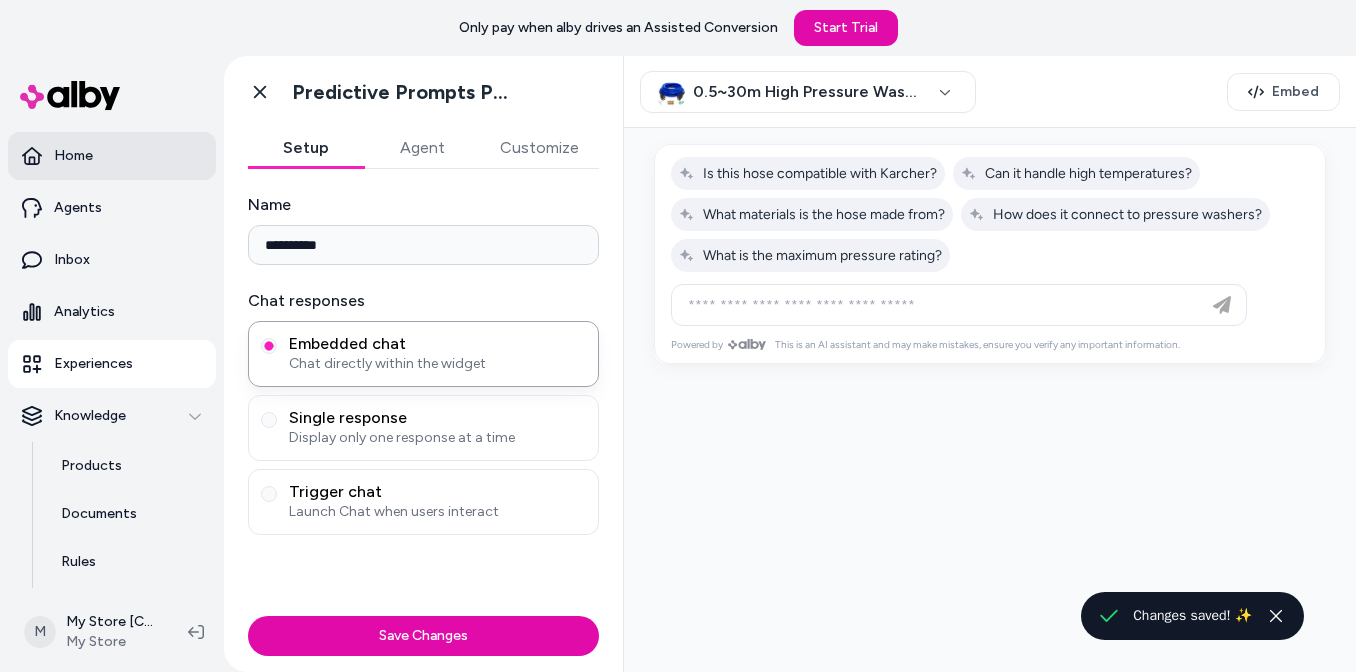 click on "Home" at bounding box center (73, 156) 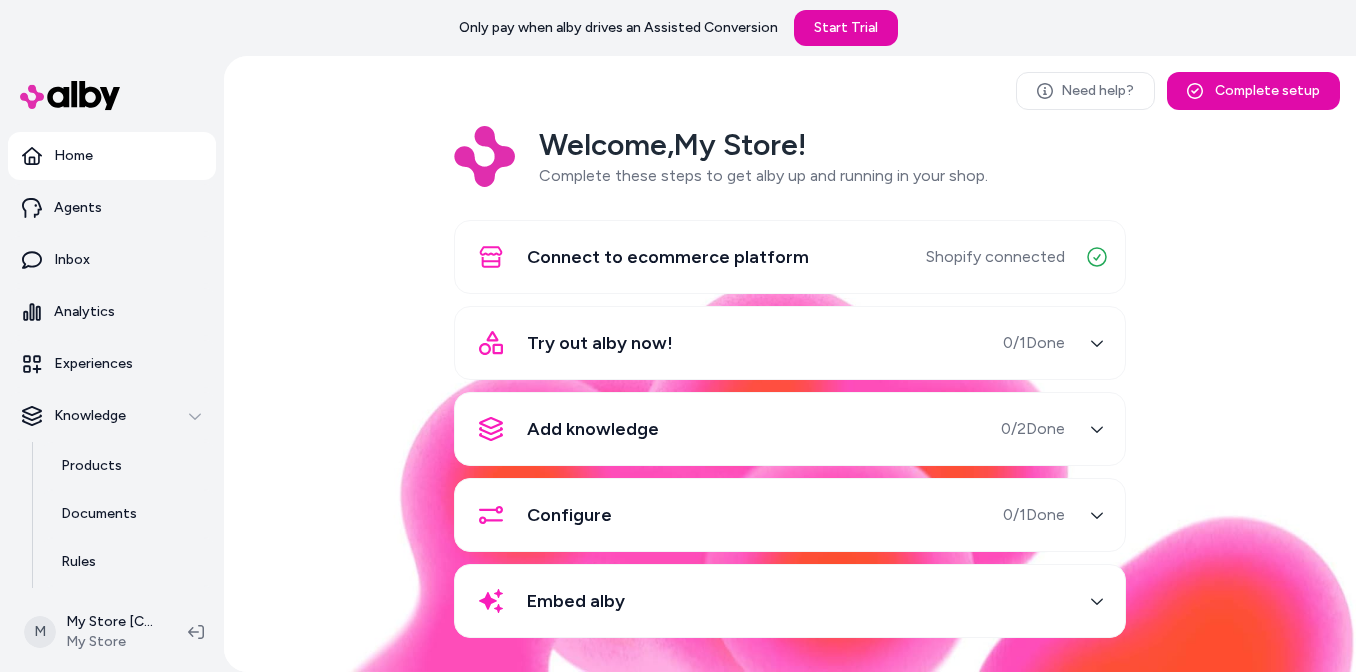 click on "Add knowledge 0 / 2  Done" at bounding box center (766, 429) 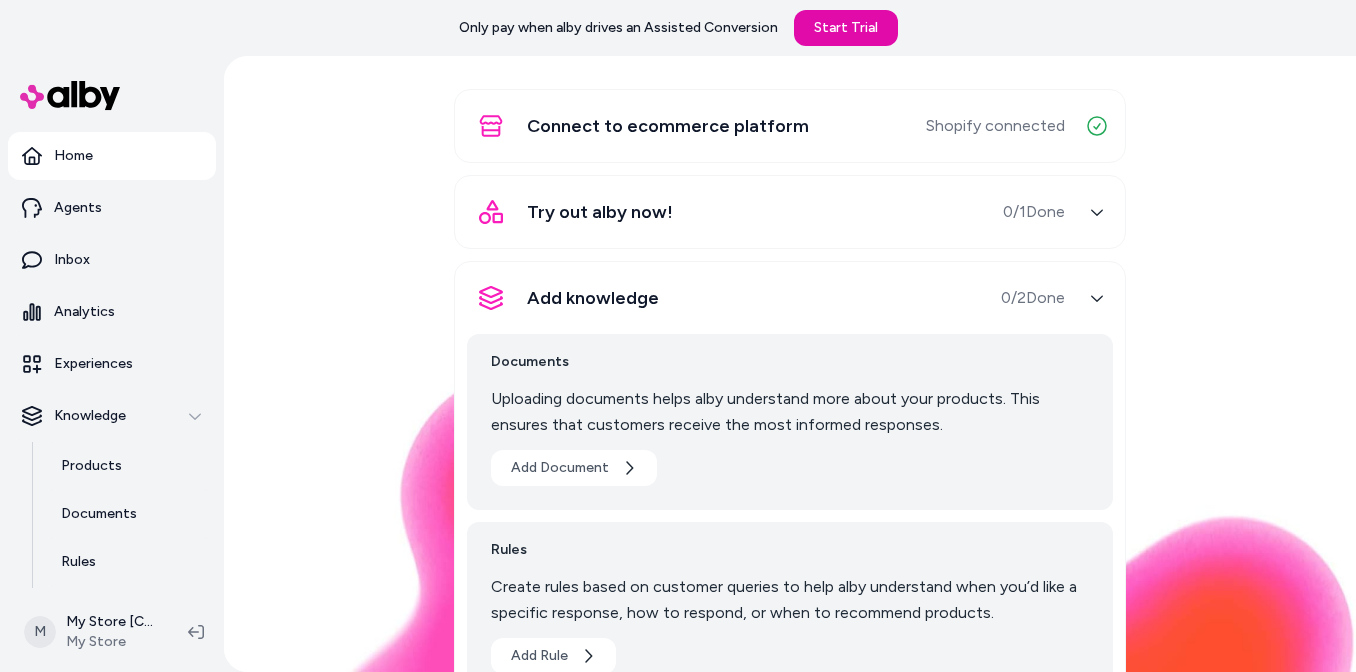 scroll, scrollTop: 146, scrollLeft: 0, axis: vertical 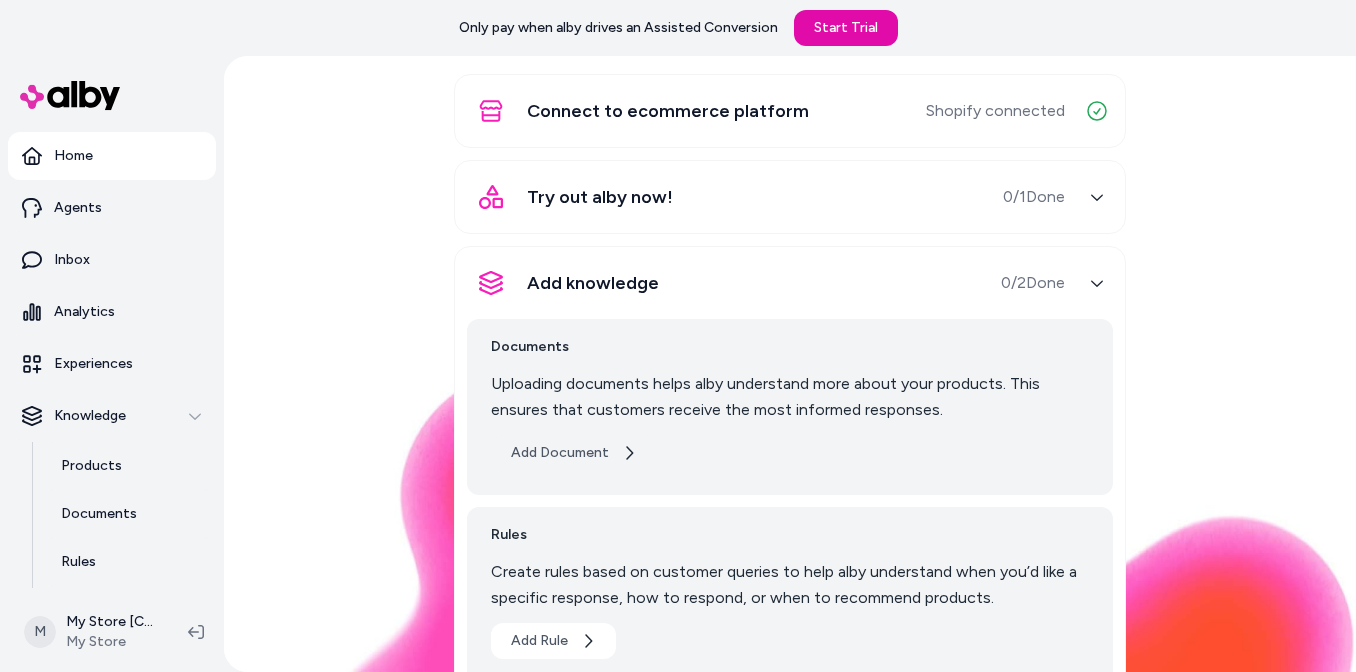 click on "Add Document" at bounding box center (574, 453) 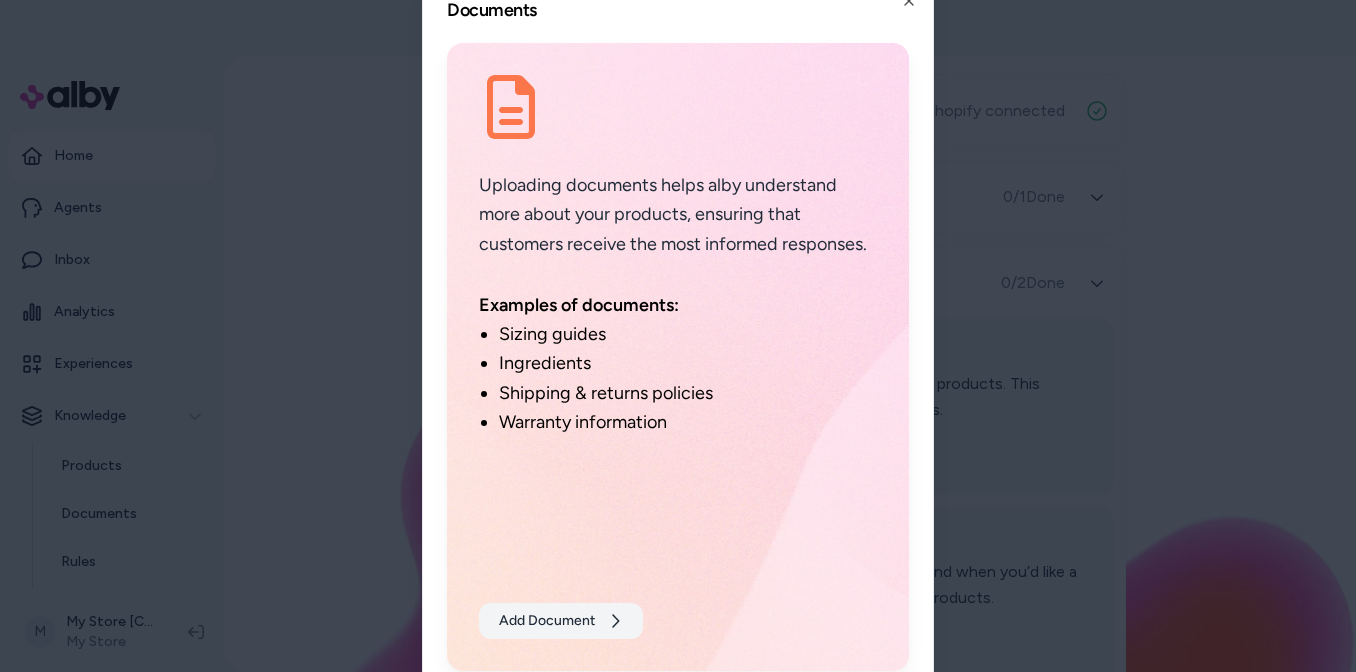 click on "Add Document" at bounding box center (561, 621) 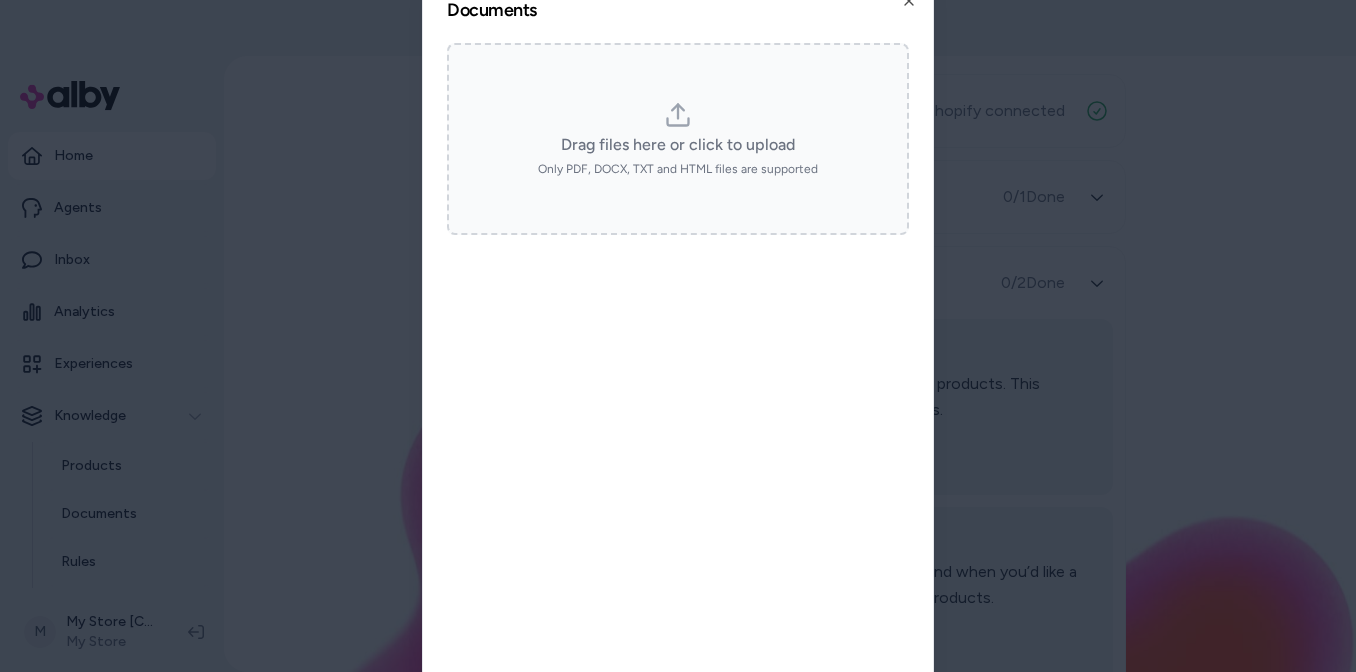 click at bounding box center (678, 336) 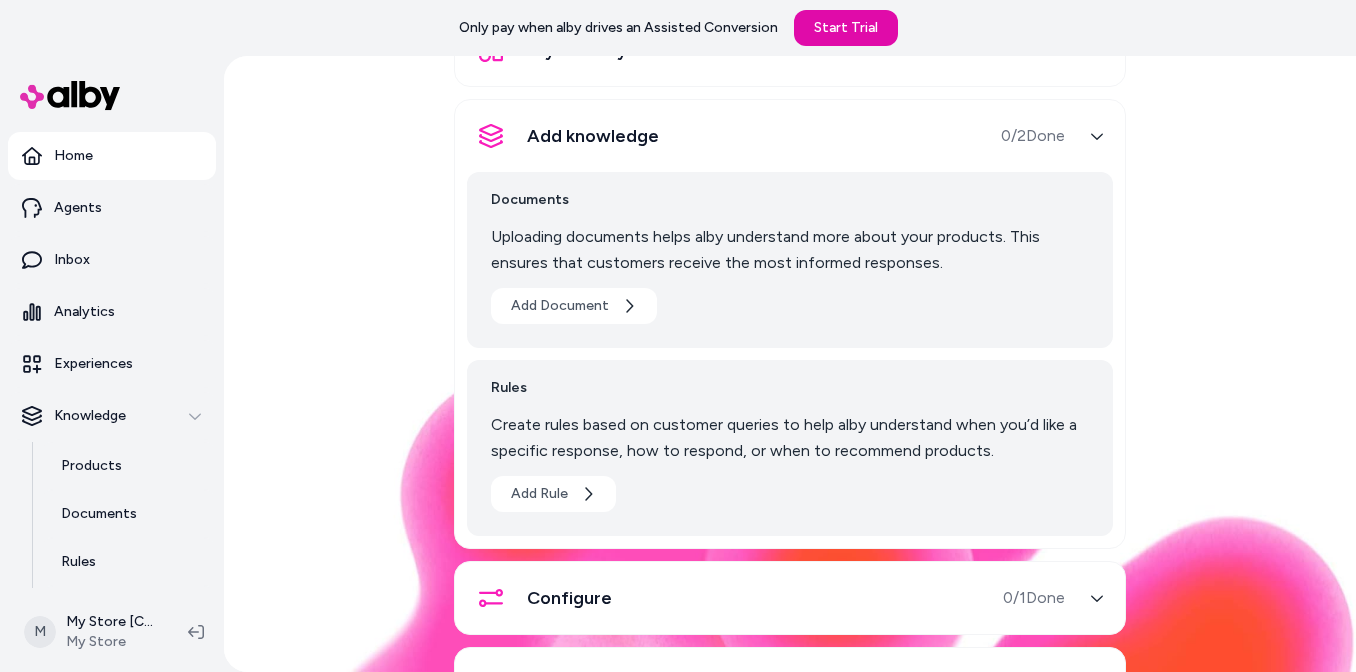 scroll, scrollTop: 299, scrollLeft: 0, axis: vertical 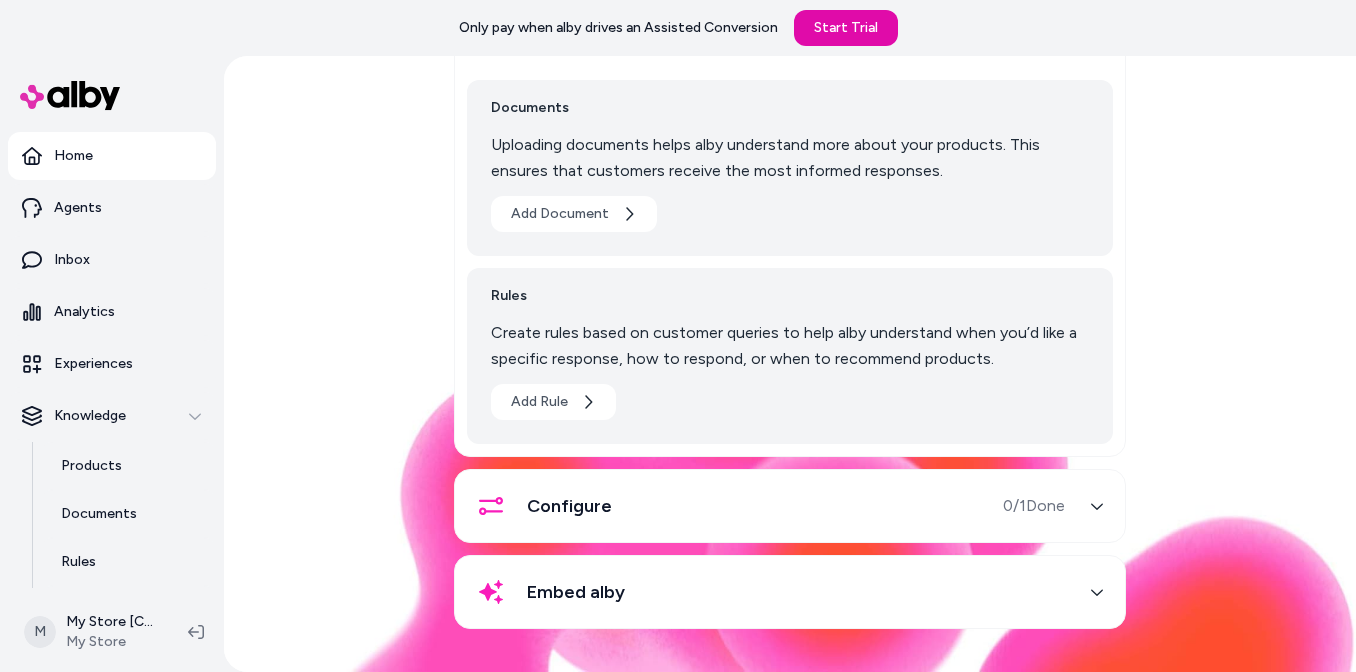 click on "Configure 0 / 1  Done" at bounding box center (766, 506) 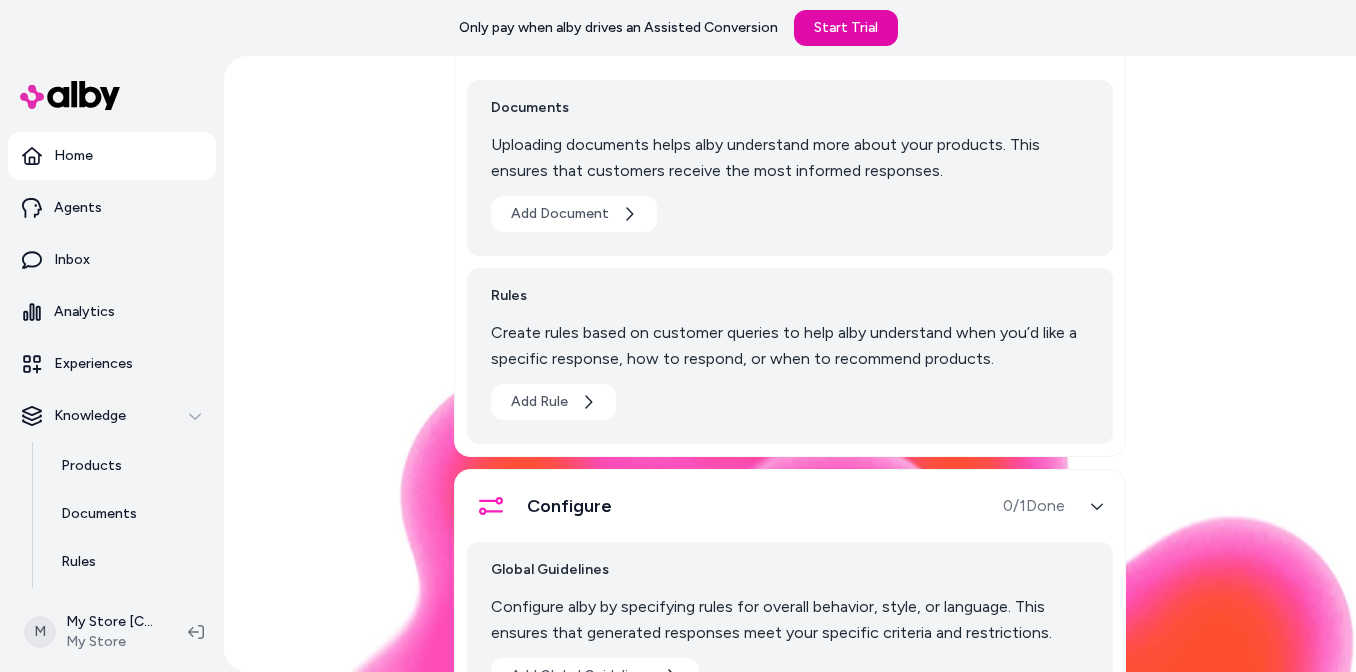 scroll, scrollTop: 197, scrollLeft: 0, axis: vertical 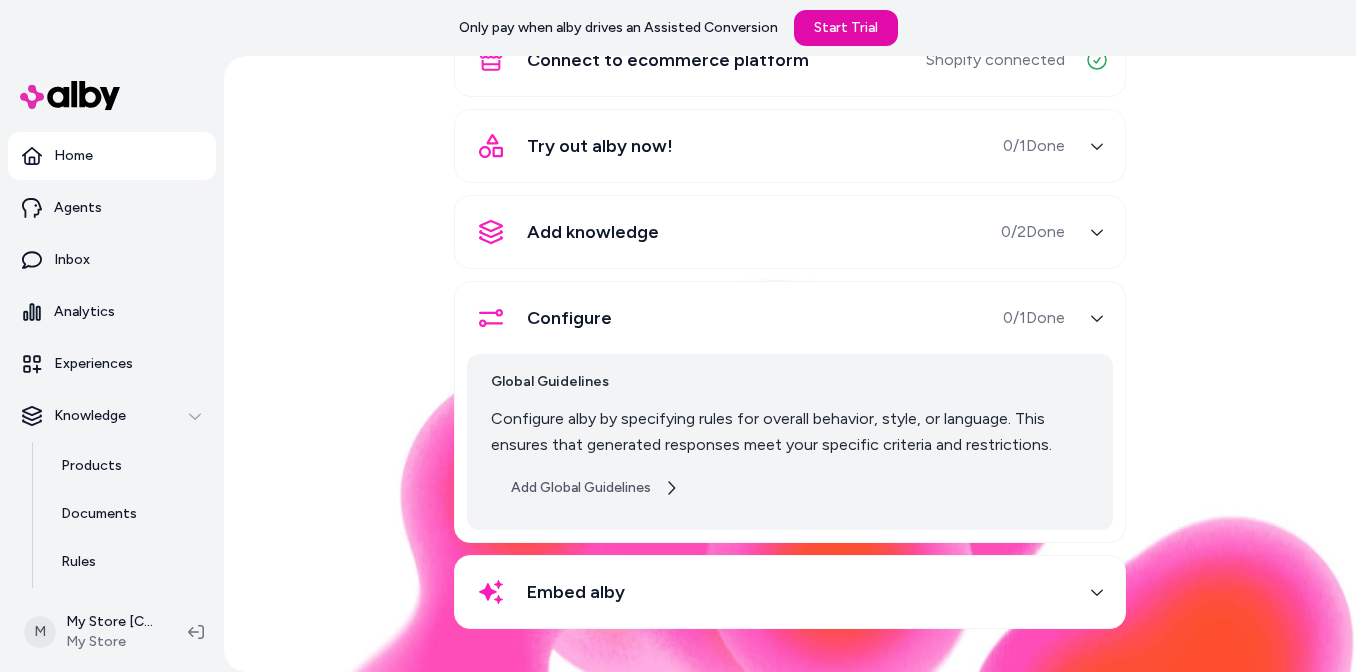 click on "Add Global Guidelines" at bounding box center (595, 488) 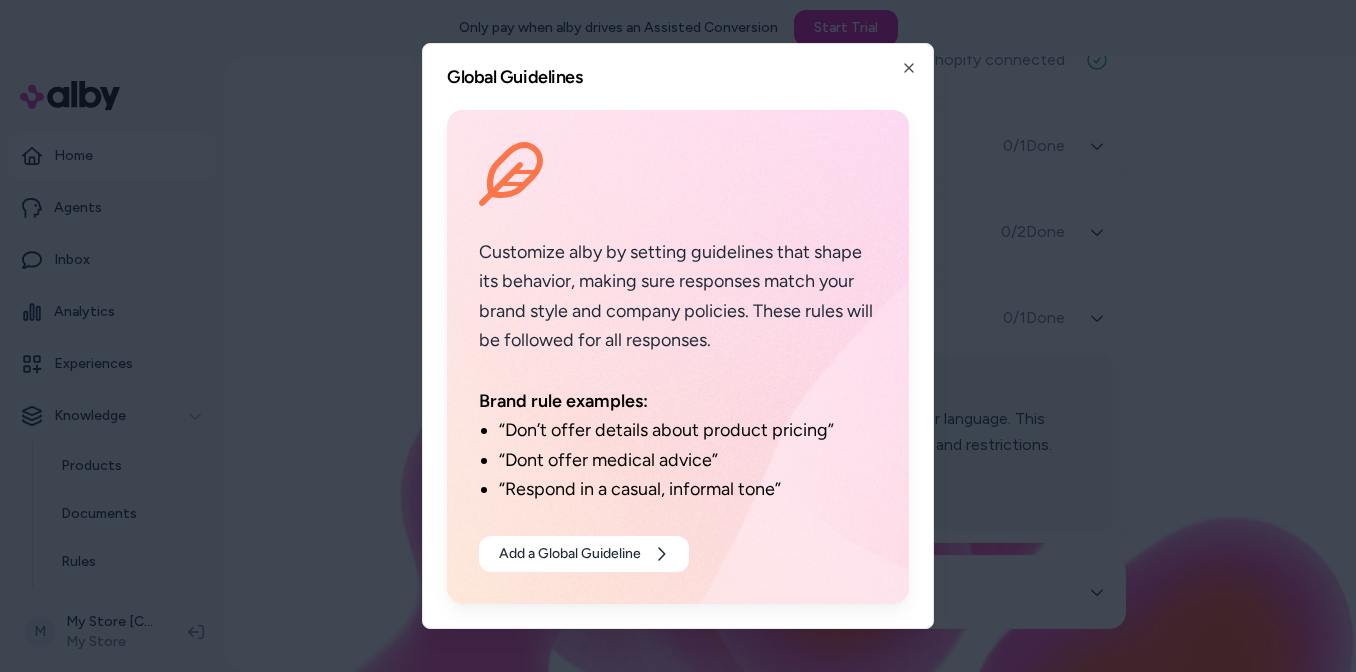 click on "Global Guidelines" at bounding box center (678, 77) 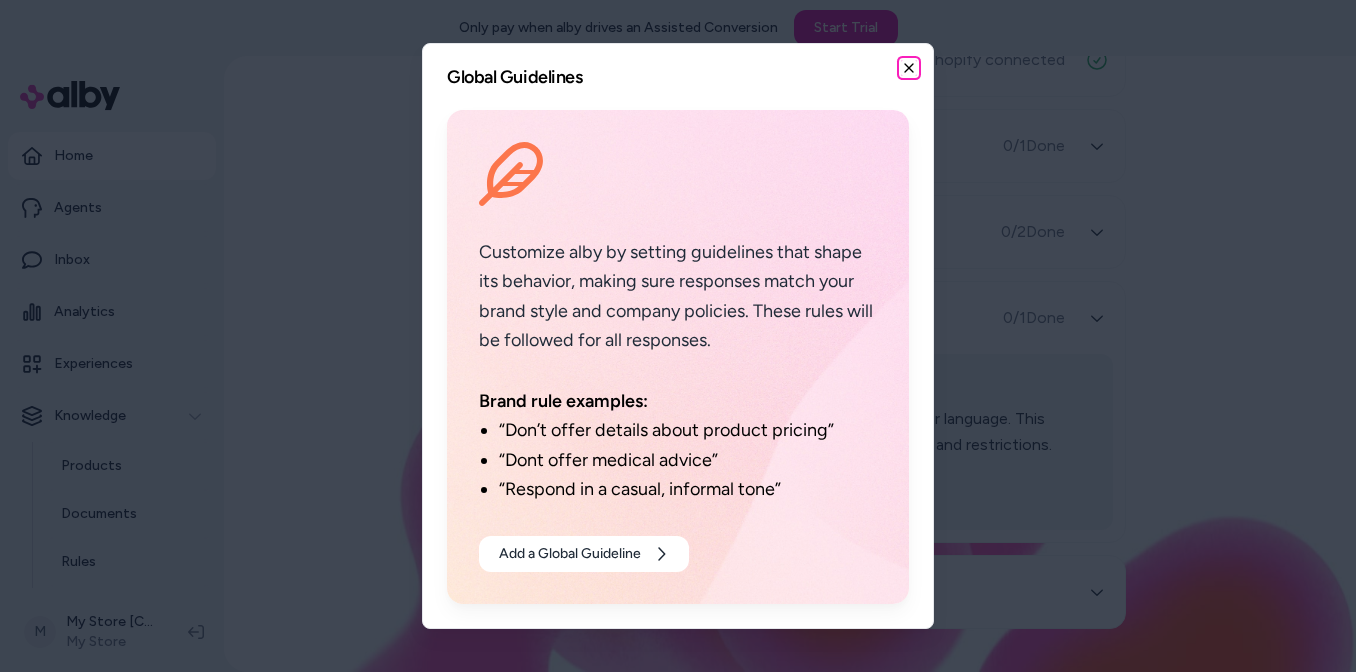 click 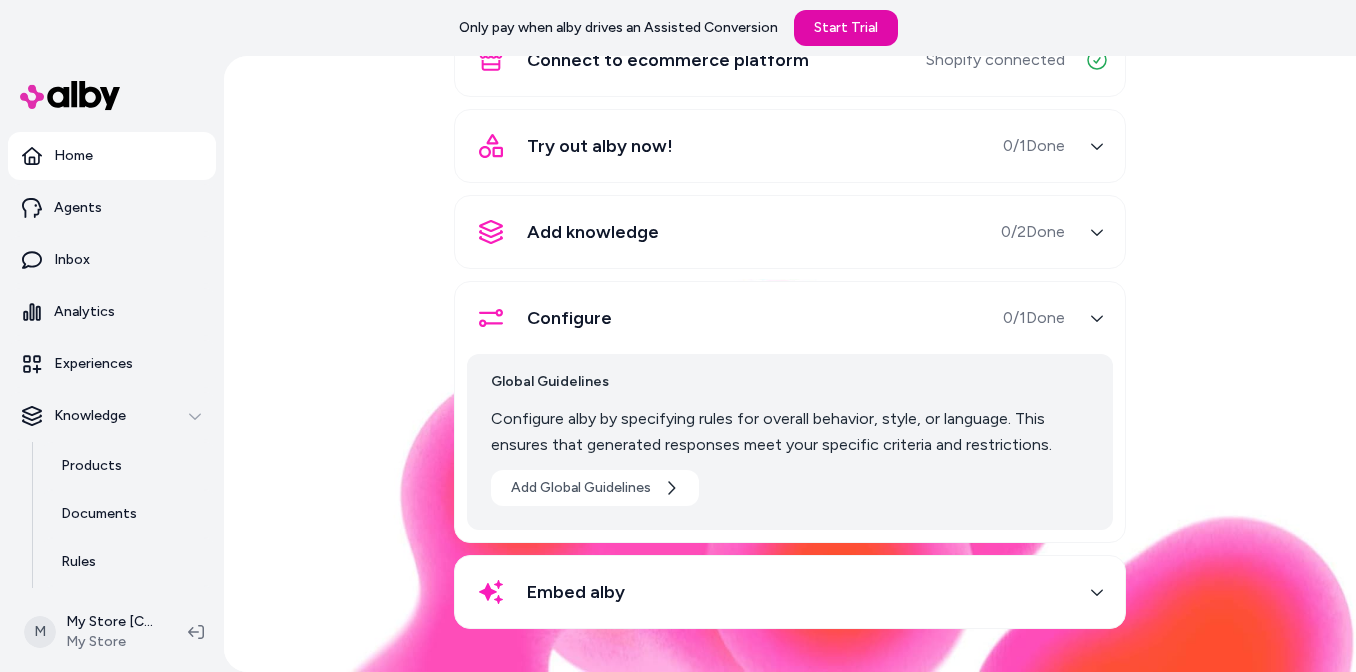 click on "Embed alby" at bounding box center [766, 592] 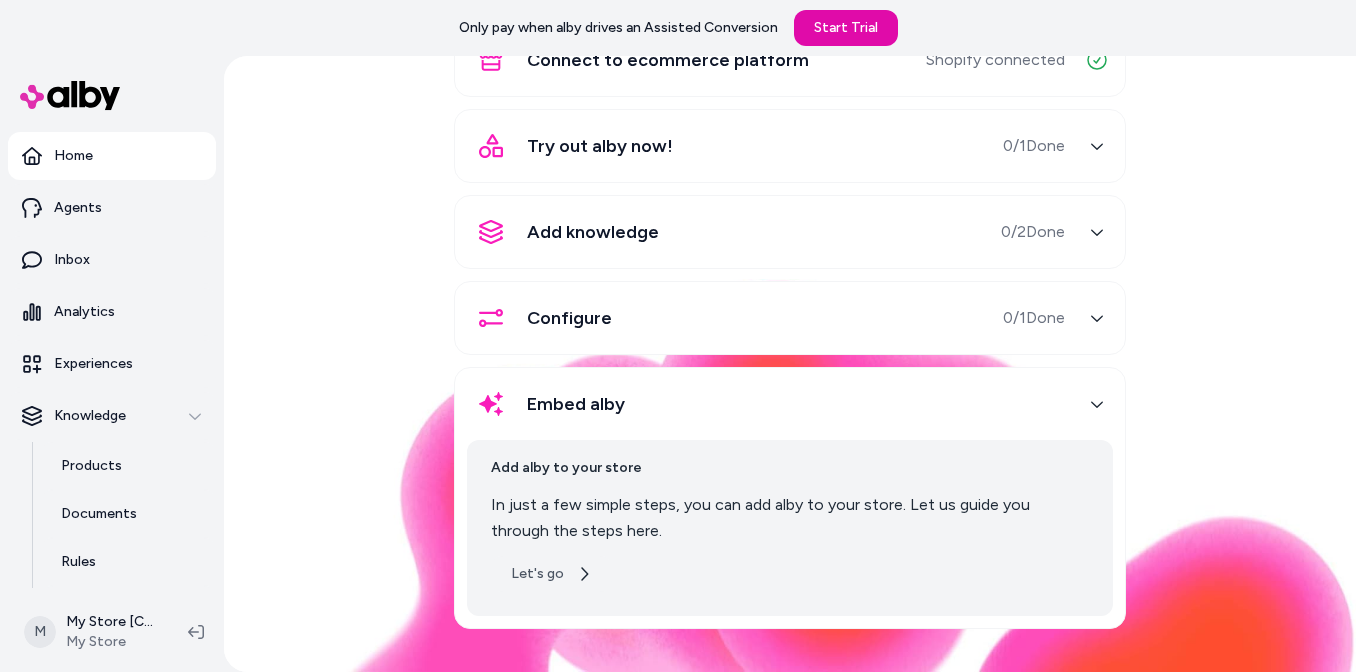 click on "Let's go" at bounding box center [551, 574] 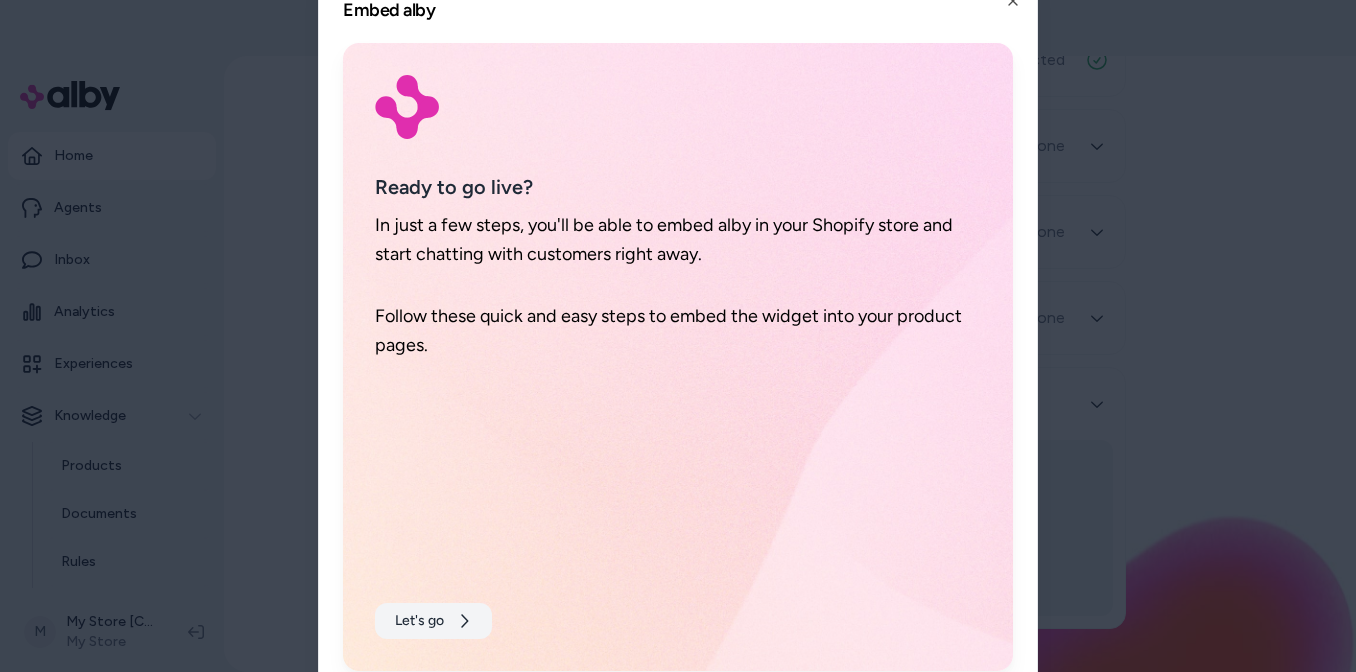 click on "Let's go" at bounding box center [433, 621] 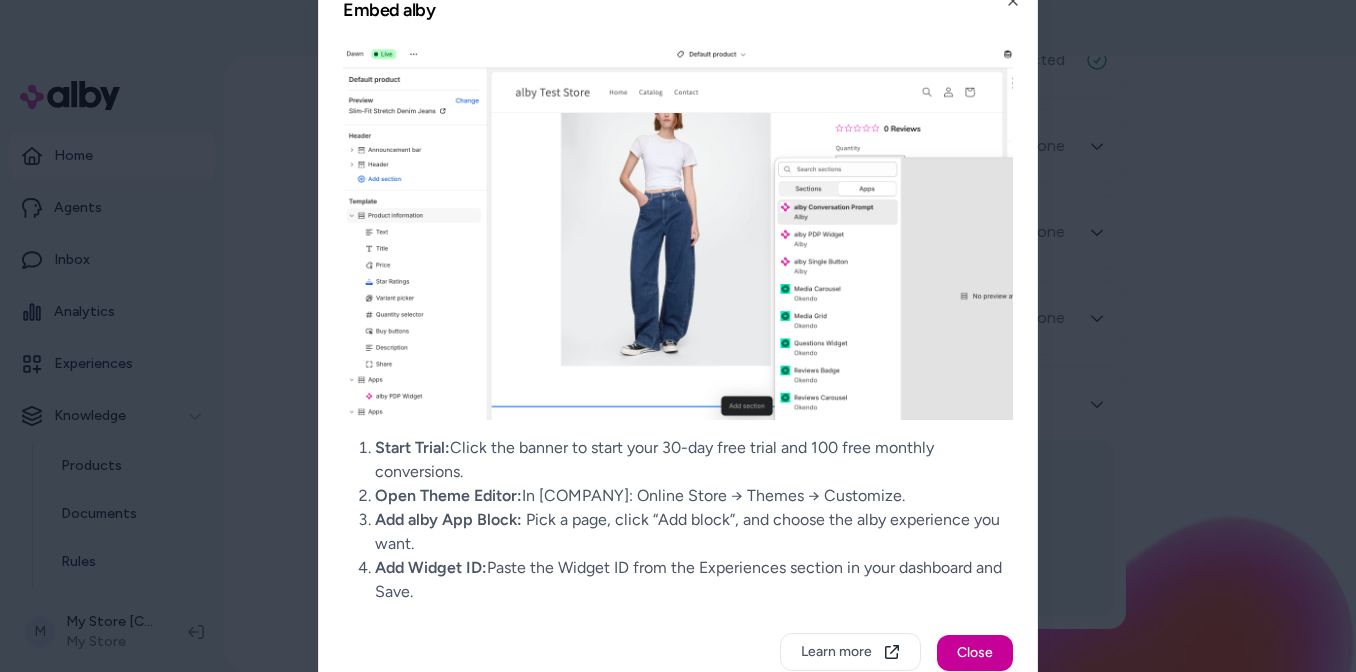 click on "Close" at bounding box center (975, 653) 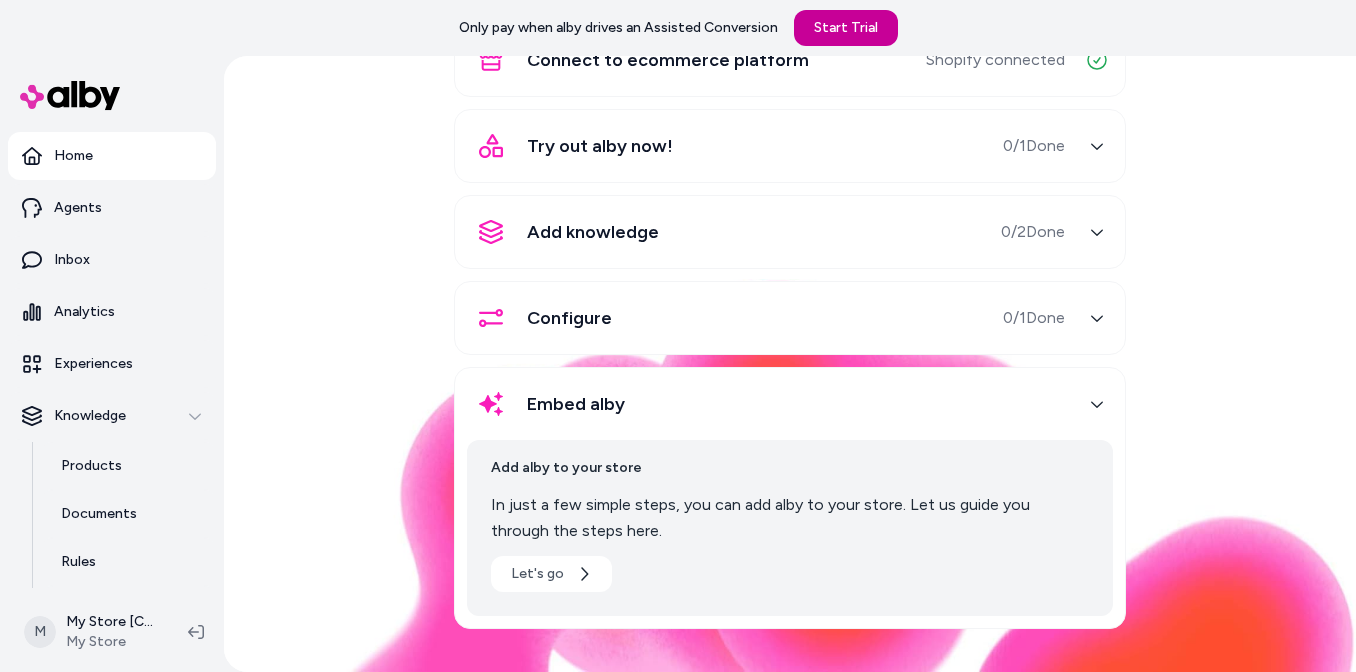 click on "Start Trial" at bounding box center (846, 28) 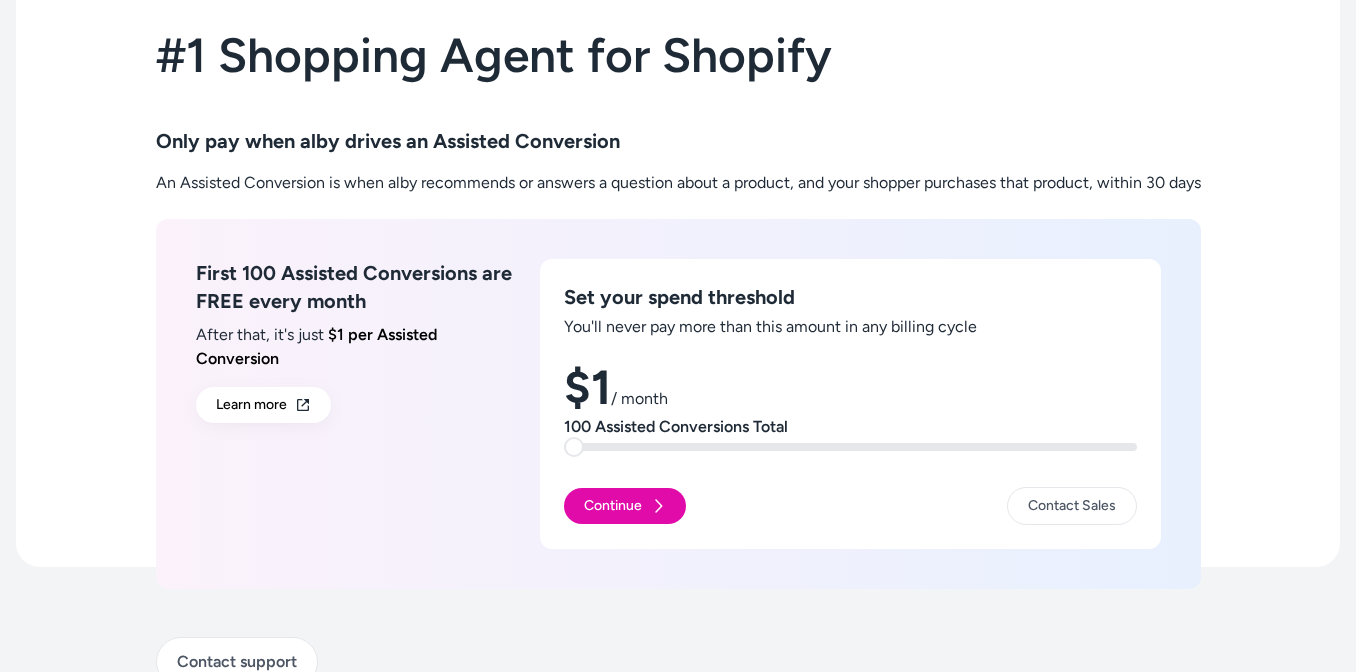 scroll, scrollTop: 127, scrollLeft: 0, axis: vertical 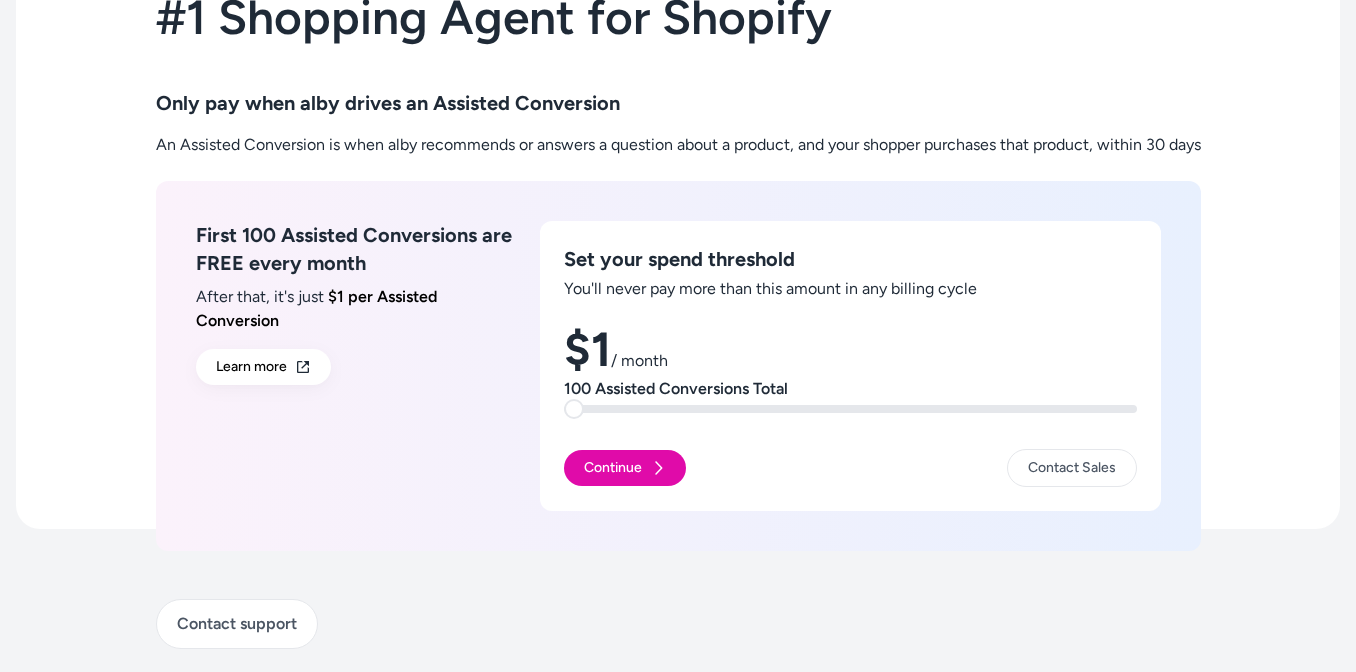 click at bounding box center (574, 409) 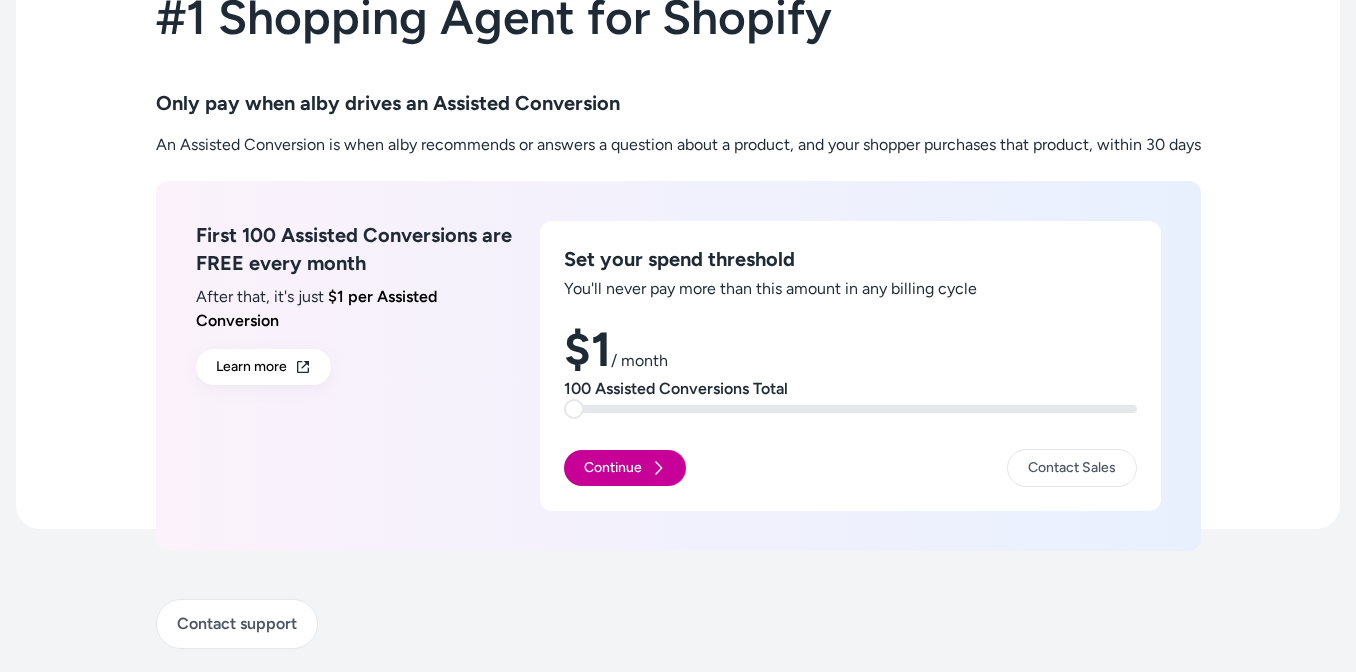 click on "Continue" at bounding box center (625, 468) 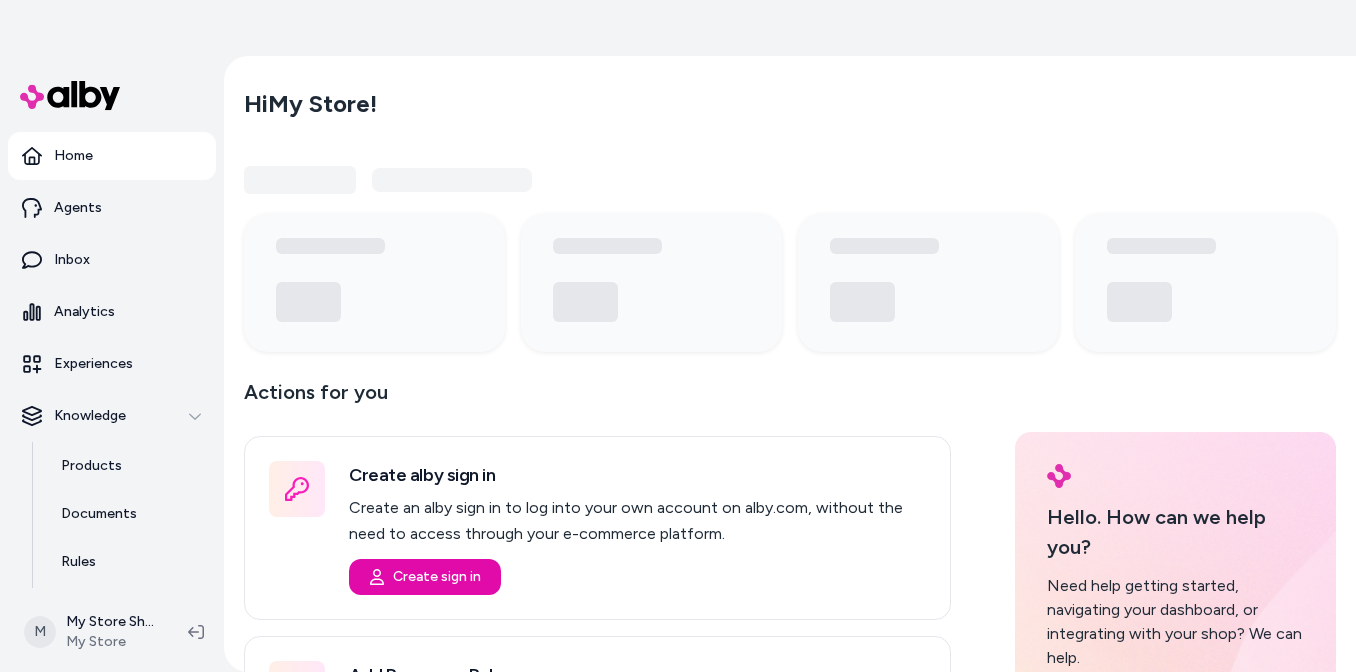 scroll, scrollTop: 0, scrollLeft: 0, axis: both 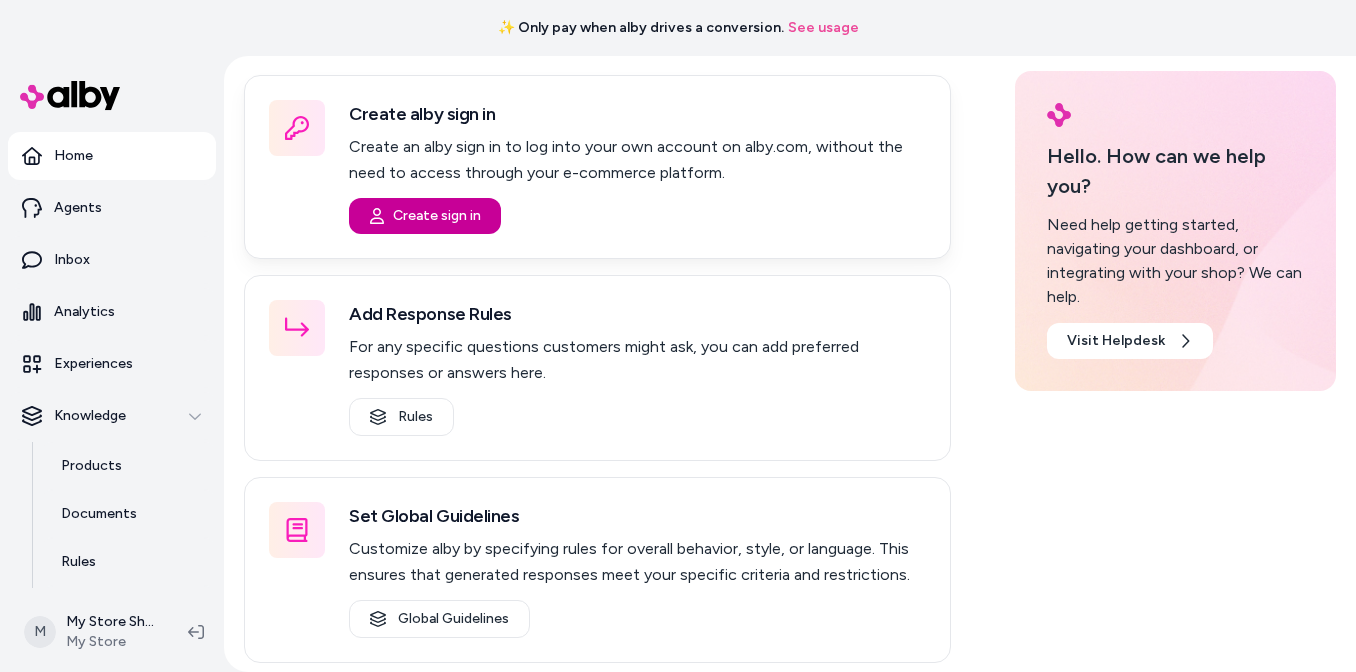 click on "Create sign in" at bounding box center [425, 216] 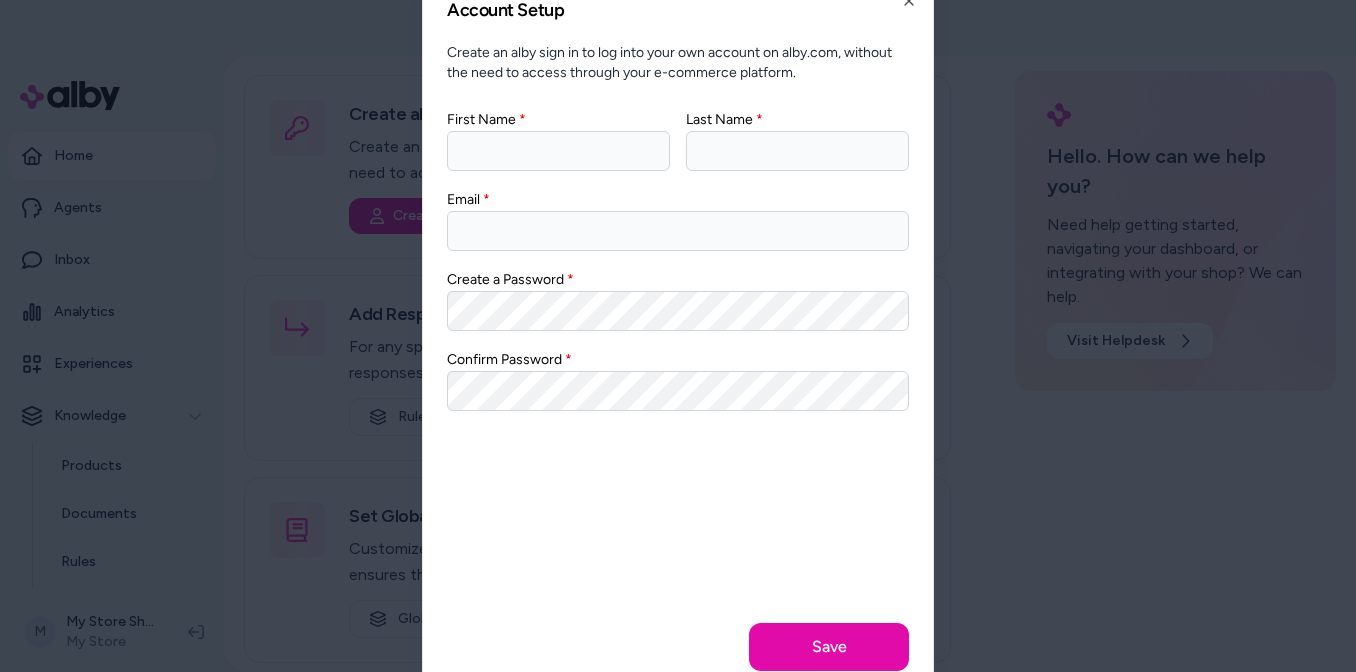 click on "First Name" at bounding box center [558, 151] 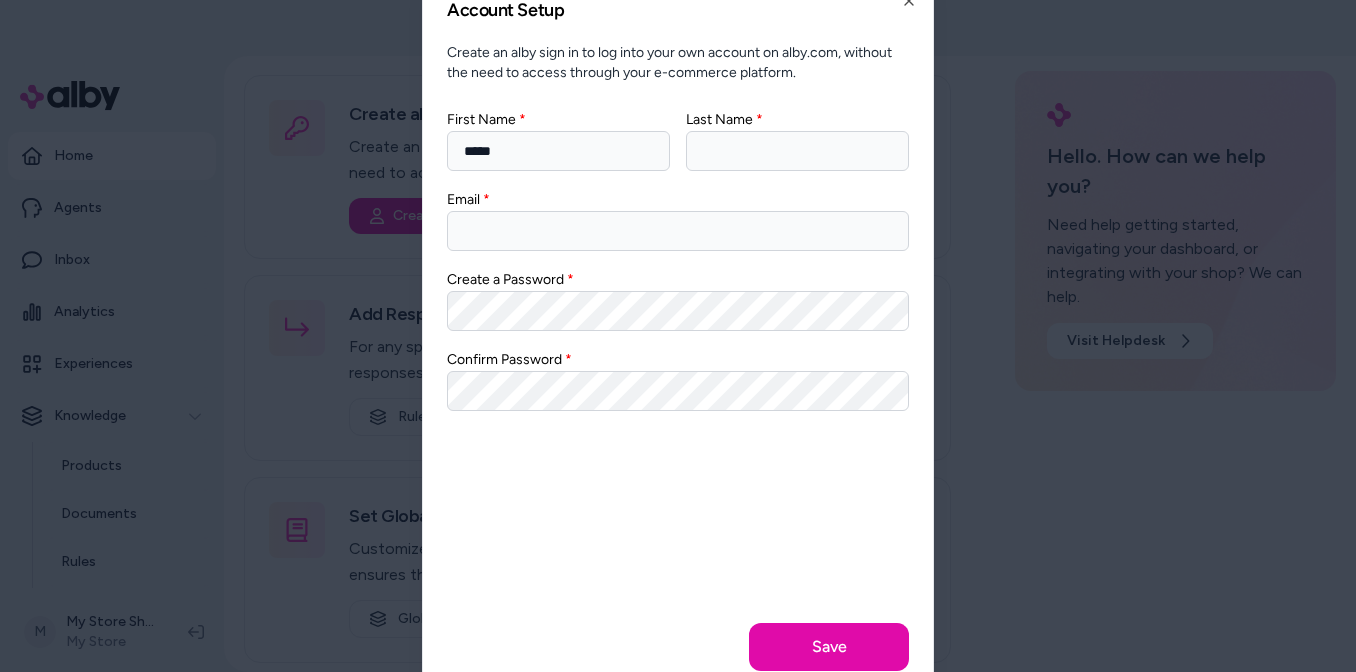 type on "*******" 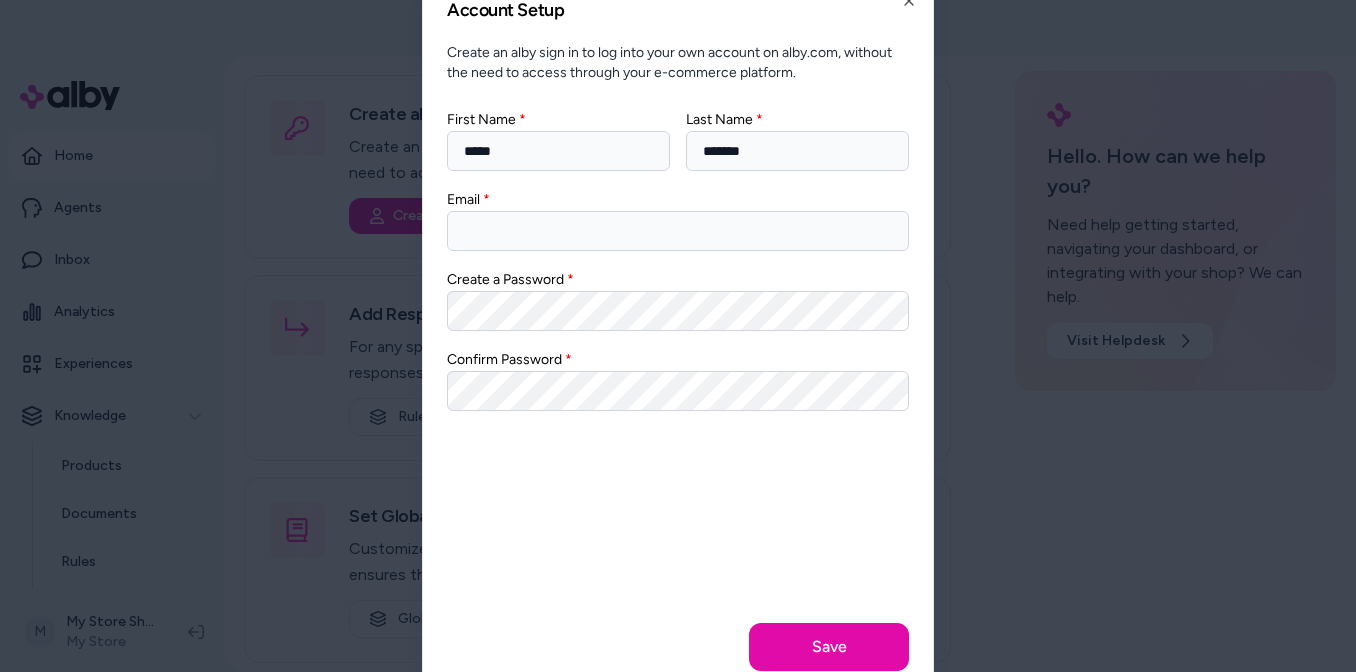 type on "**********" 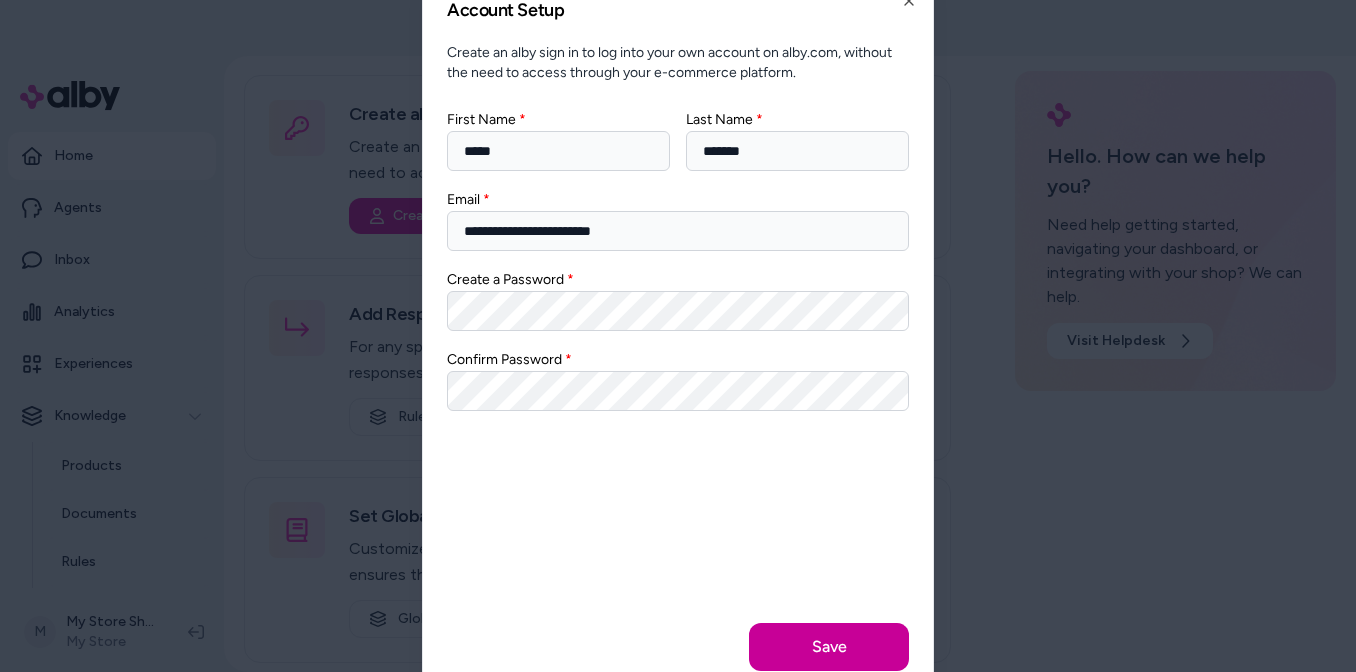 click on "Save" at bounding box center (829, 647) 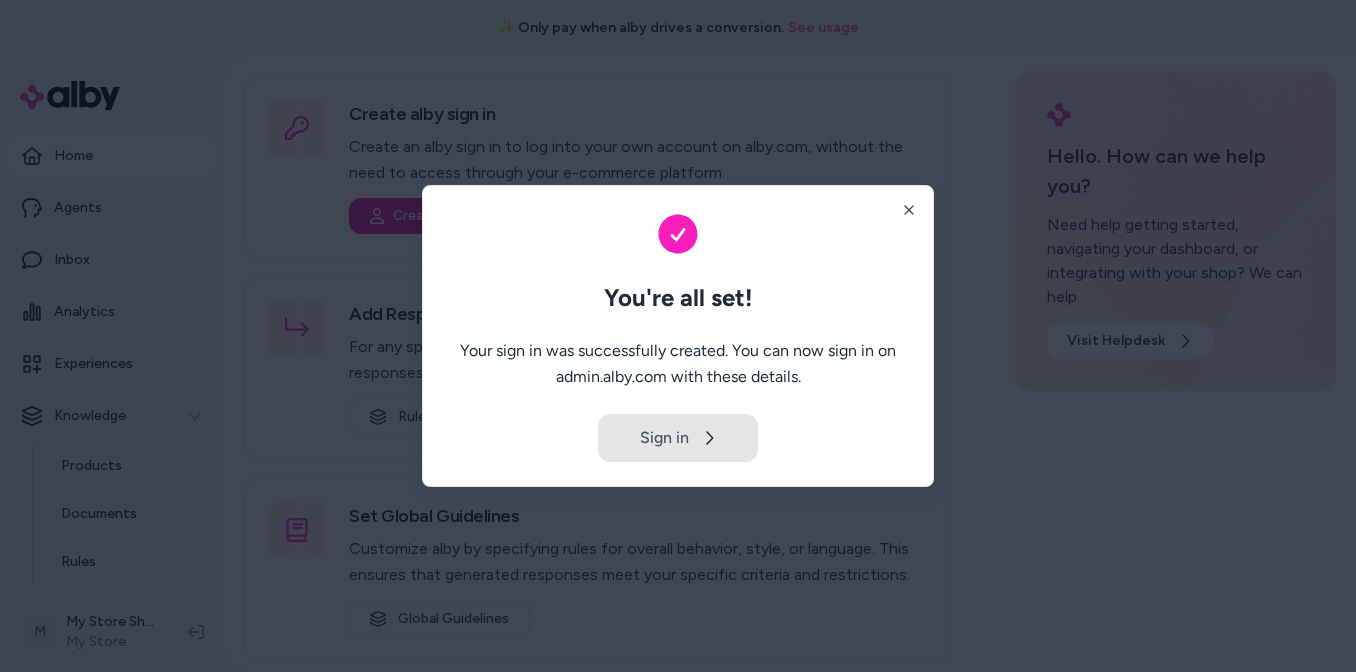 click on "Sign in" at bounding box center (678, 438) 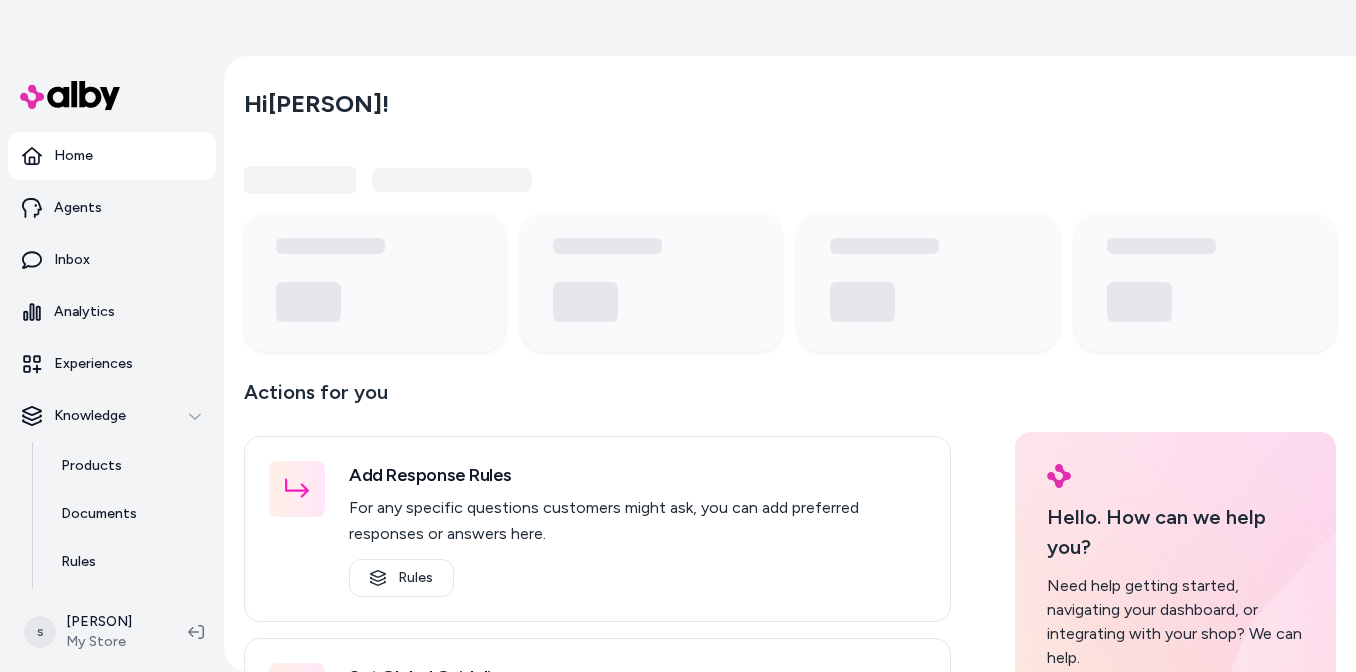 scroll, scrollTop: 0, scrollLeft: 0, axis: both 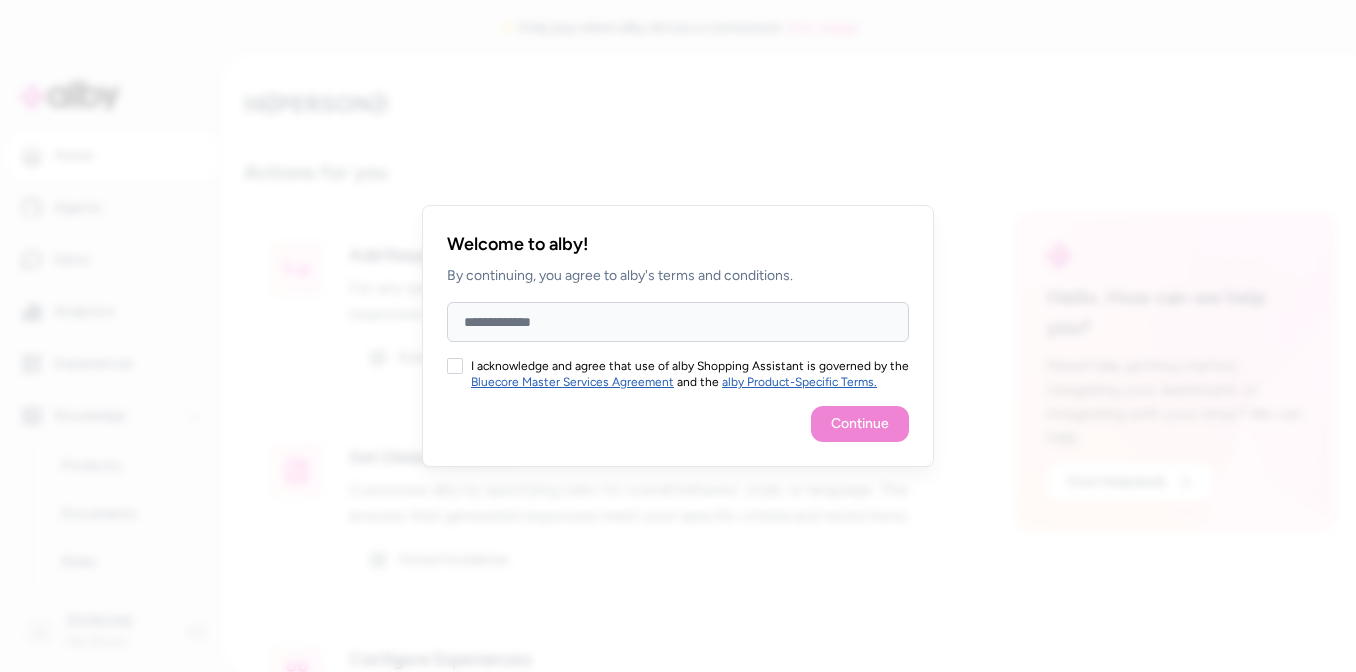 click on "Full Name" at bounding box center (678, 322) 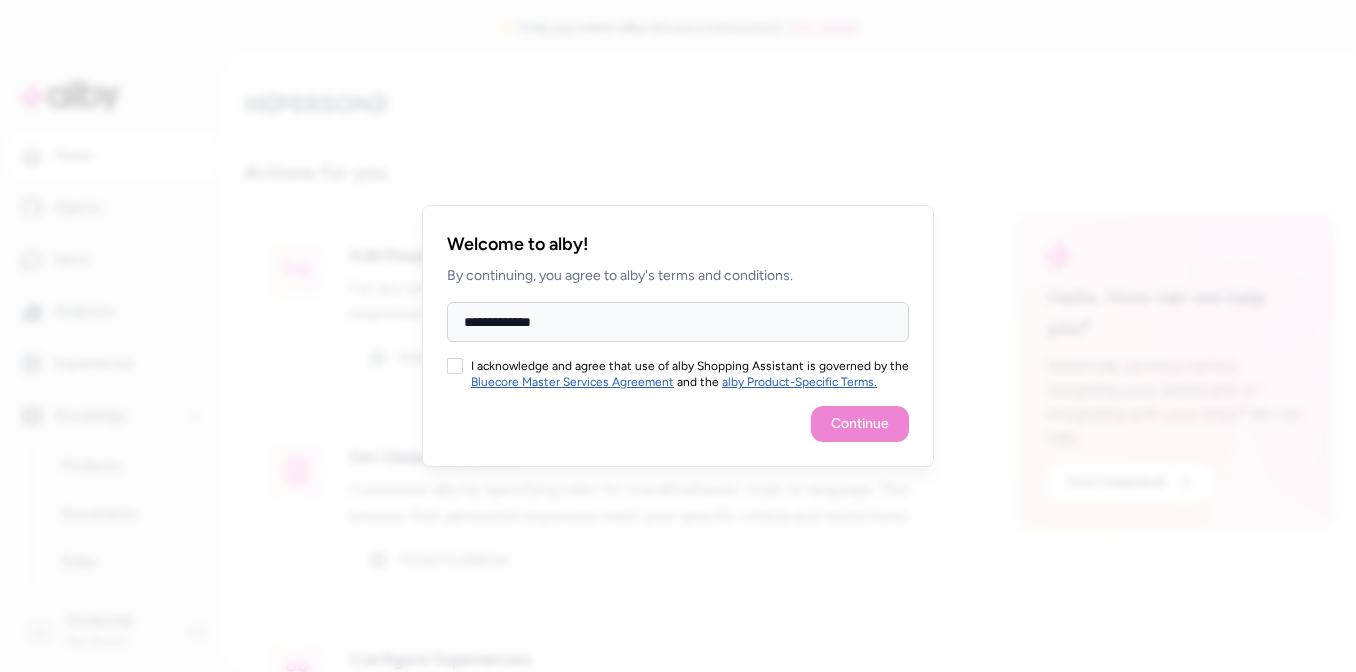 click on "**********" at bounding box center (678, 322) 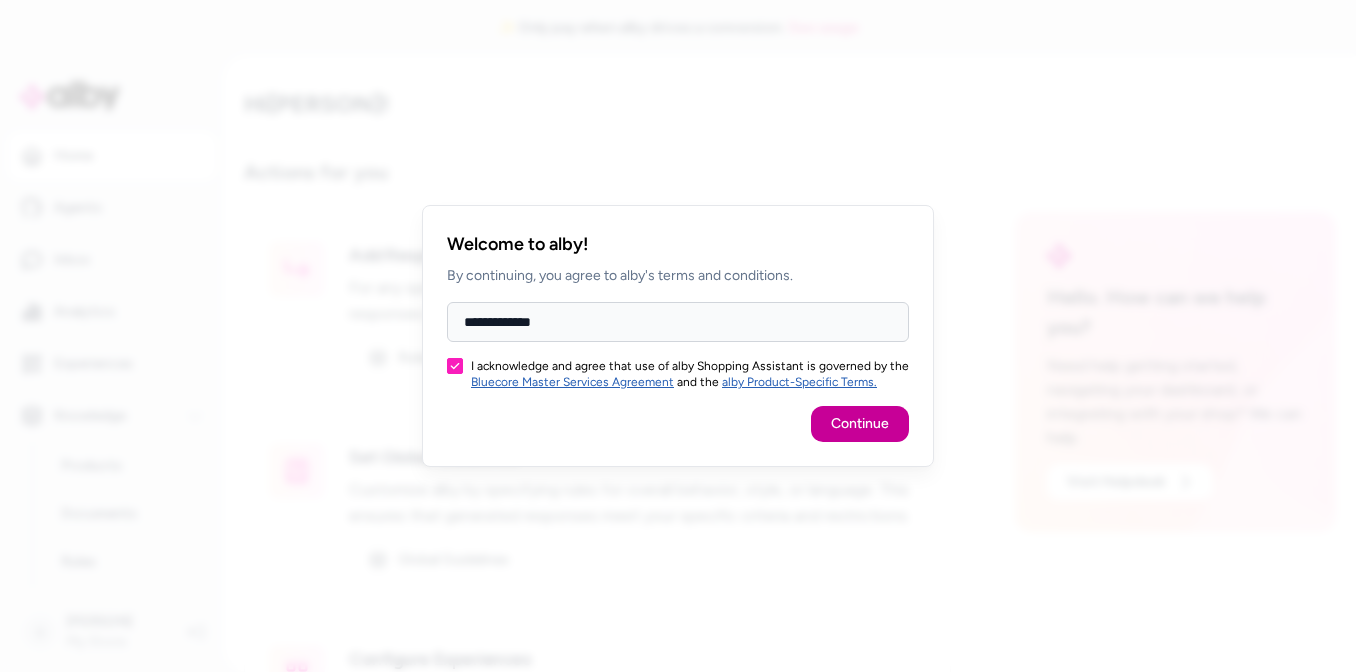 click on "Continue" at bounding box center [860, 424] 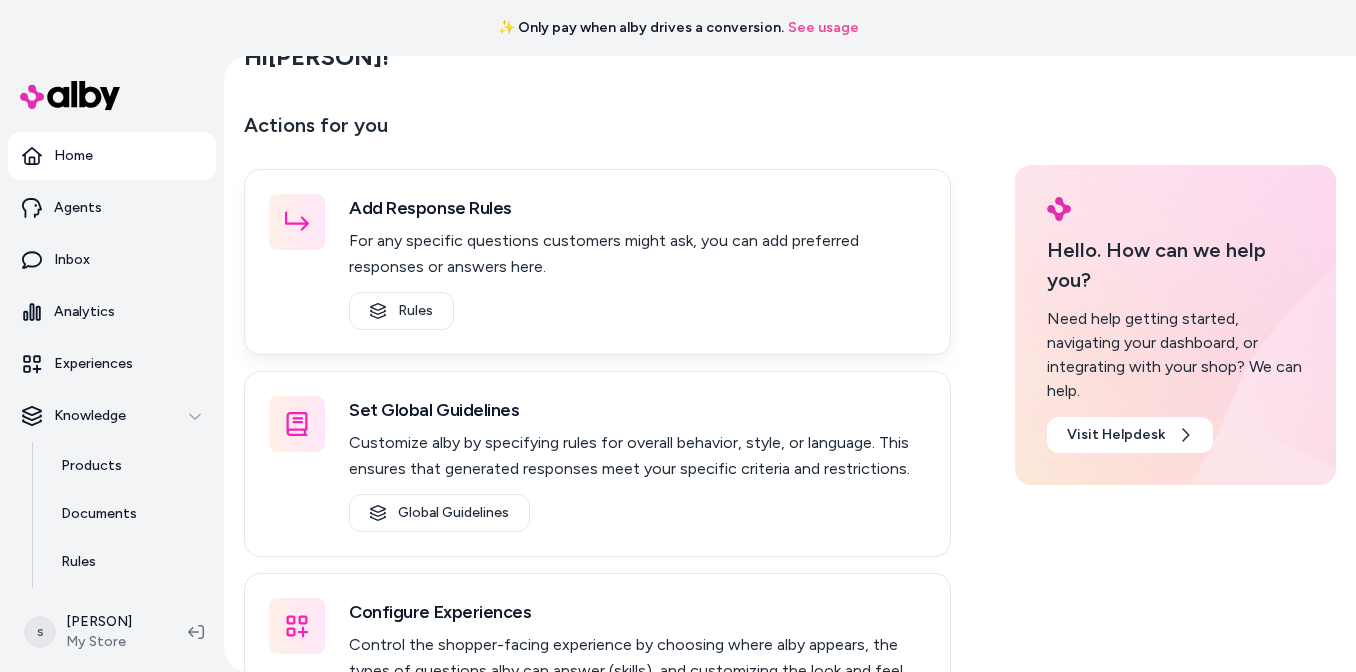 scroll, scrollTop: 54, scrollLeft: 0, axis: vertical 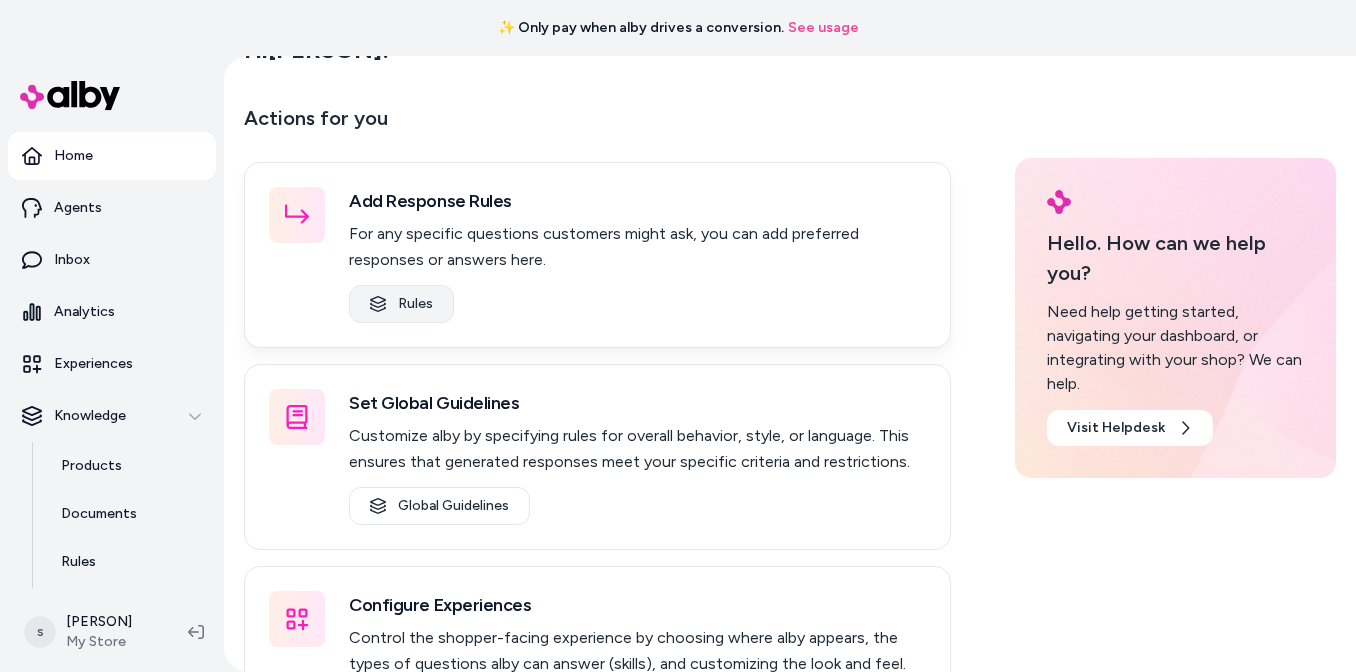 click on "Rules" at bounding box center [401, 304] 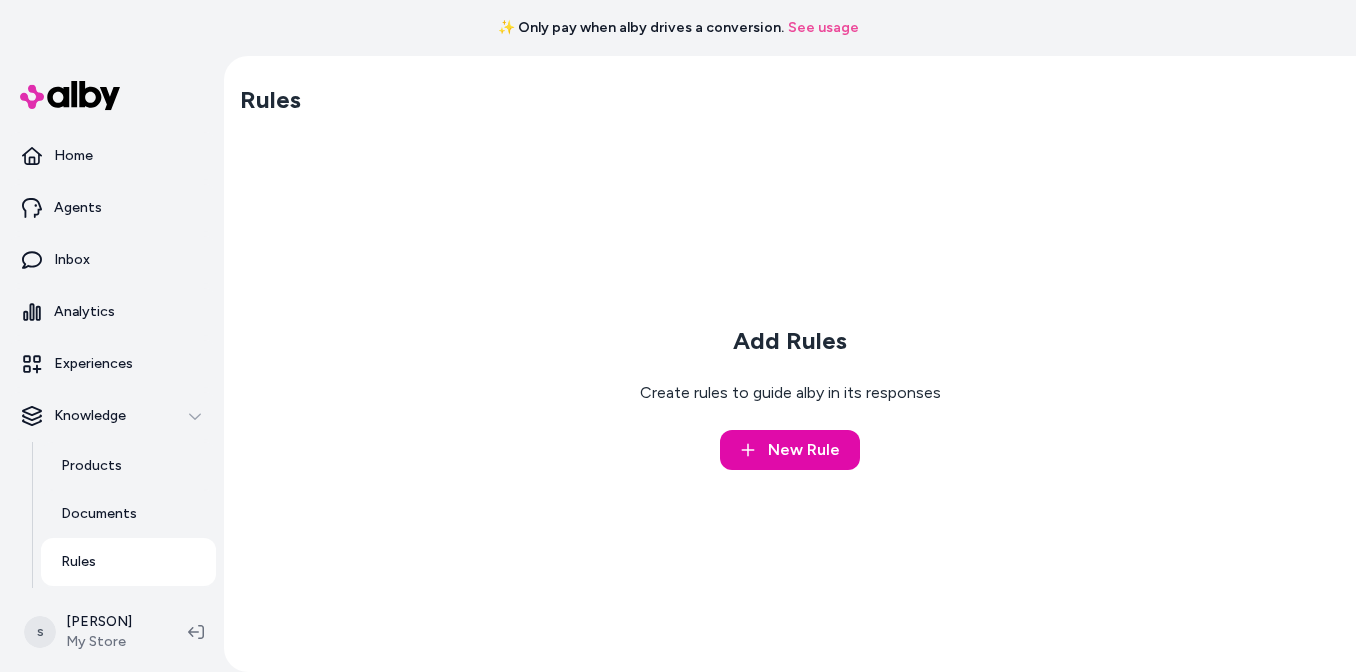 scroll, scrollTop: 0, scrollLeft: 0, axis: both 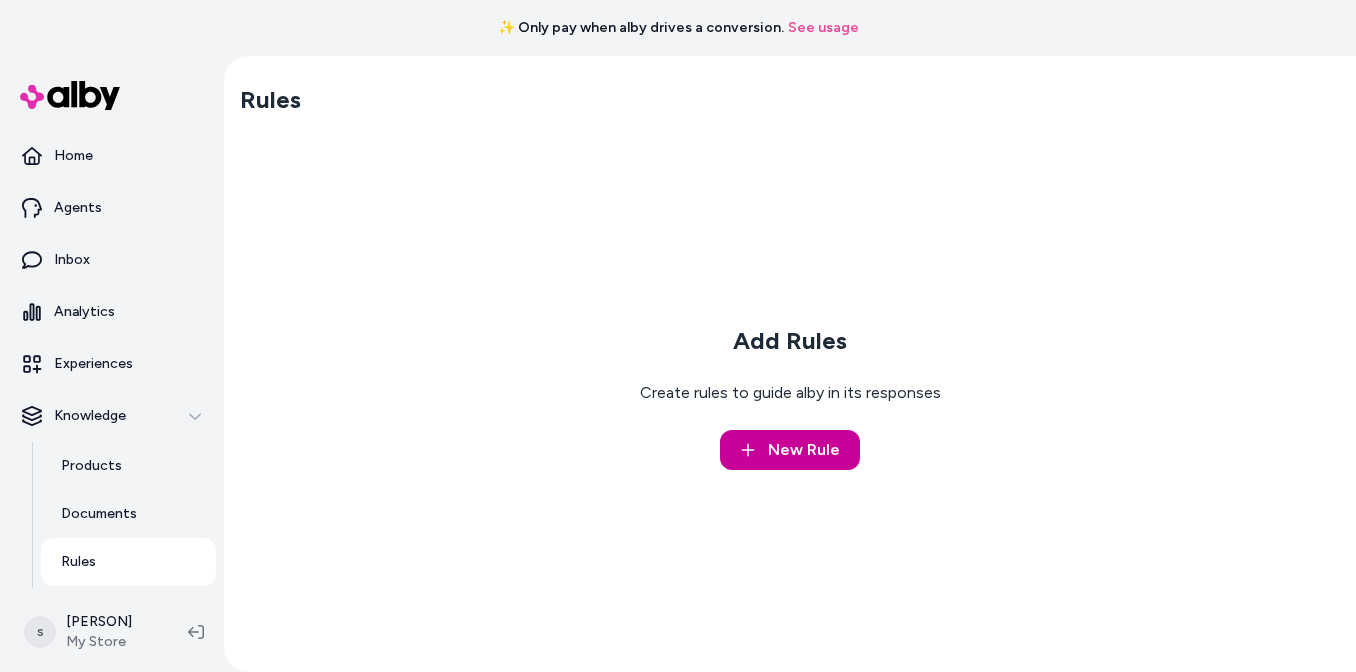 click on "New Rule" at bounding box center (804, 450) 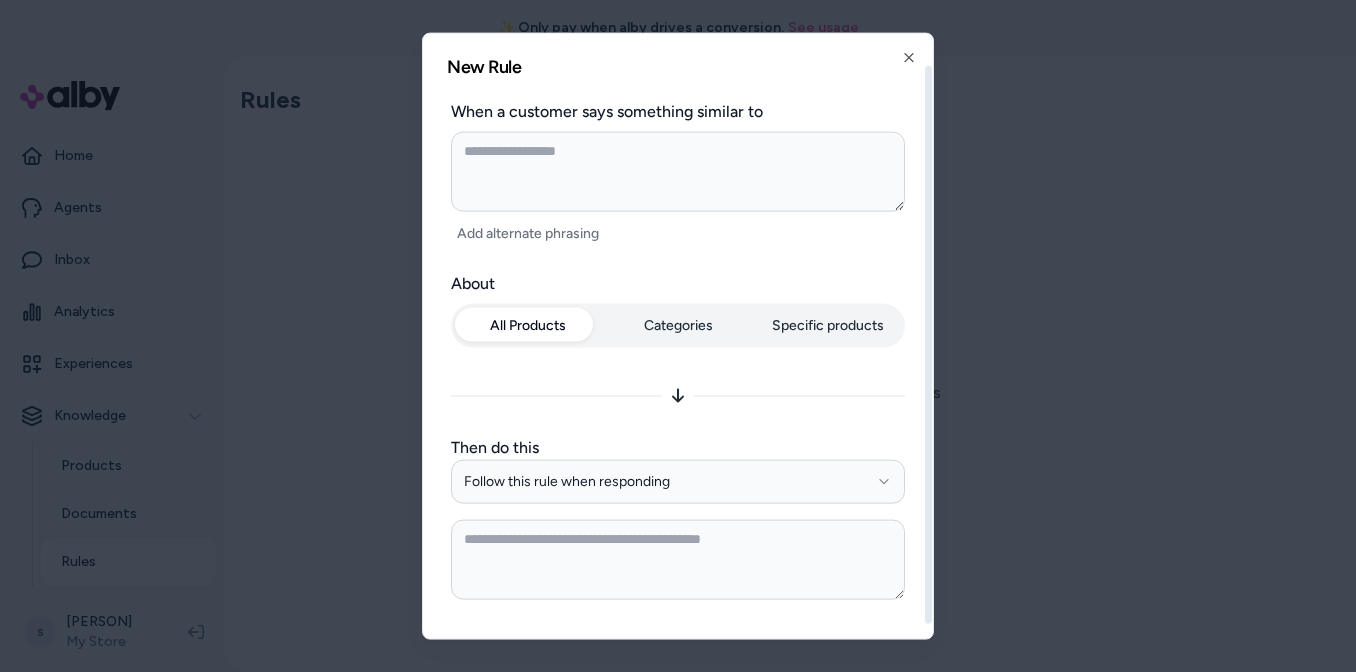 scroll, scrollTop: 44, scrollLeft: 0, axis: vertical 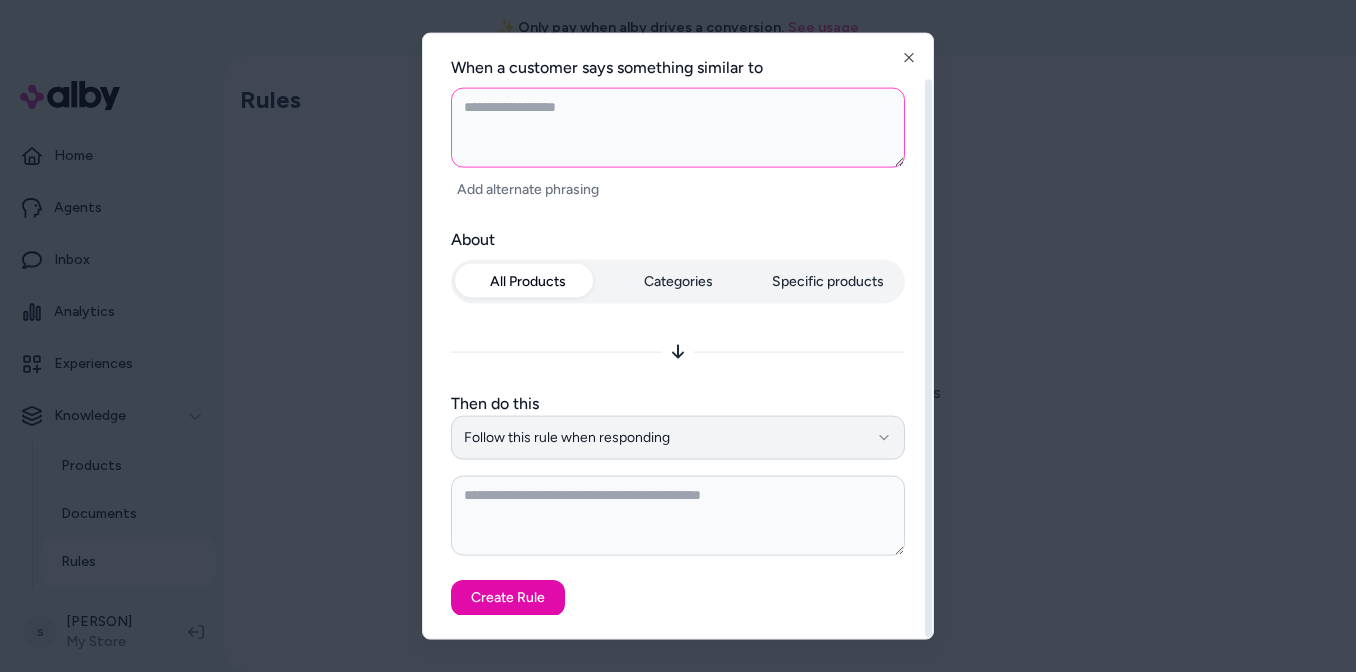 click on "Follow this rule when responding" at bounding box center (678, 438) 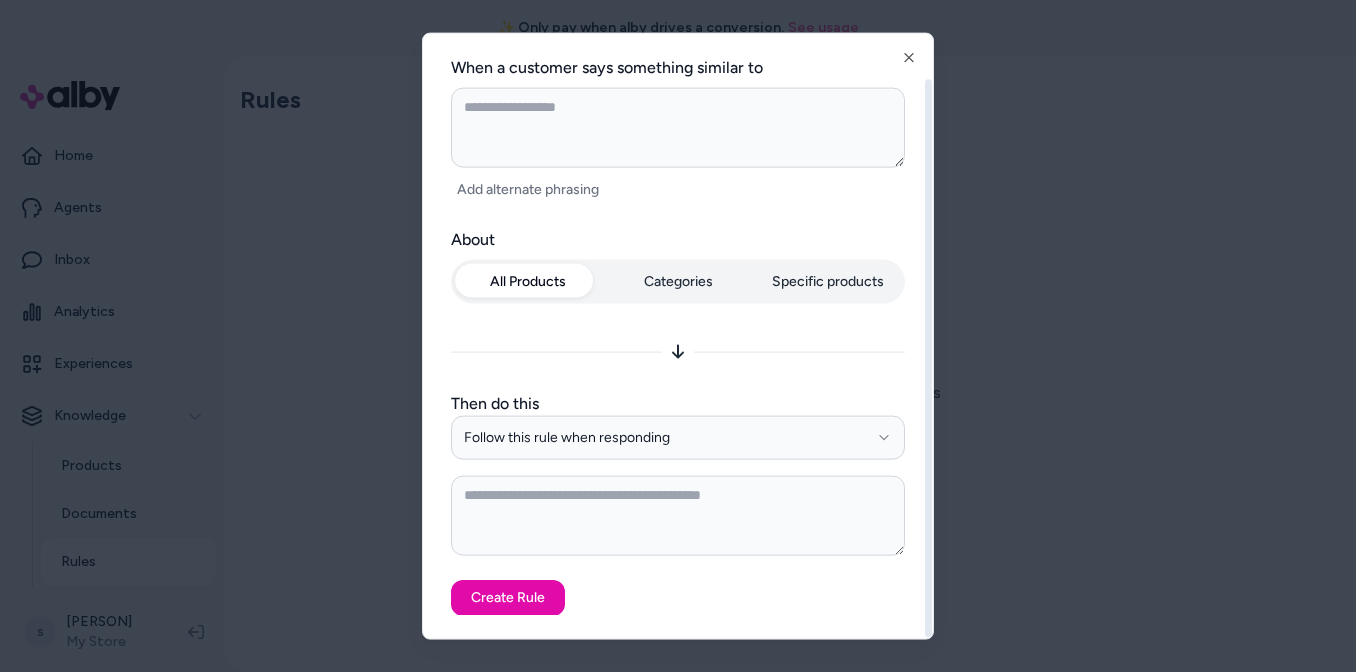 click on "**********" at bounding box center (678, 392) 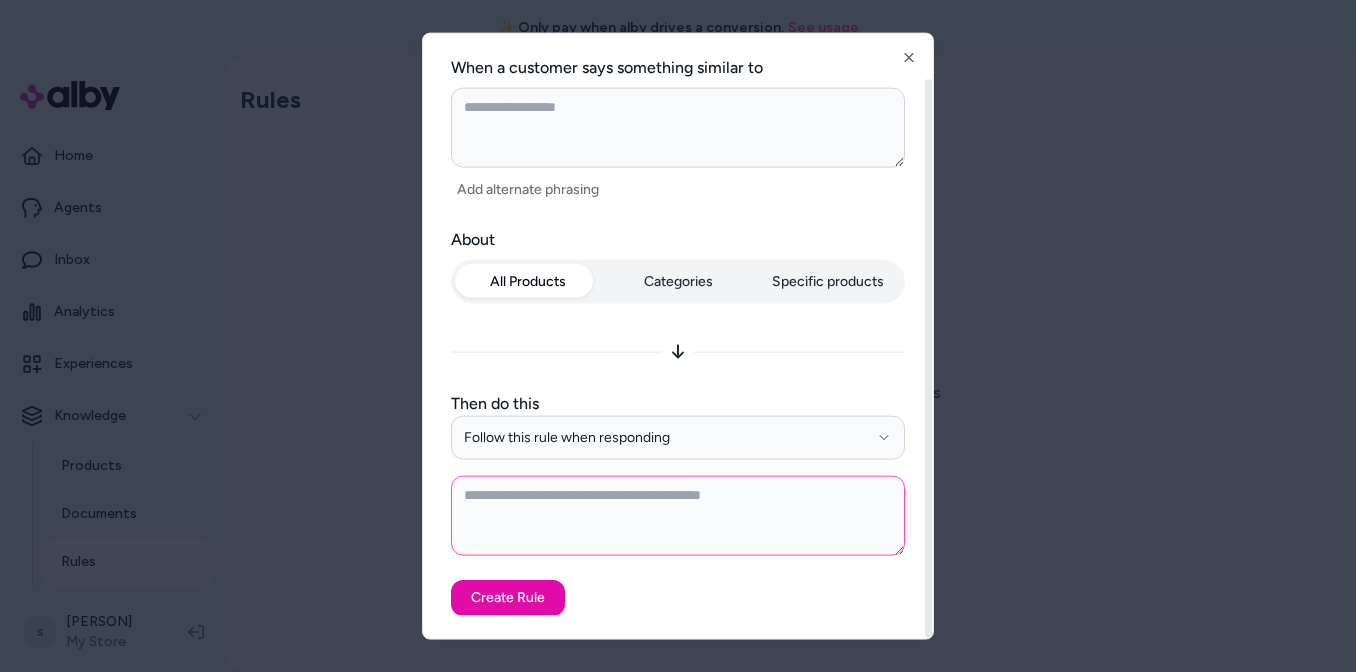 click at bounding box center (678, 515) 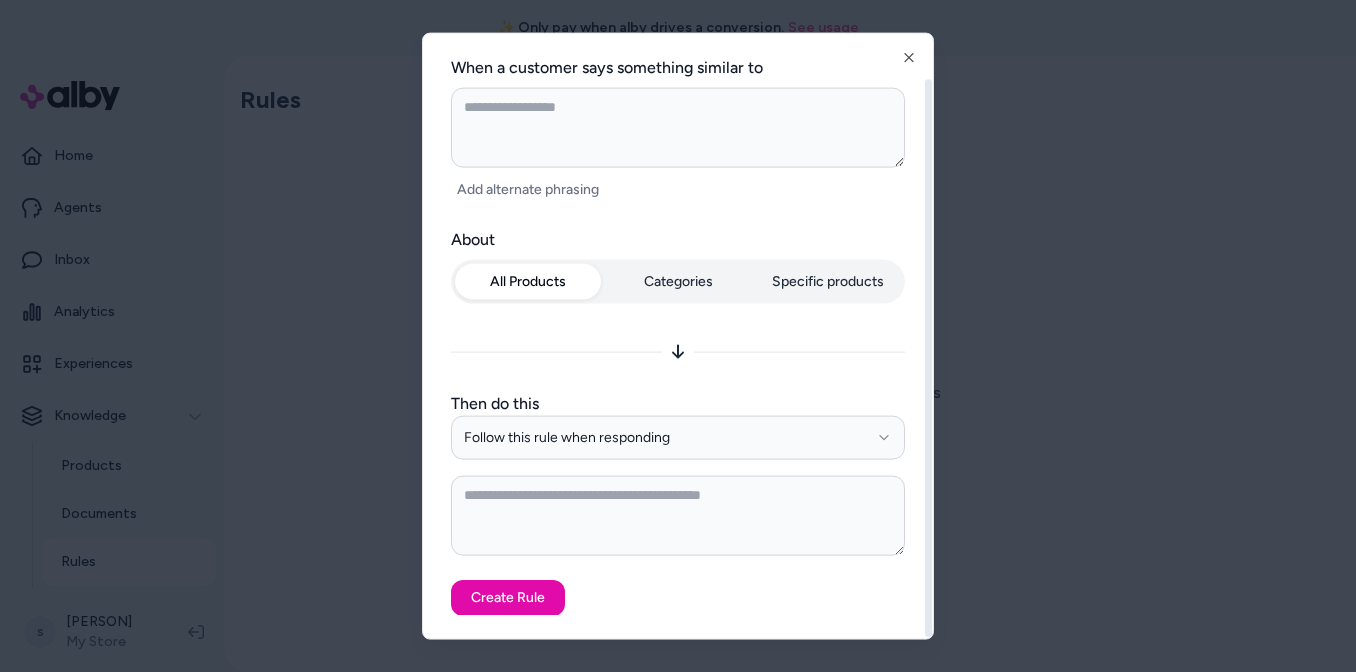 click on "All Products" at bounding box center [528, 282] 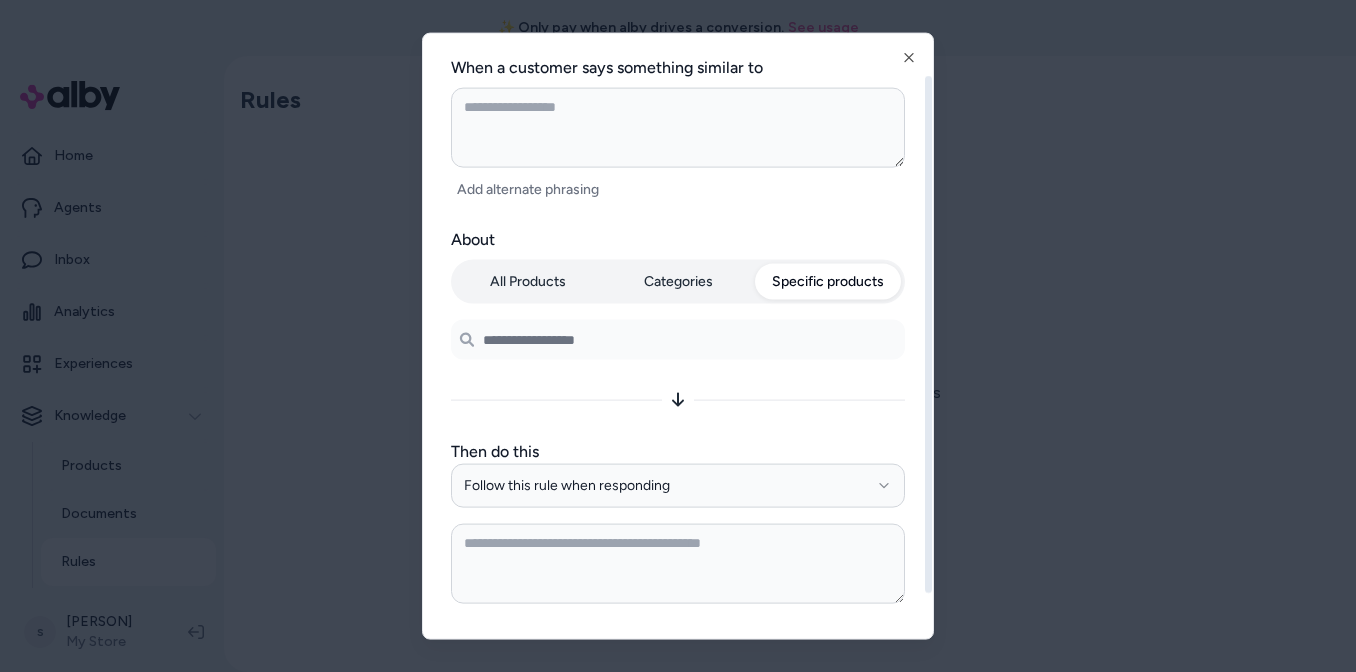 click on "Specific products" at bounding box center [828, 282] 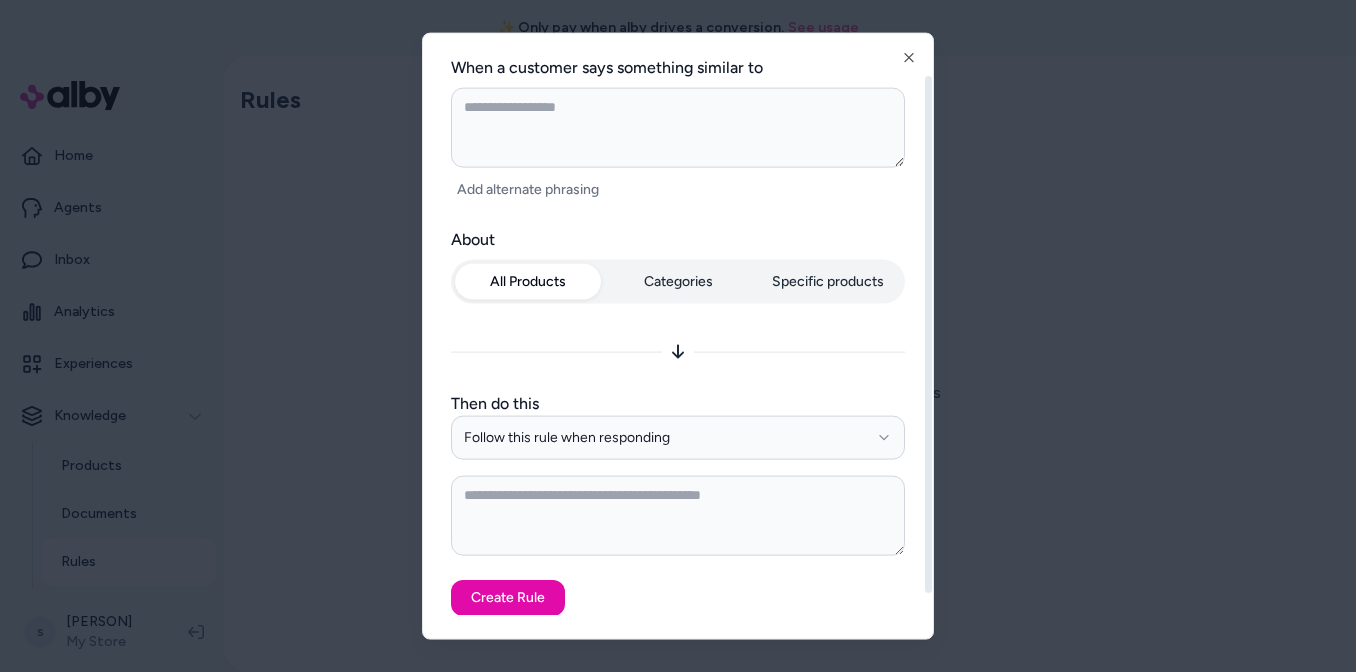 click on "All Products" at bounding box center (528, 282) 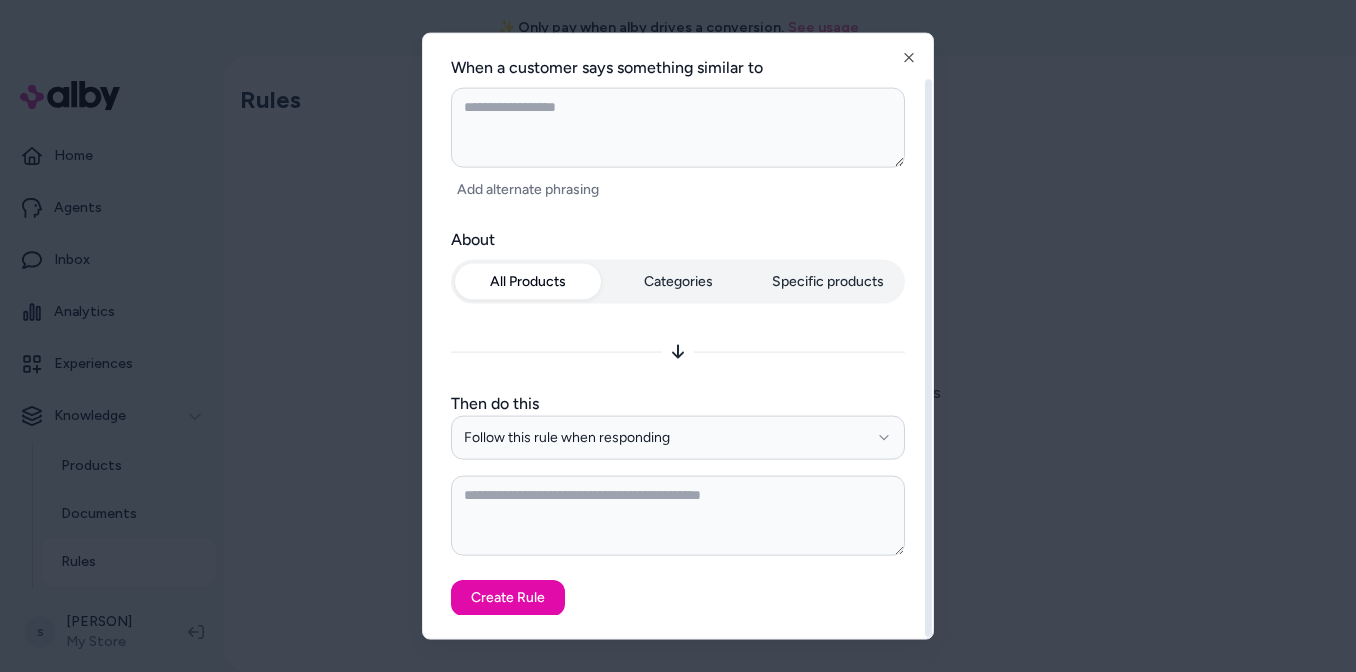 click on "**********" at bounding box center (678, 336) 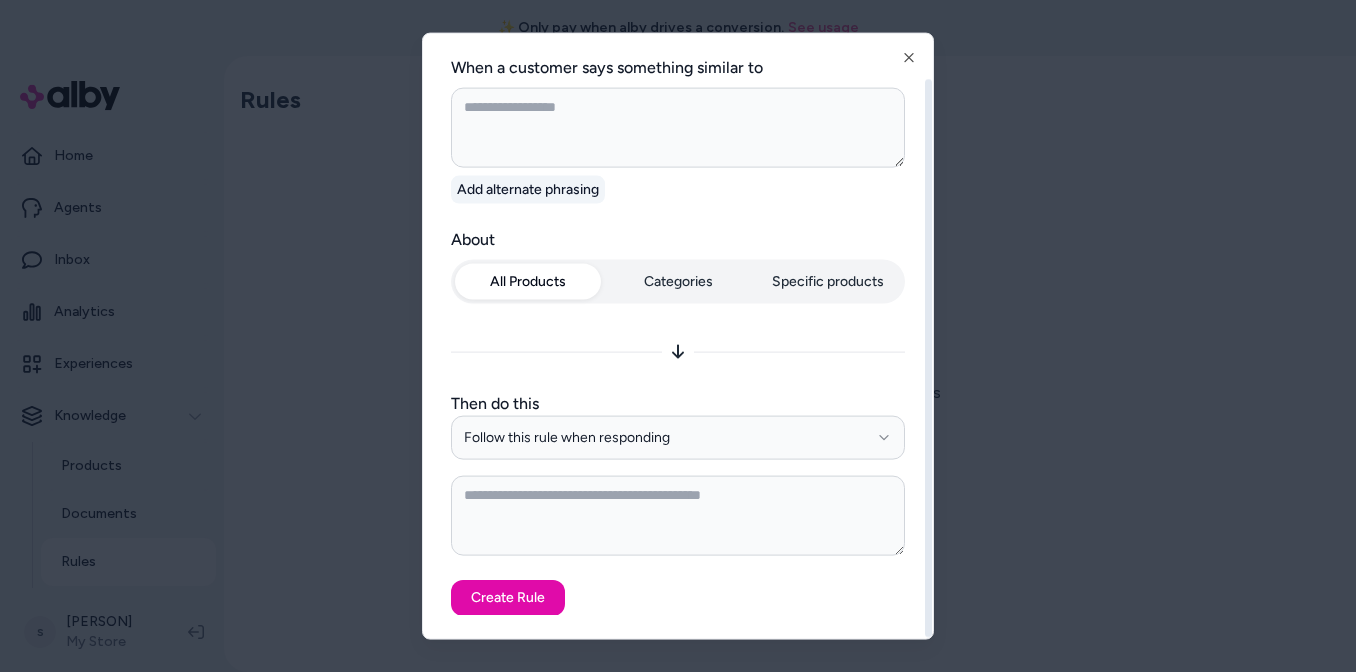 click on "Add alternate phrasing" at bounding box center [528, 190] 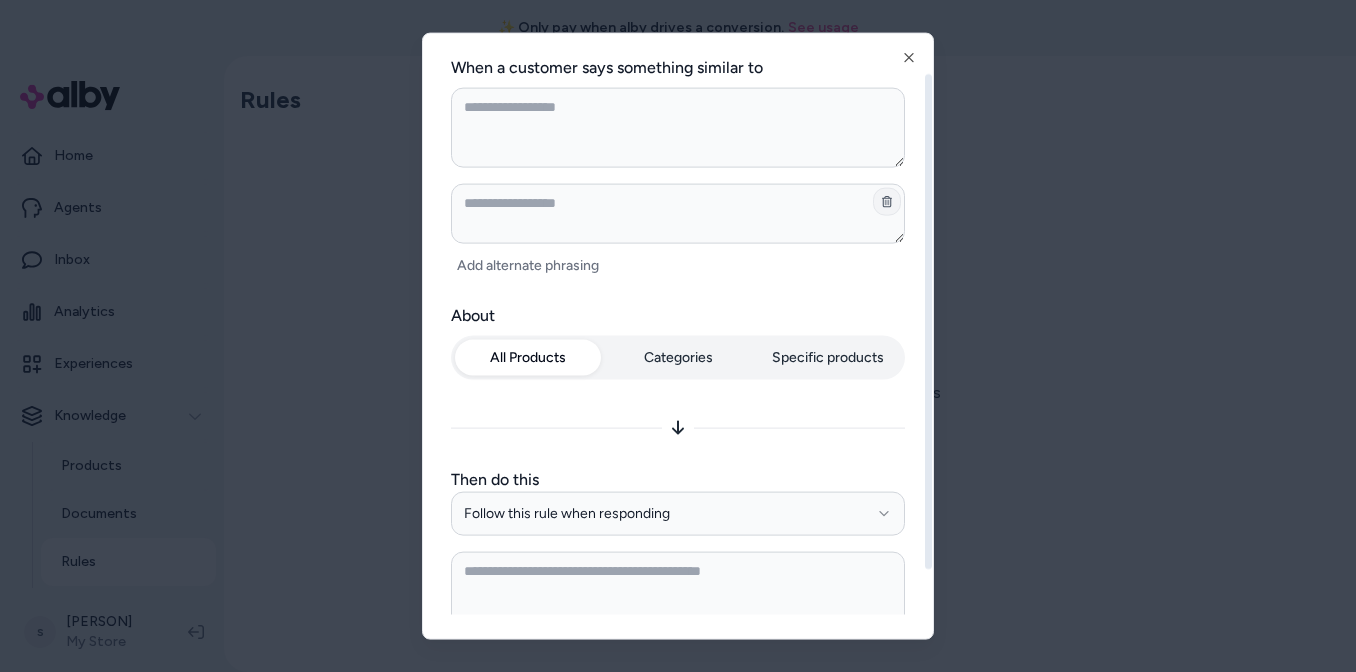 click 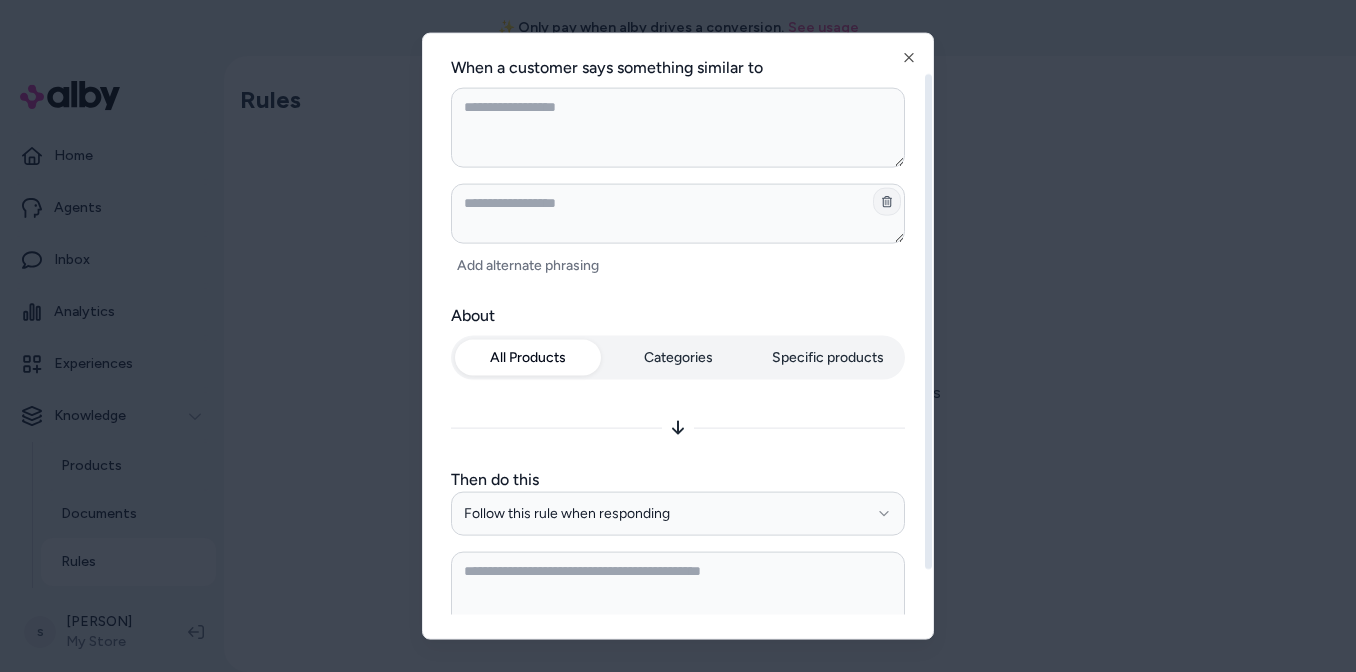 type on "*" 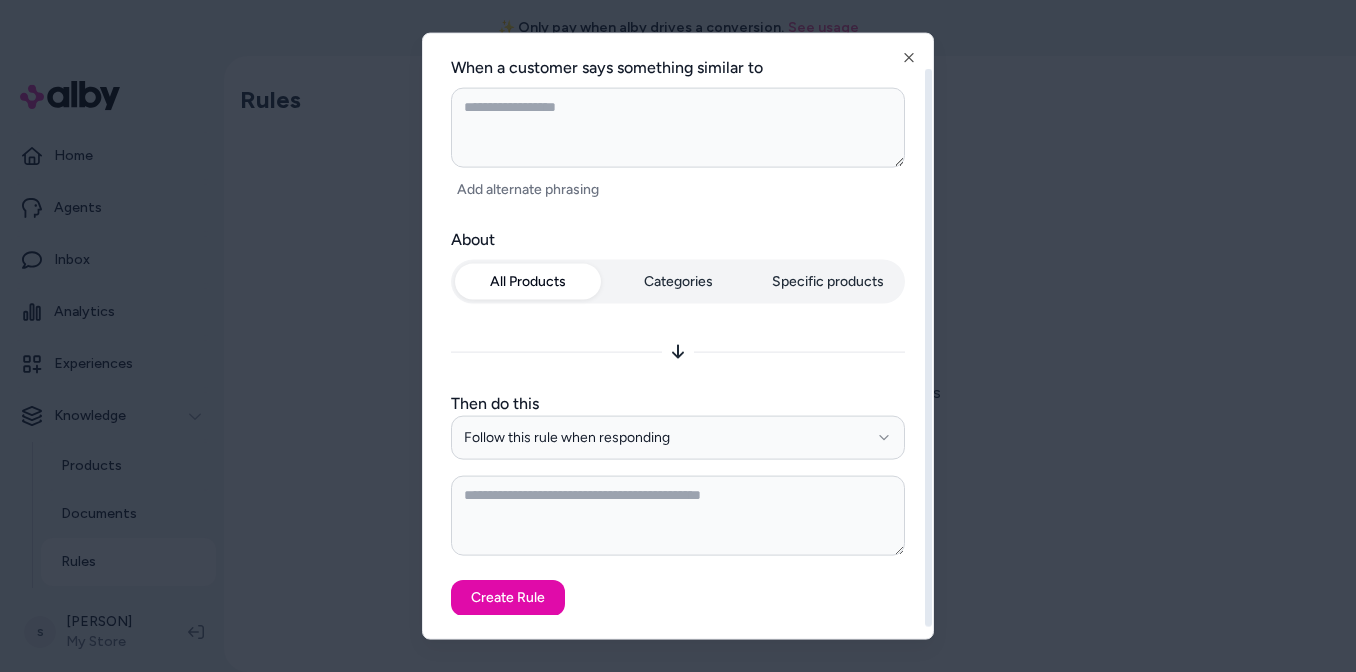 scroll, scrollTop: 0, scrollLeft: 0, axis: both 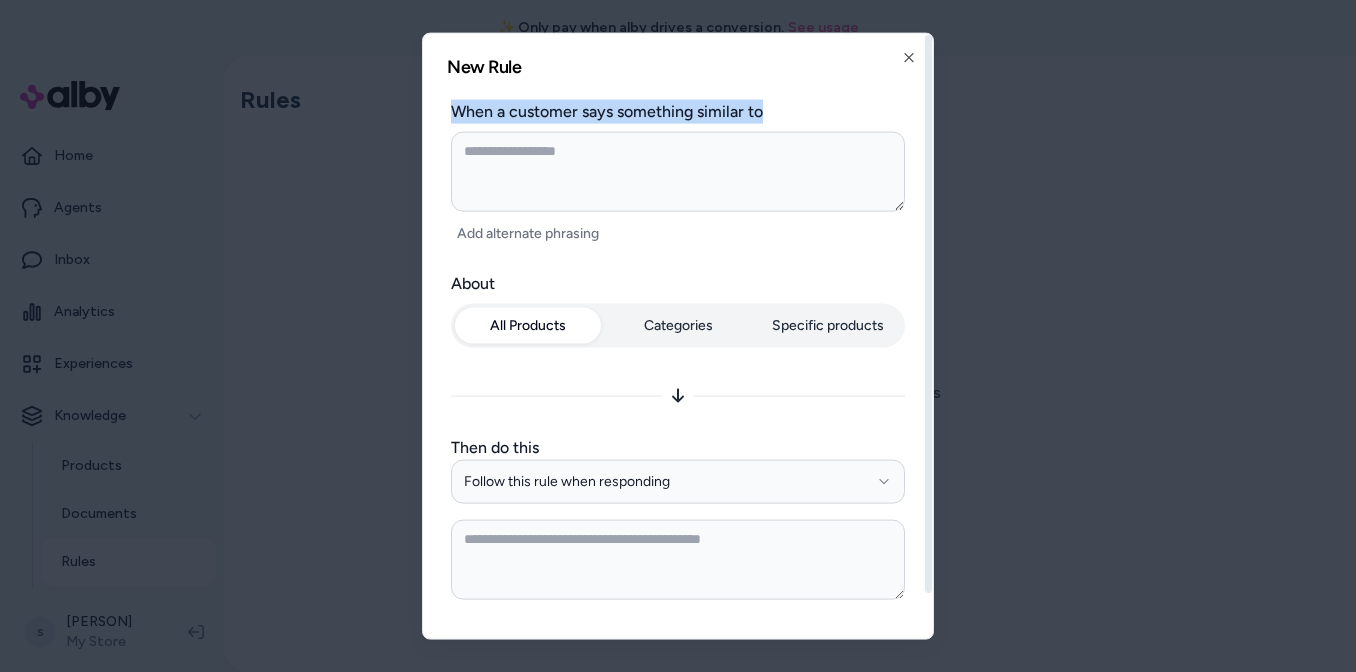drag, startPoint x: 785, startPoint y: 67, endPoint x: 519, endPoint y: 63, distance: 266.03006 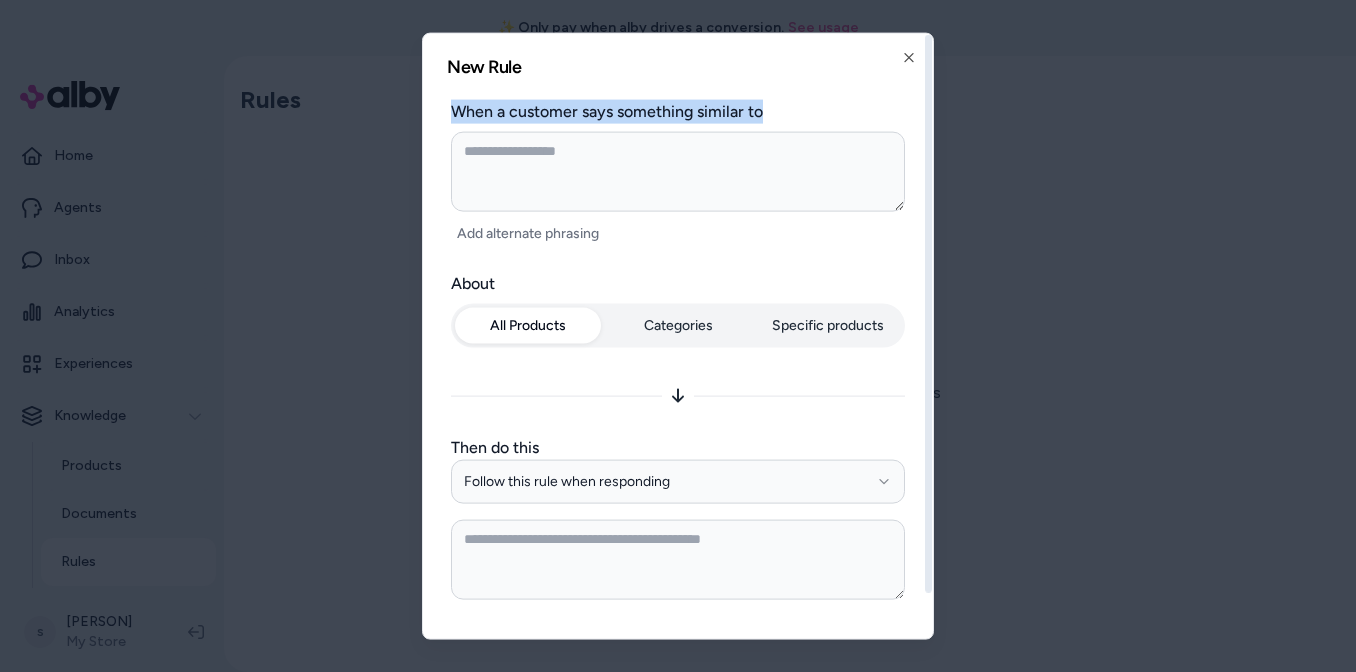 drag, startPoint x: 451, startPoint y: 106, endPoint x: 762, endPoint y: 105, distance: 311.00162 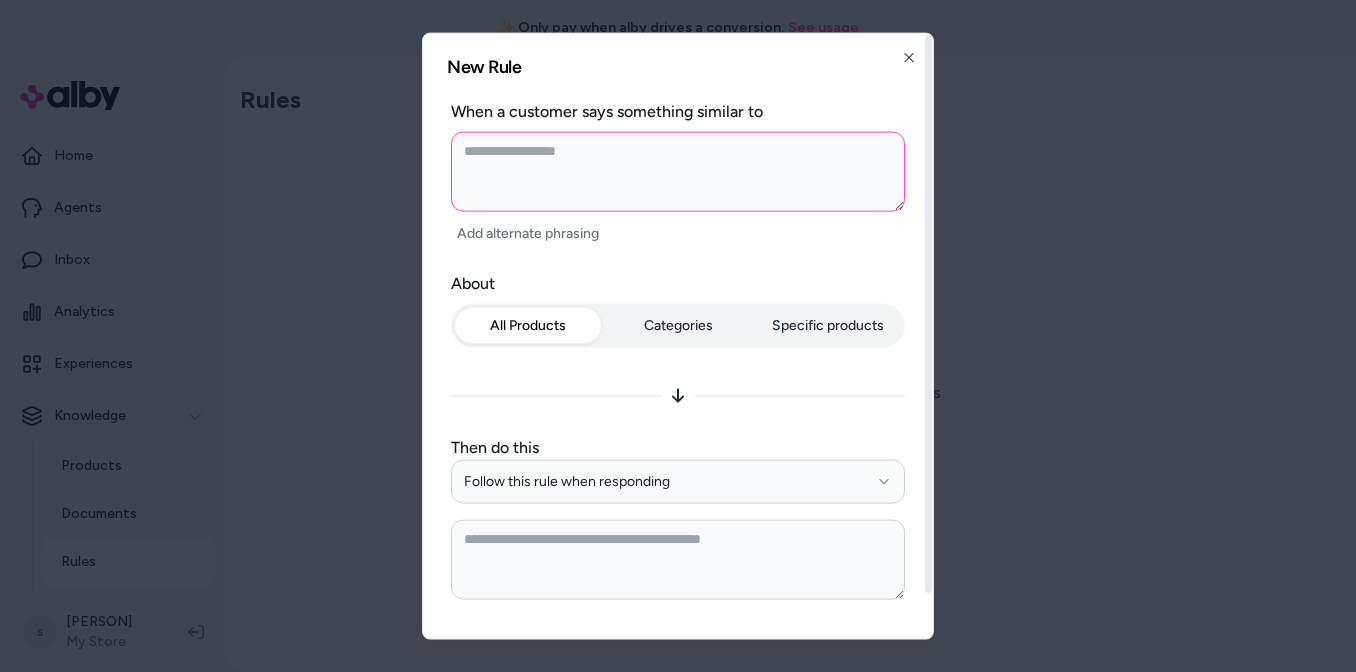click at bounding box center (678, 172) 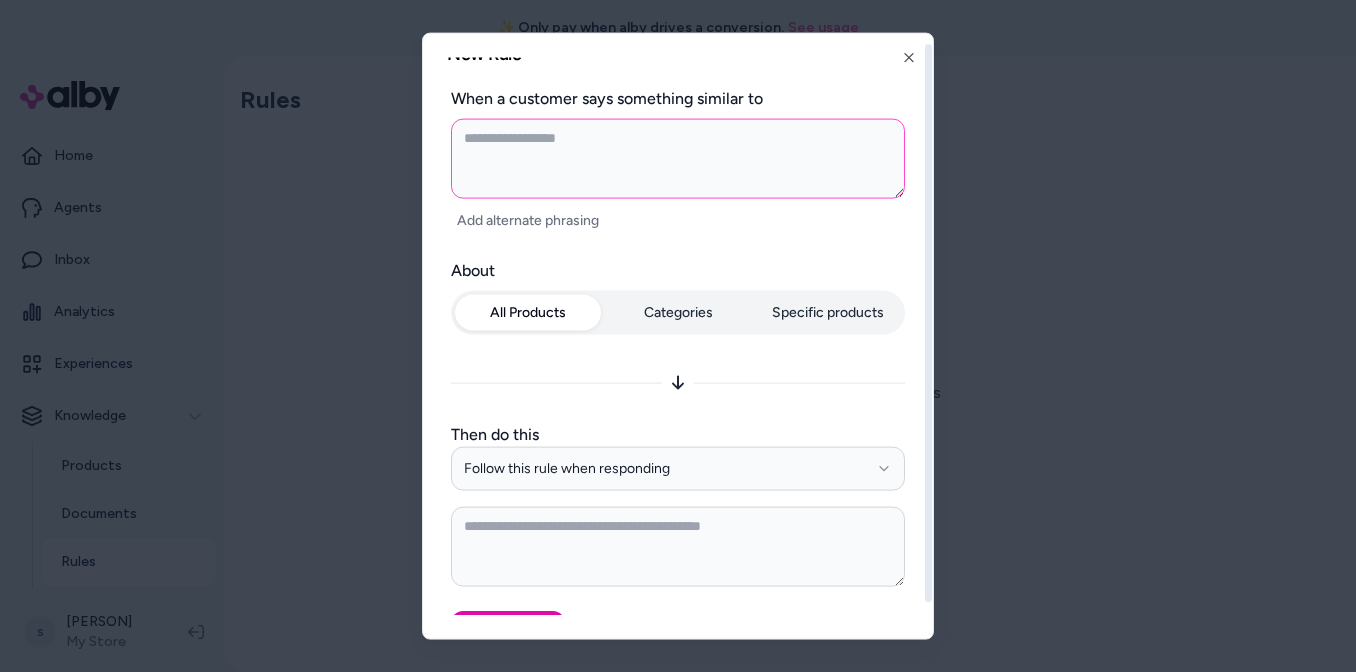 scroll, scrollTop: 4, scrollLeft: 0, axis: vertical 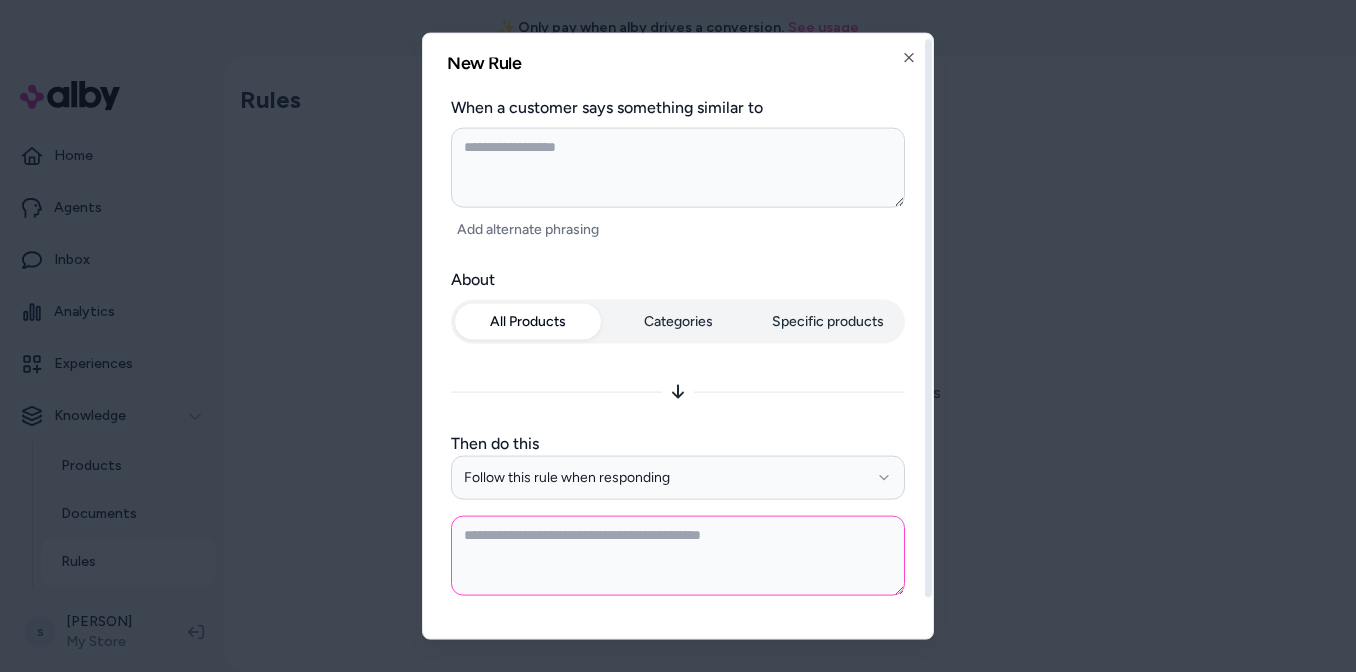 click at bounding box center [678, 555] 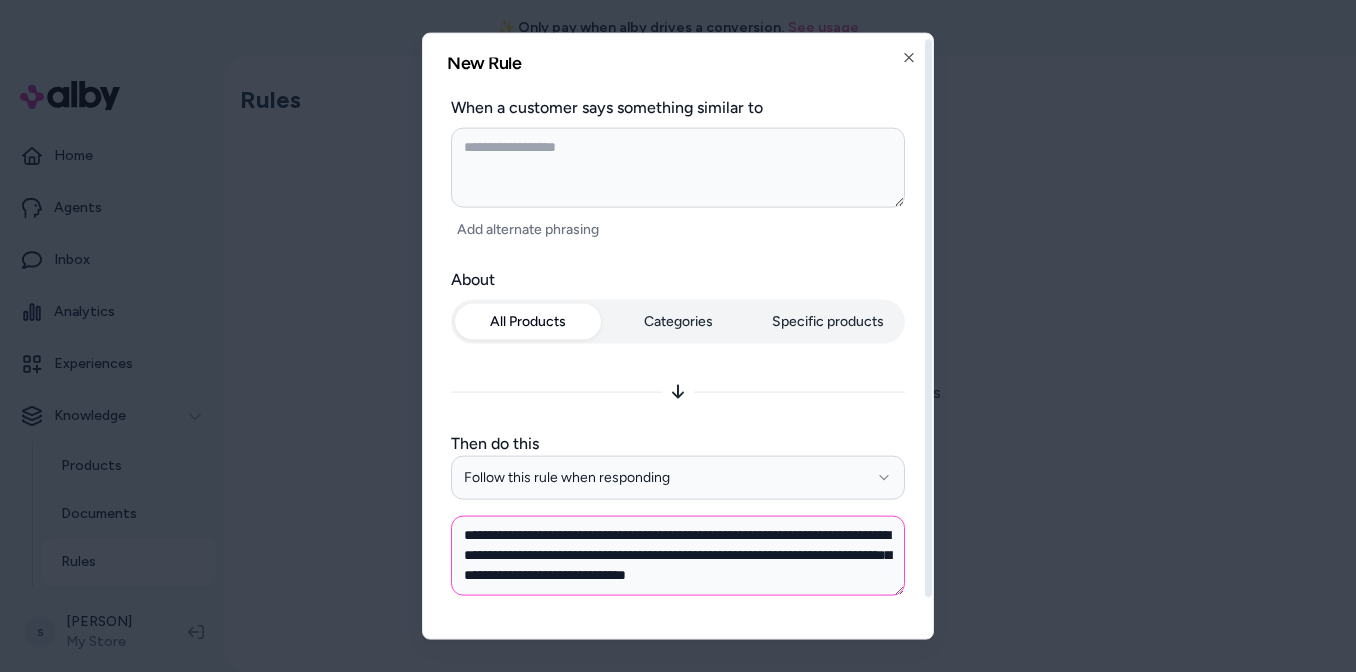 scroll, scrollTop: 0, scrollLeft: 0, axis: both 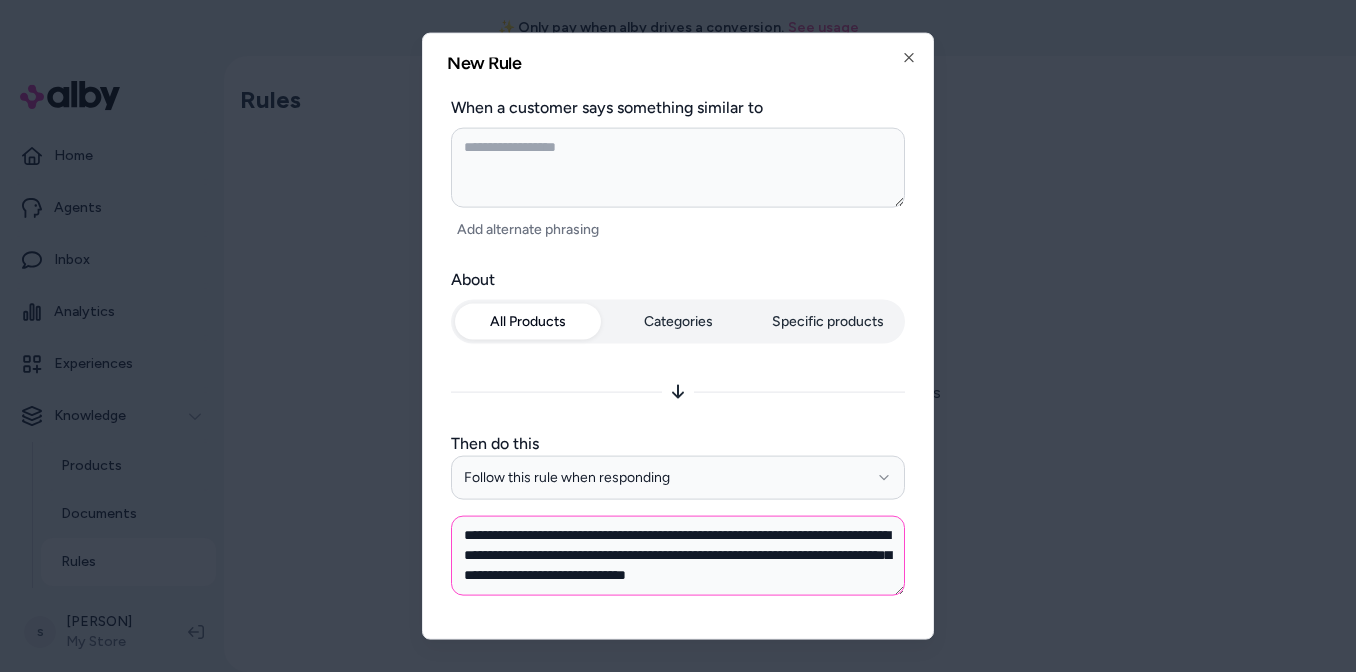 type on "**********" 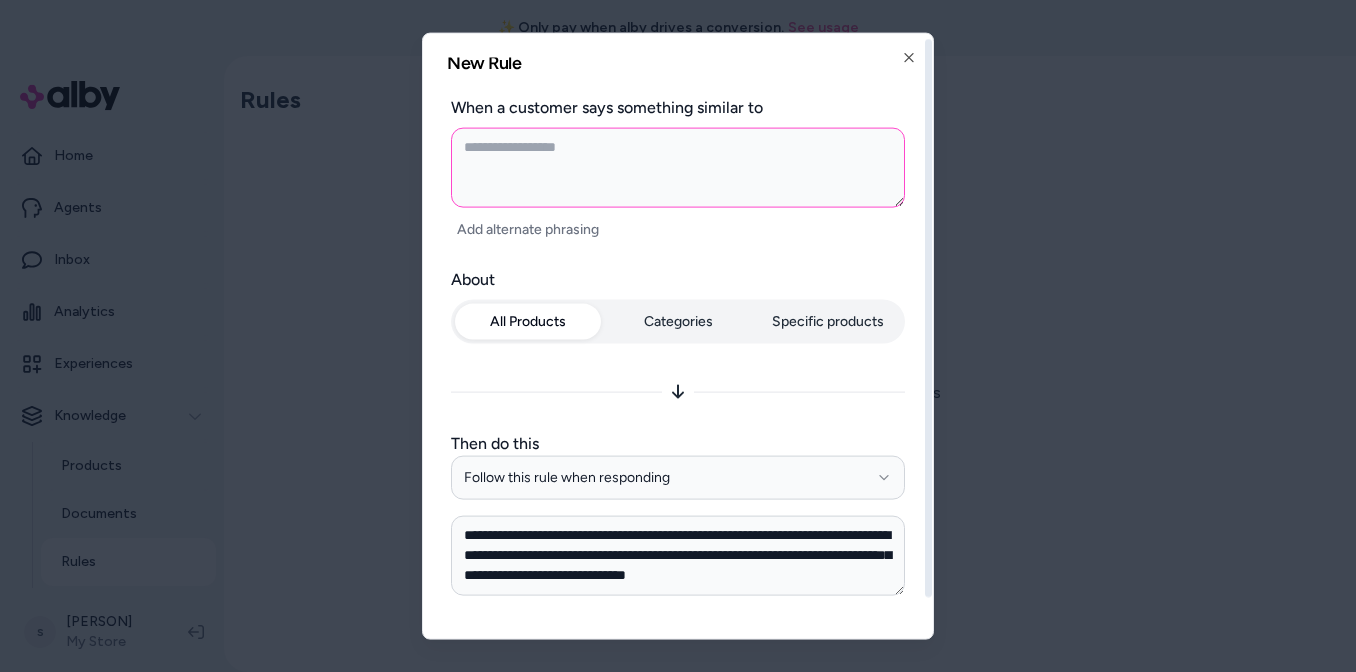 click at bounding box center (678, 168) 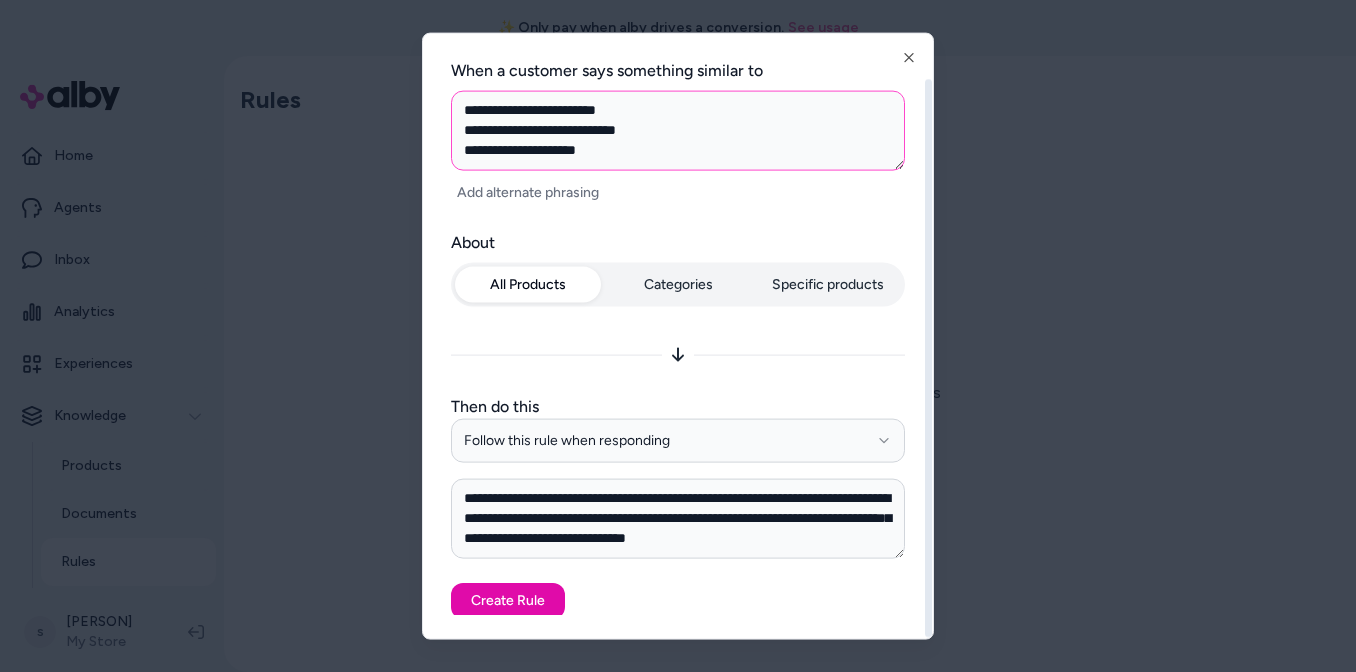 scroll, scrollTop: 44, scrollLeft: 0, axis: vertical 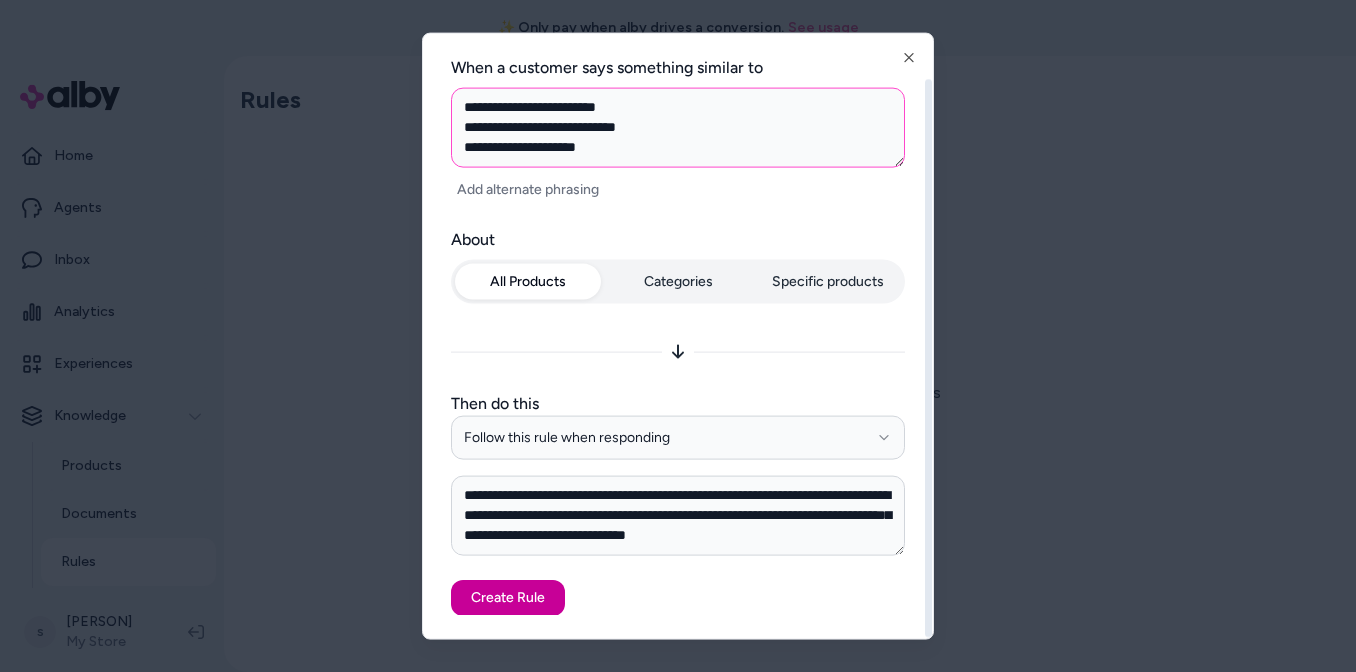 type on "**********" 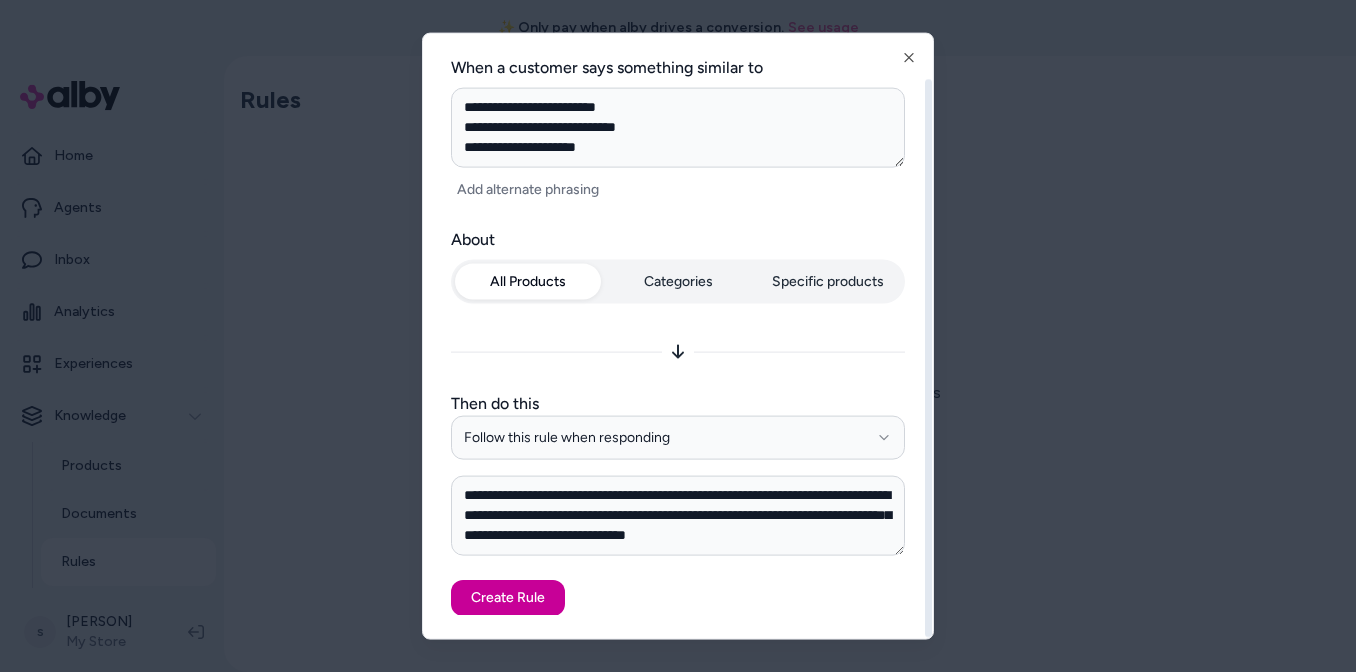 click on "Create Rule" at bounding box center (508, 597) 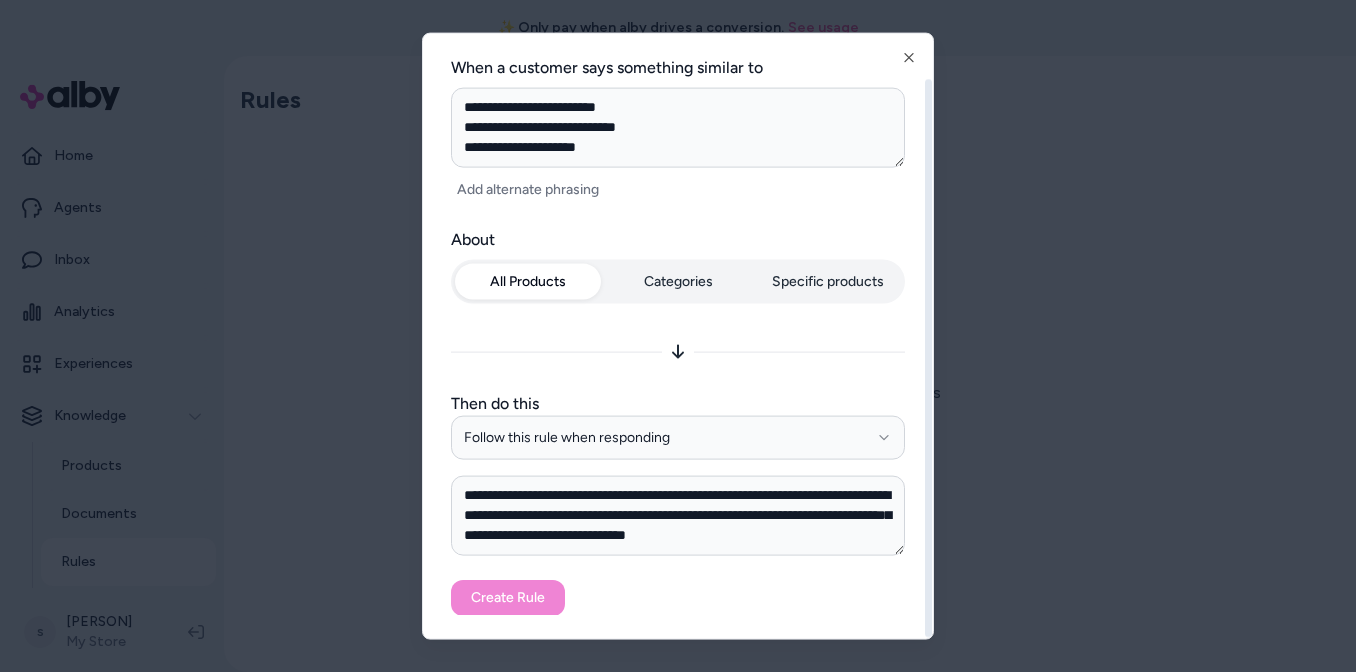 type on "*" 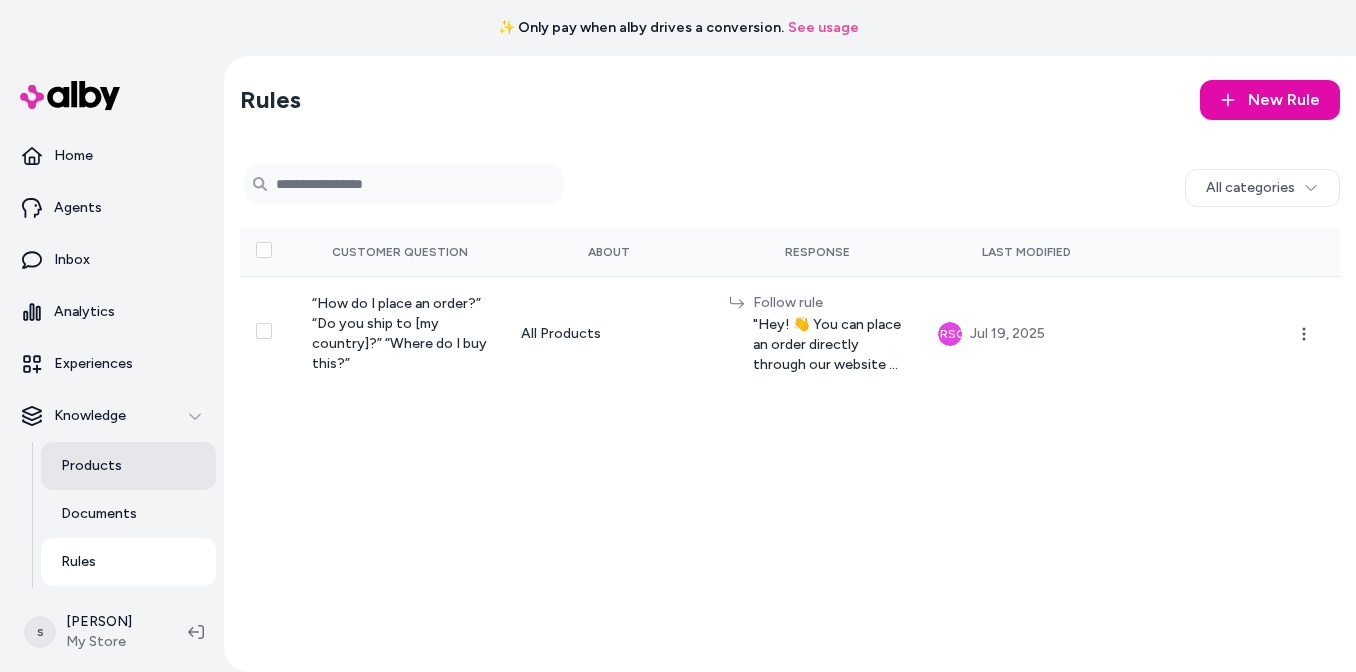 click on "Products" at bounding box center (128, 466) 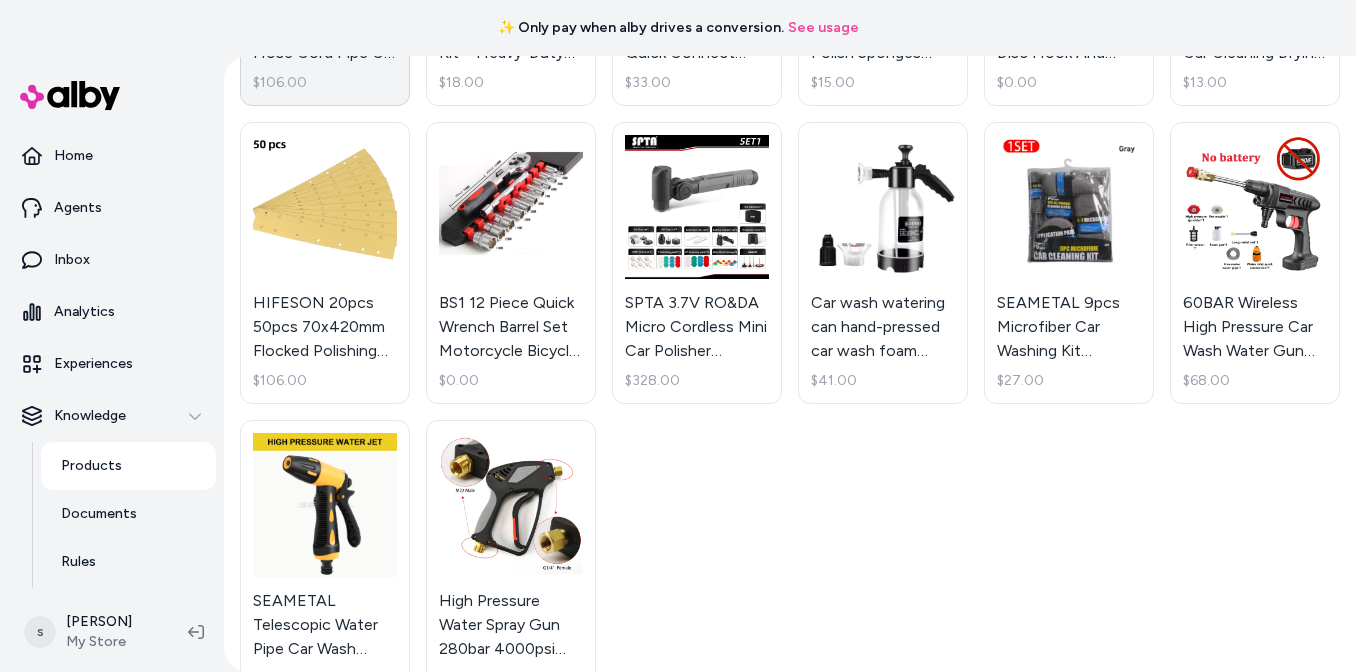 scroll, scrollTop: 450, scrollLeft: 0, axis: vertical 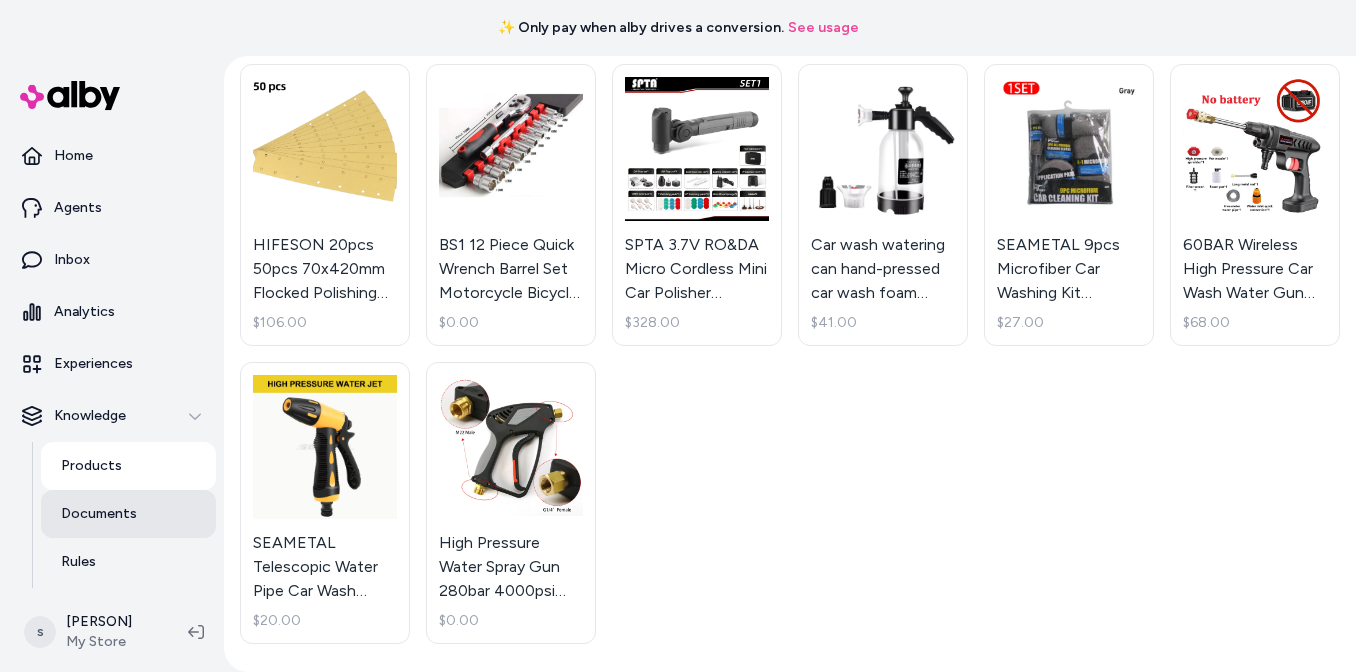 click on "Documents" at bounding box center (99, 514) 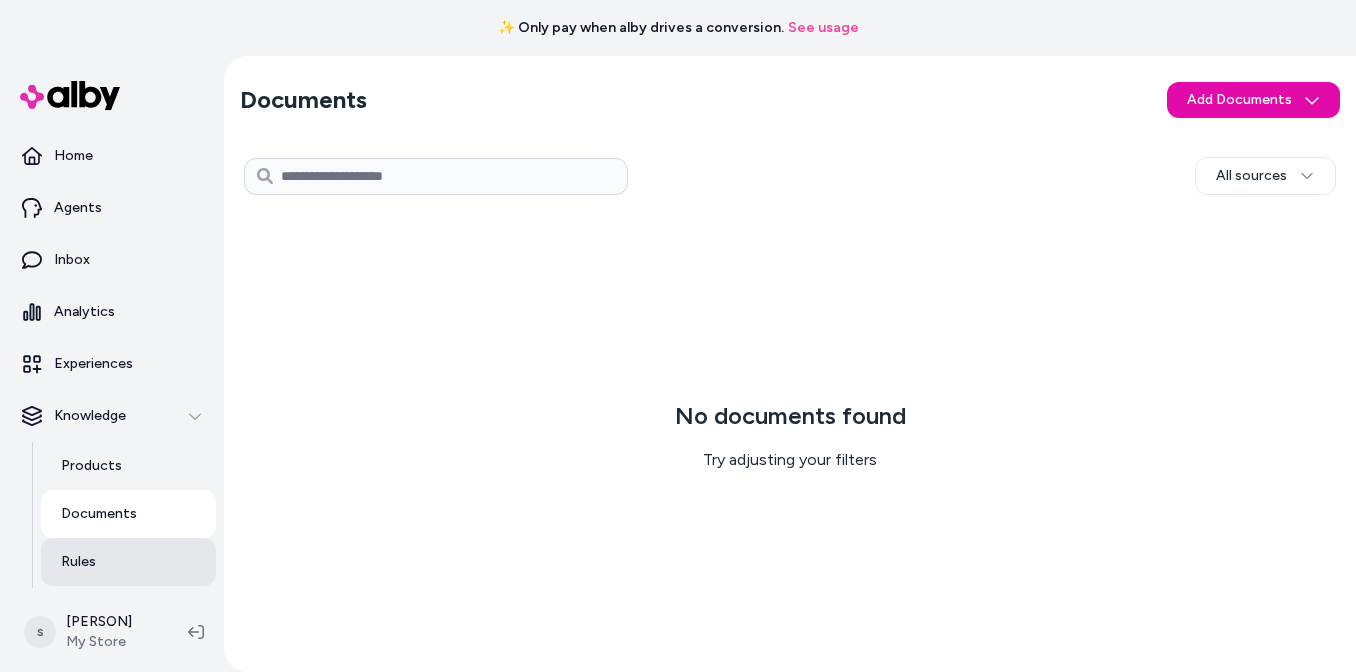 scroll, scrollTop: 0, scrollLeft: 0, axis: both 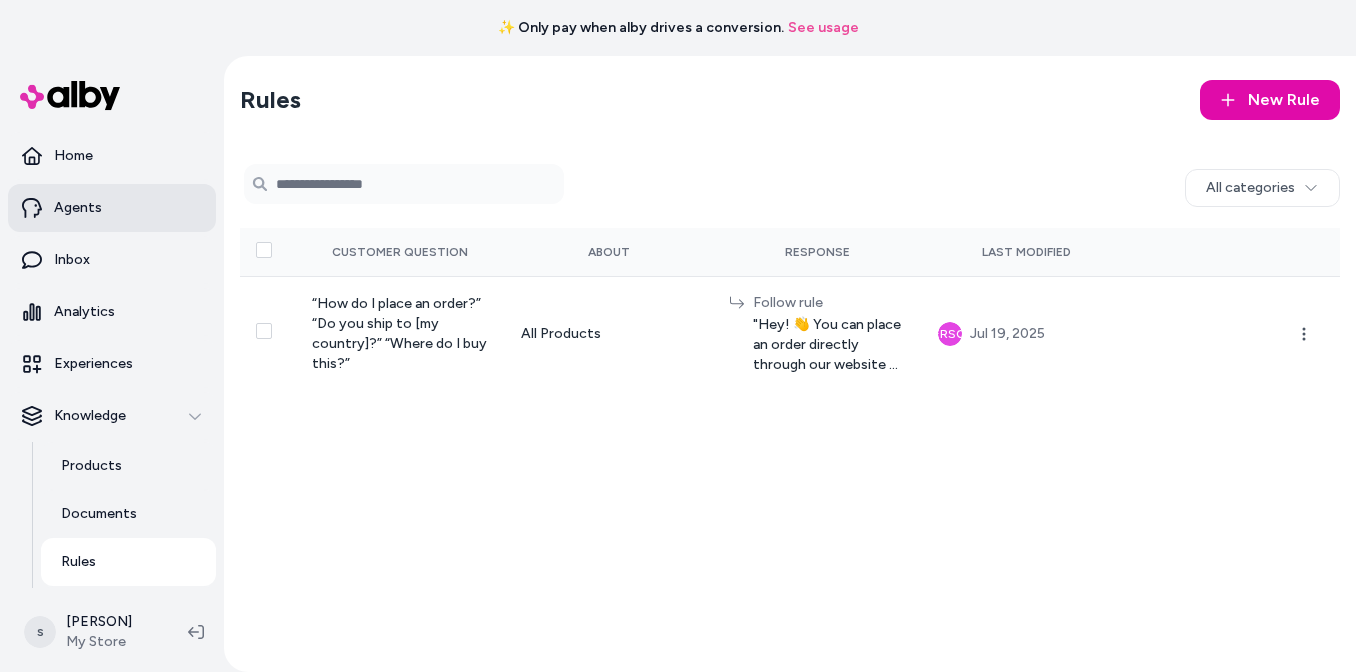 click on "Agents" at bounding box center [112, 208] 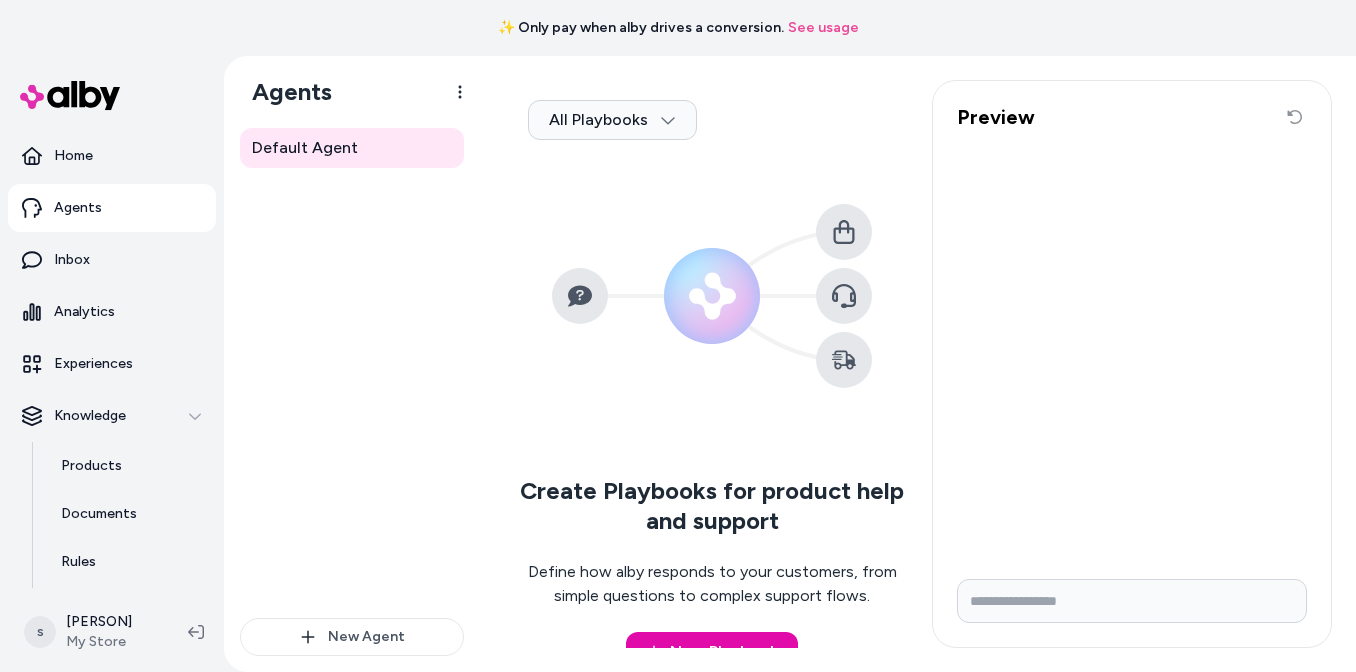 scroll, scrollTop: 0, scrollLeft: 0, axis: both 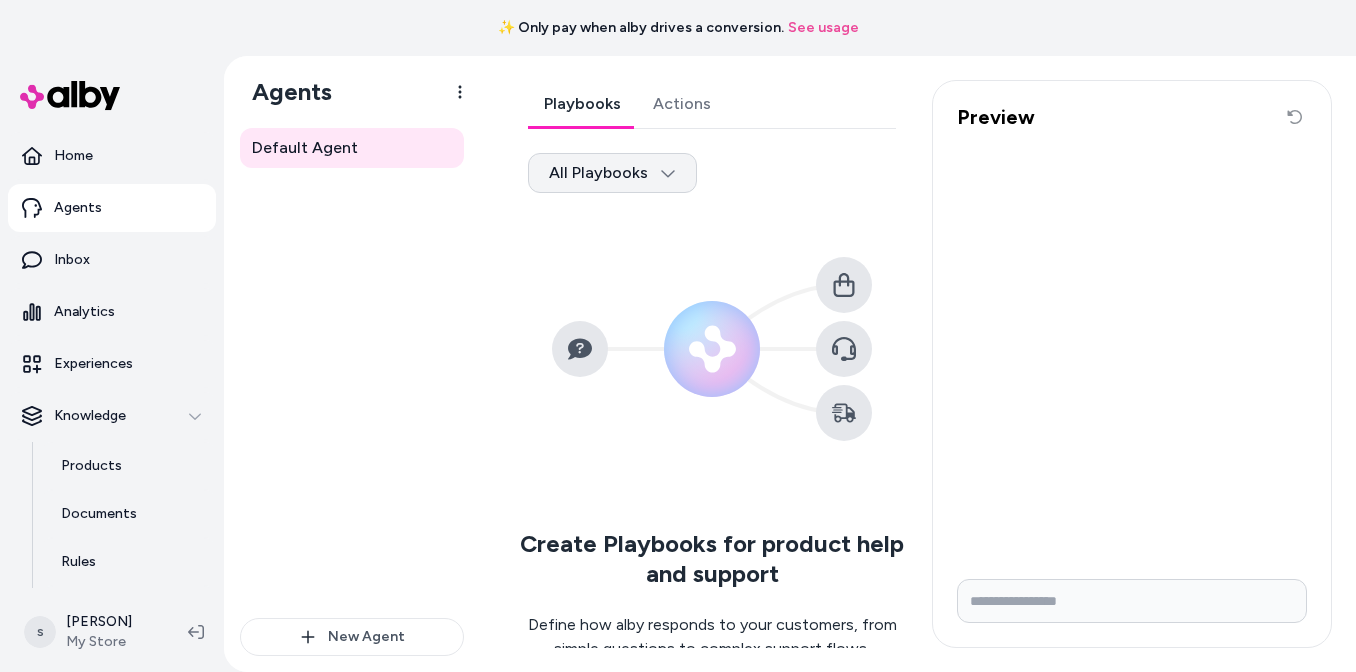 click on "✨ Only pay when alby drives a conversion.   See usage Home Agents Inbox Analytics Experiences Knowledge Products Documents Rules Verified Q&As Reviews Survey Questions Integrations s scott benites My Store Agents Default Agent New Agent Default Agent Playbooks Actions All Playbooks Create Playbooks for product help and support Define how alby responds to your customers, from simple questions to complex support flows. New Playbook Preview Reset conversation *" at bounding box center [678, 336] 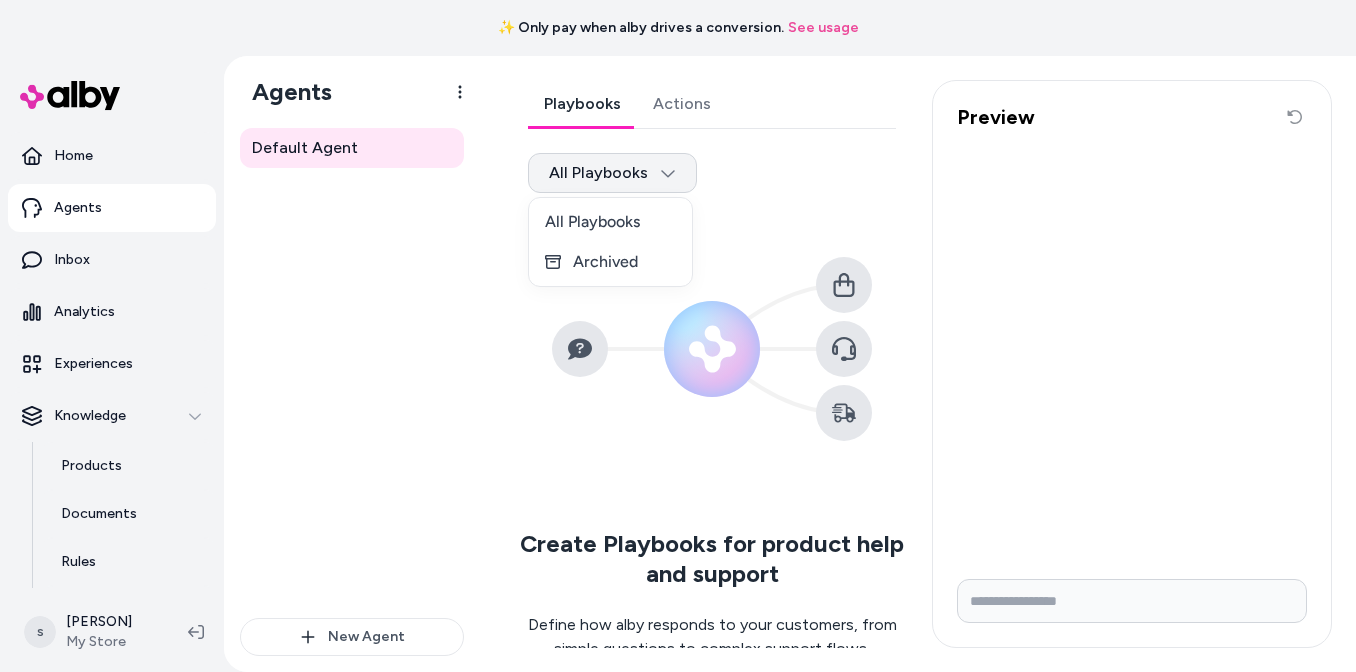 click on "✨ Only pay when alby drives a conversion.   See usage Home Agents Inbox Analytics Experiences Knowledge Products Documents Rules Verified Q&As Reviews Survey Questions Integrations s scott benites My Store Agents Default Agent New Agent Default Agent Playbooks Actions All Playbooks Create Playbooks for product help and support Define how alby responds to your customers, from simple questions to complex support flows. New Playbook Preview Reset conversation * All Playbooks Archived" at bounding box center (678, 336) 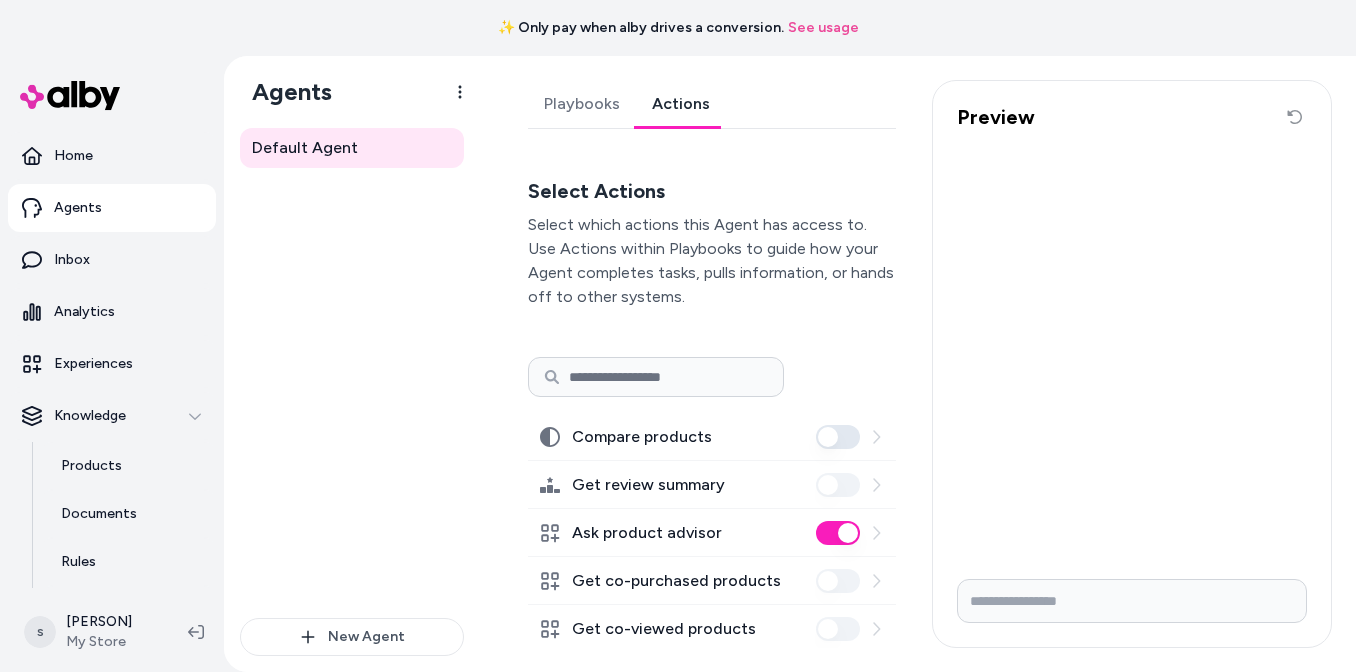 click on "Actions" at bounding box center (681, 104) 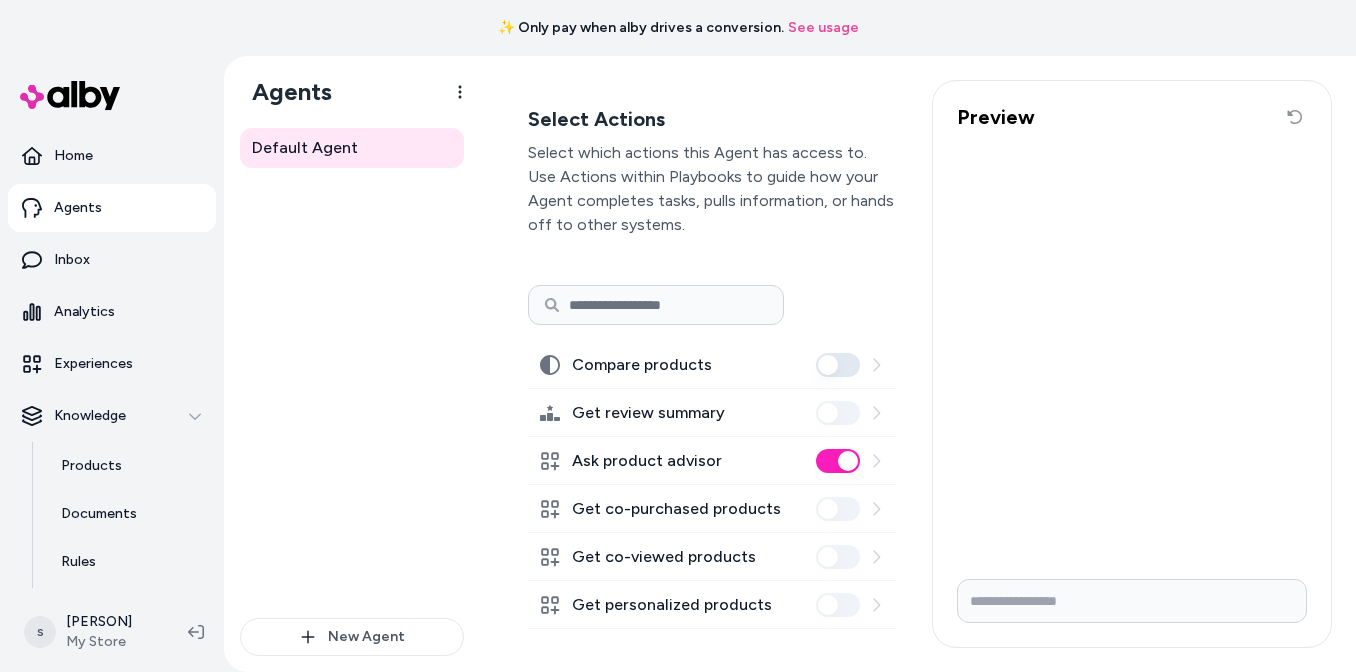 scroll, scrollTop: 77, scrollLeft: 0, axis: vertical 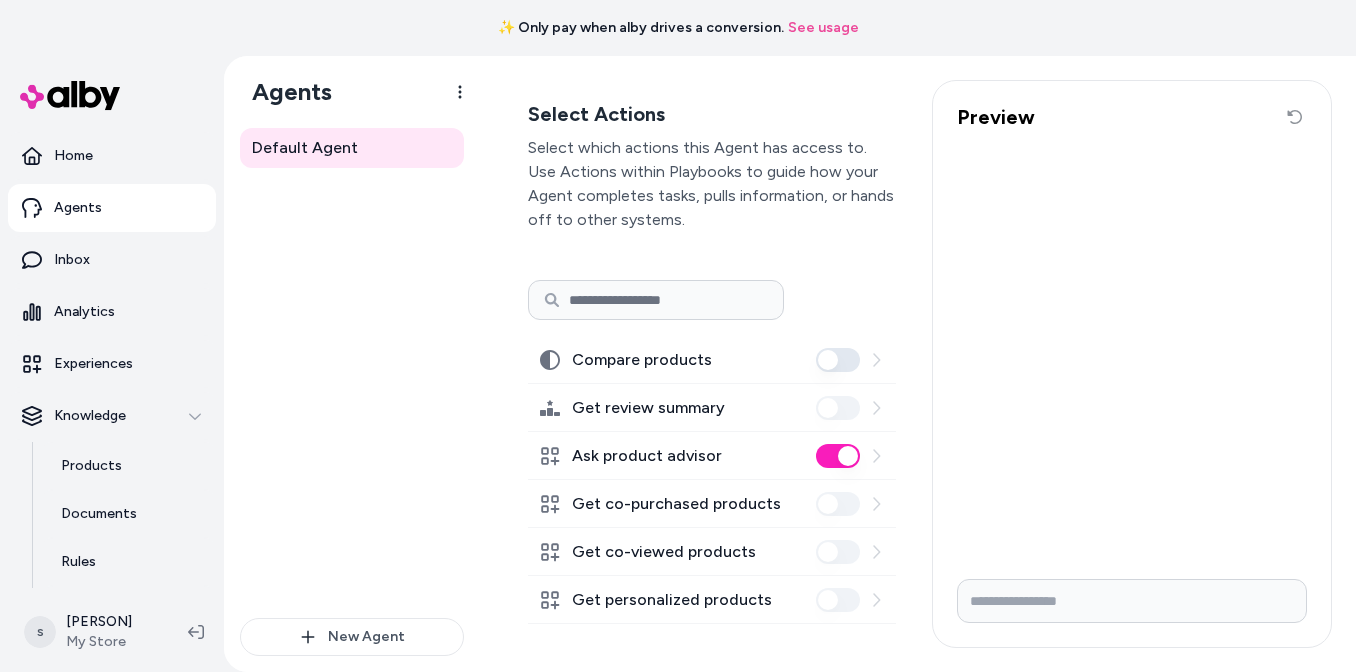 click on "Compare products" at bounding box center [838, 360] 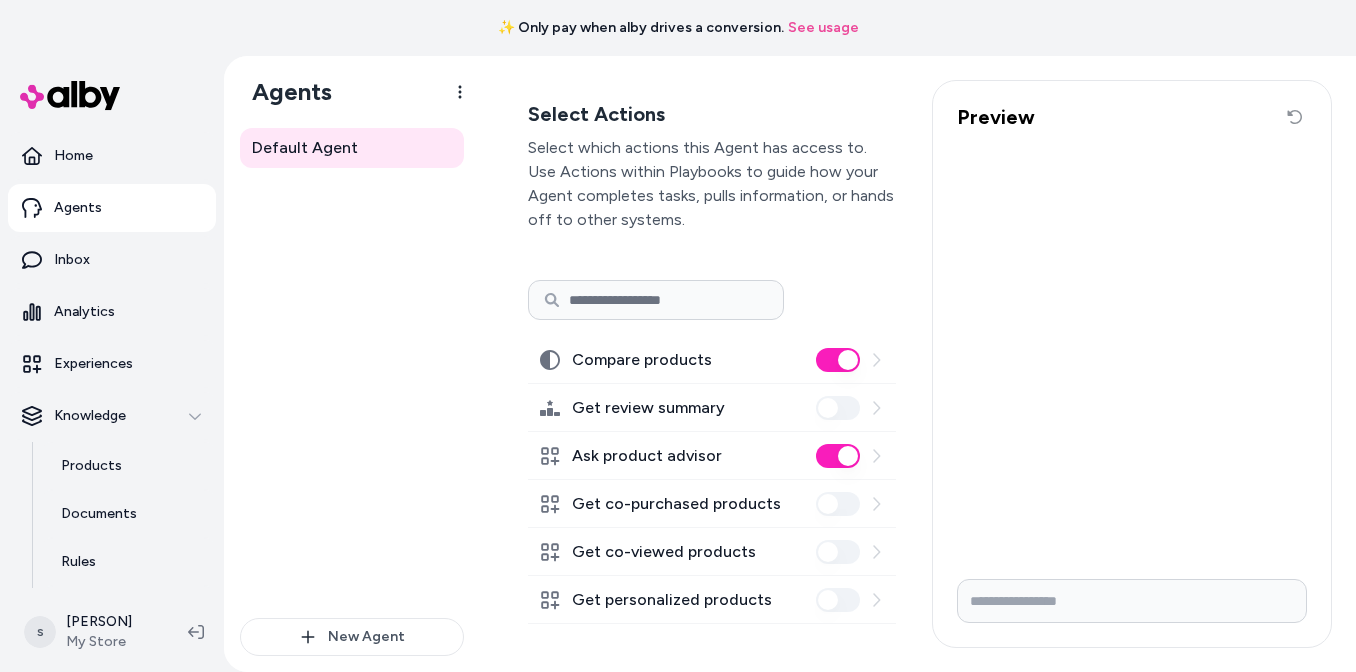 click on "Ask product advisor" at bounding box center [838, 456] 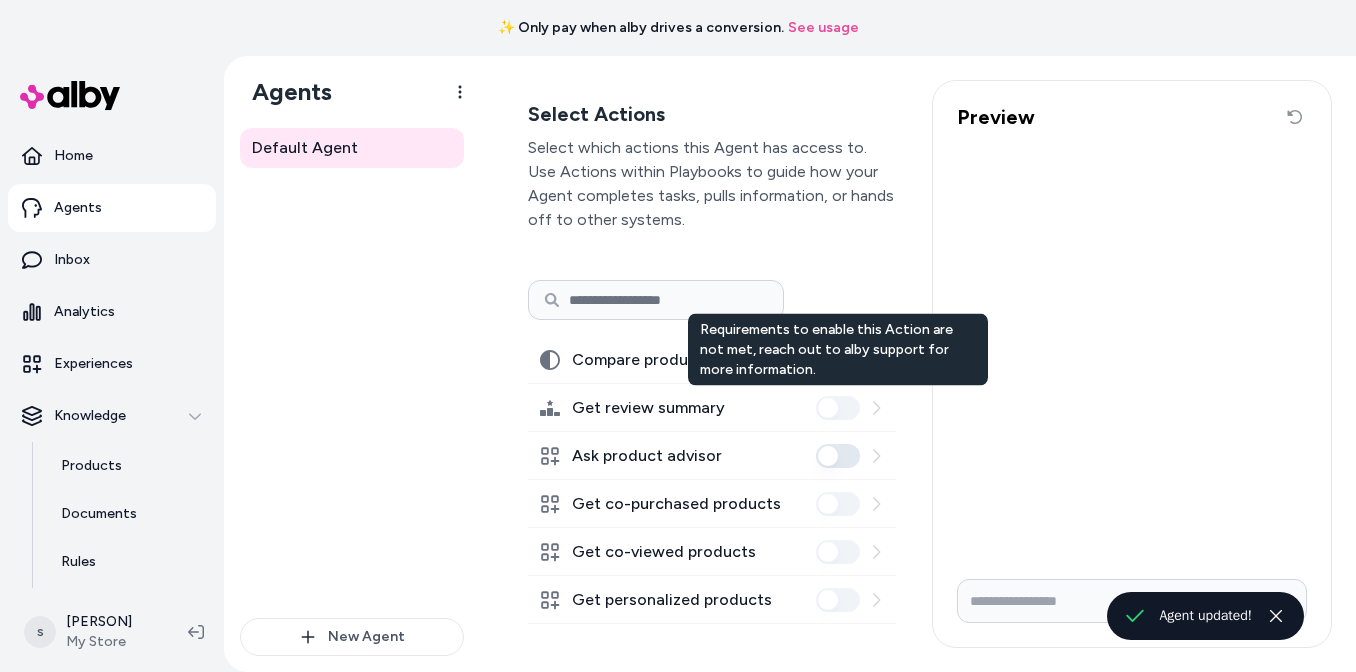 click on "Ask product advisor" at bounding box center (838, 456) 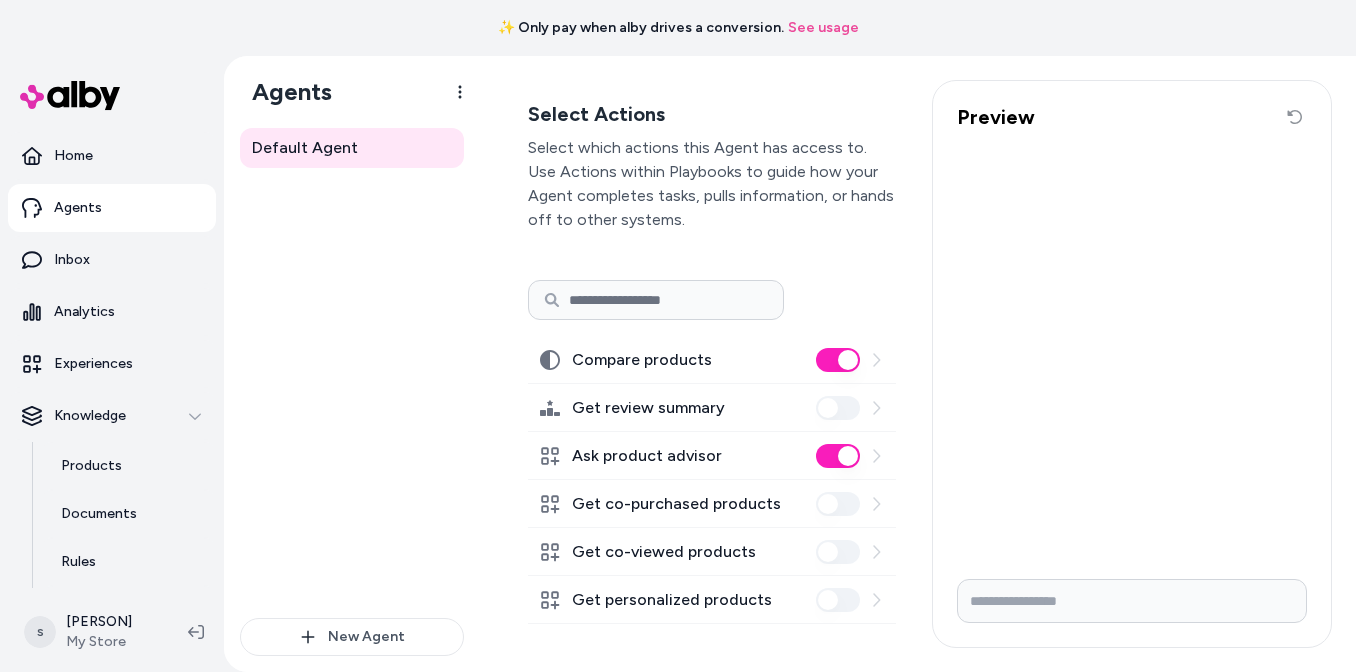 click at bounding box center [1132, 601] 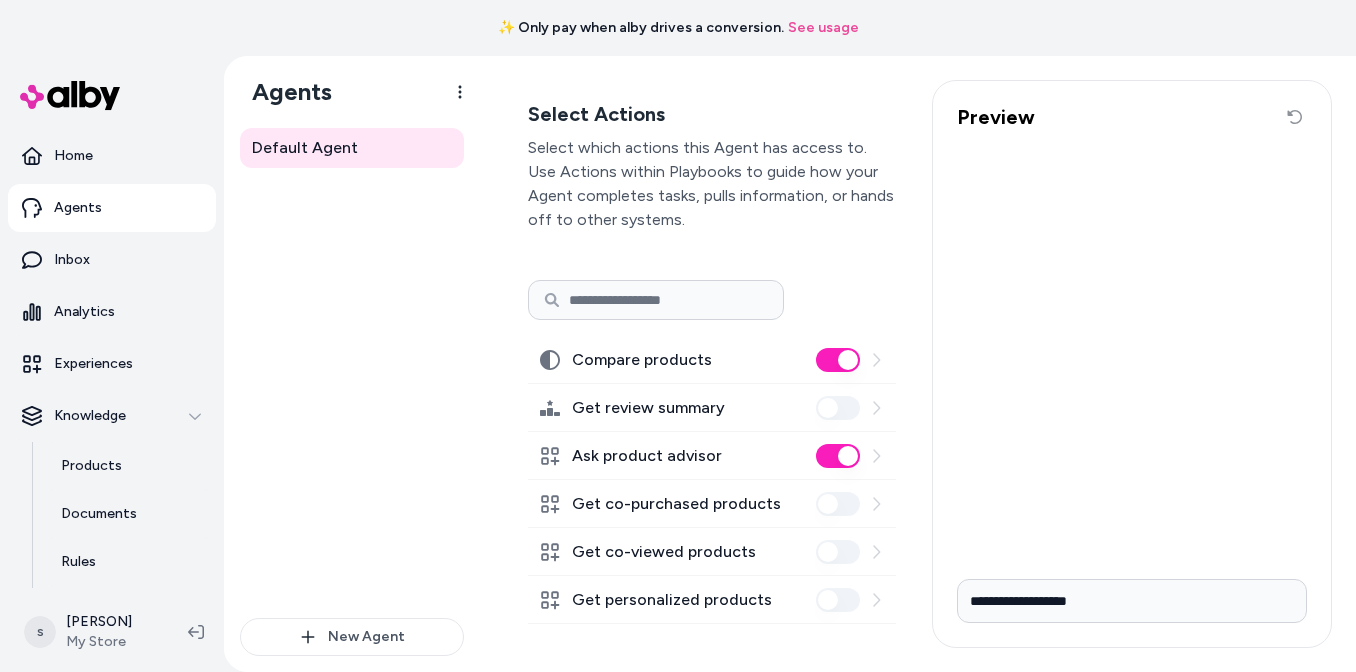 type on "**********" 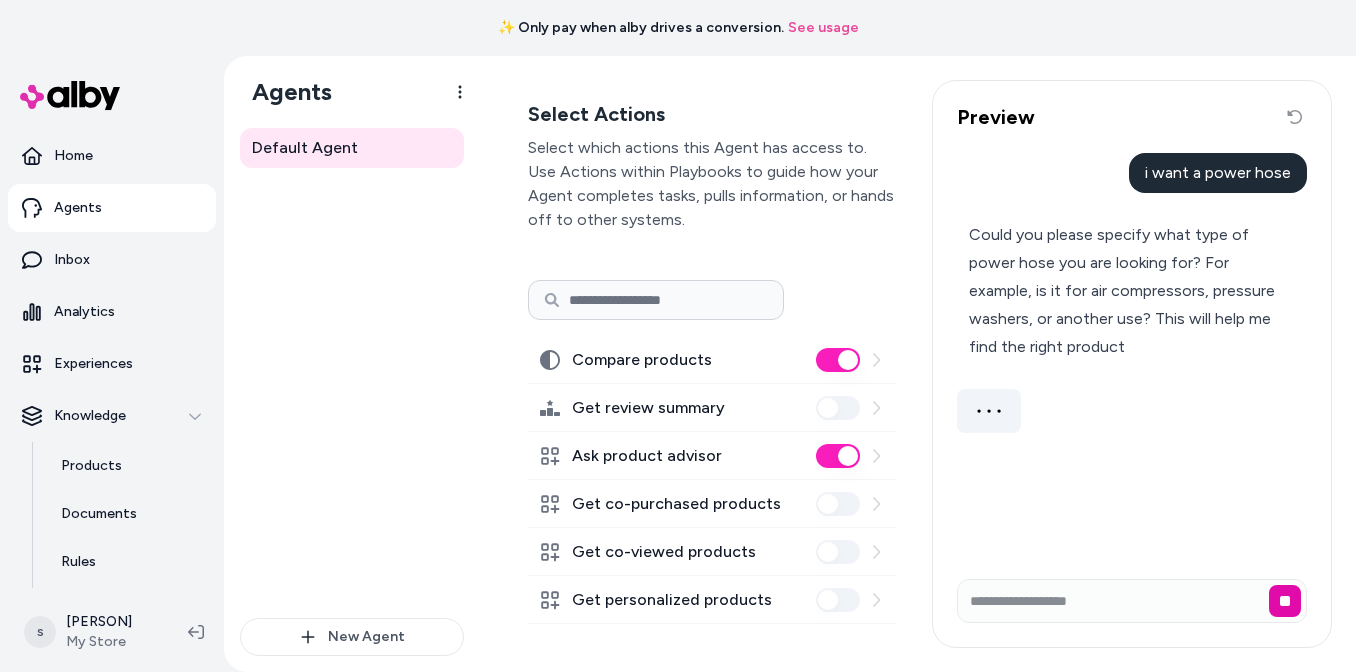type 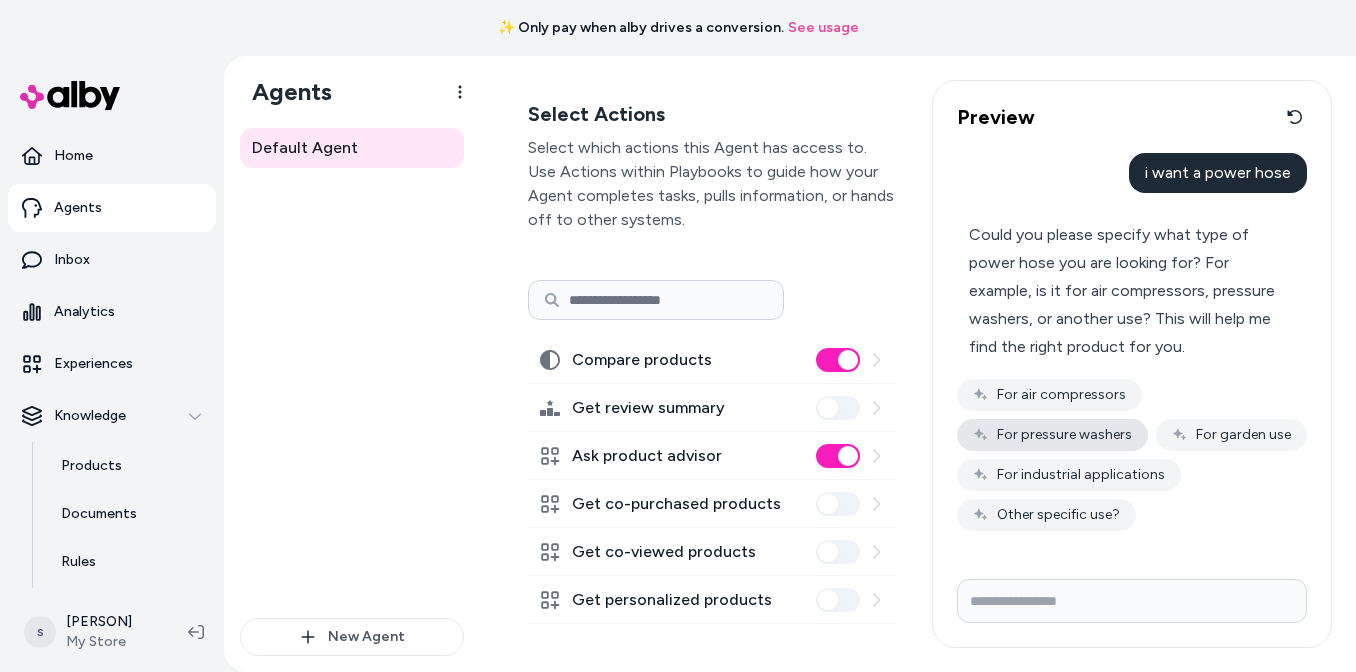click on "For pressure washers" at bounding box center (1052, 435) 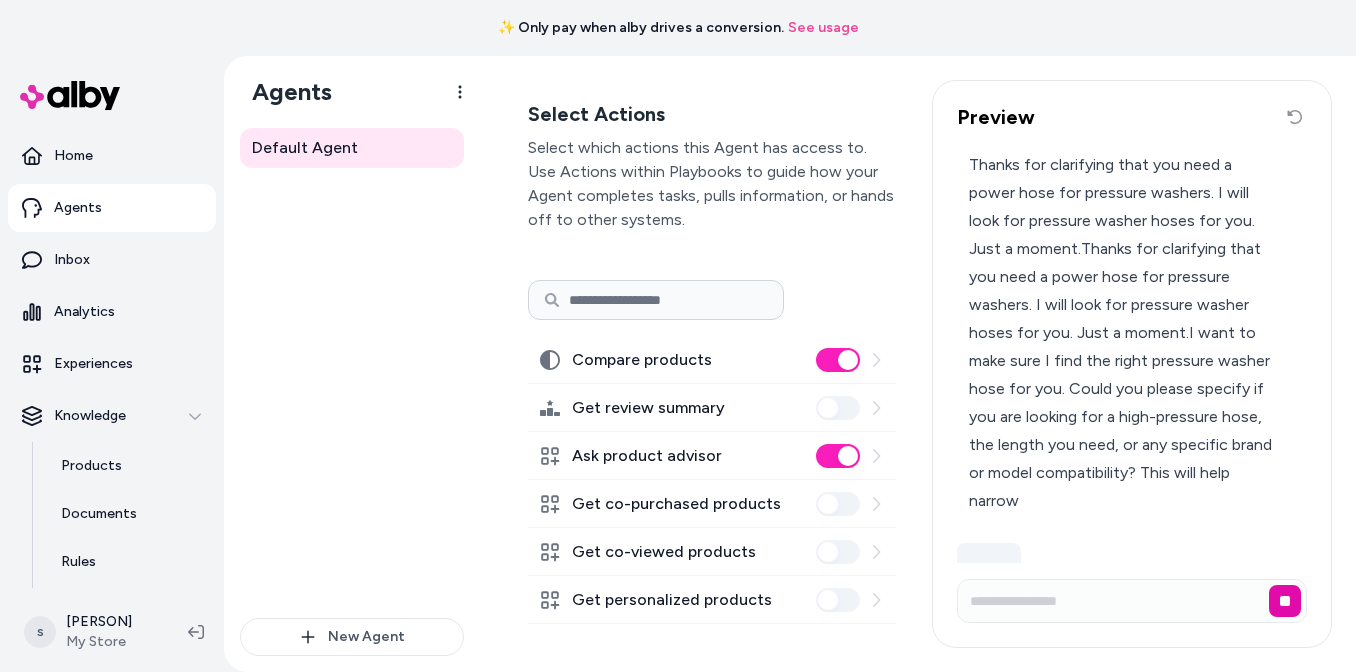 scroll, scrollTop: 294, scrollLeft: 0, axis: vertical 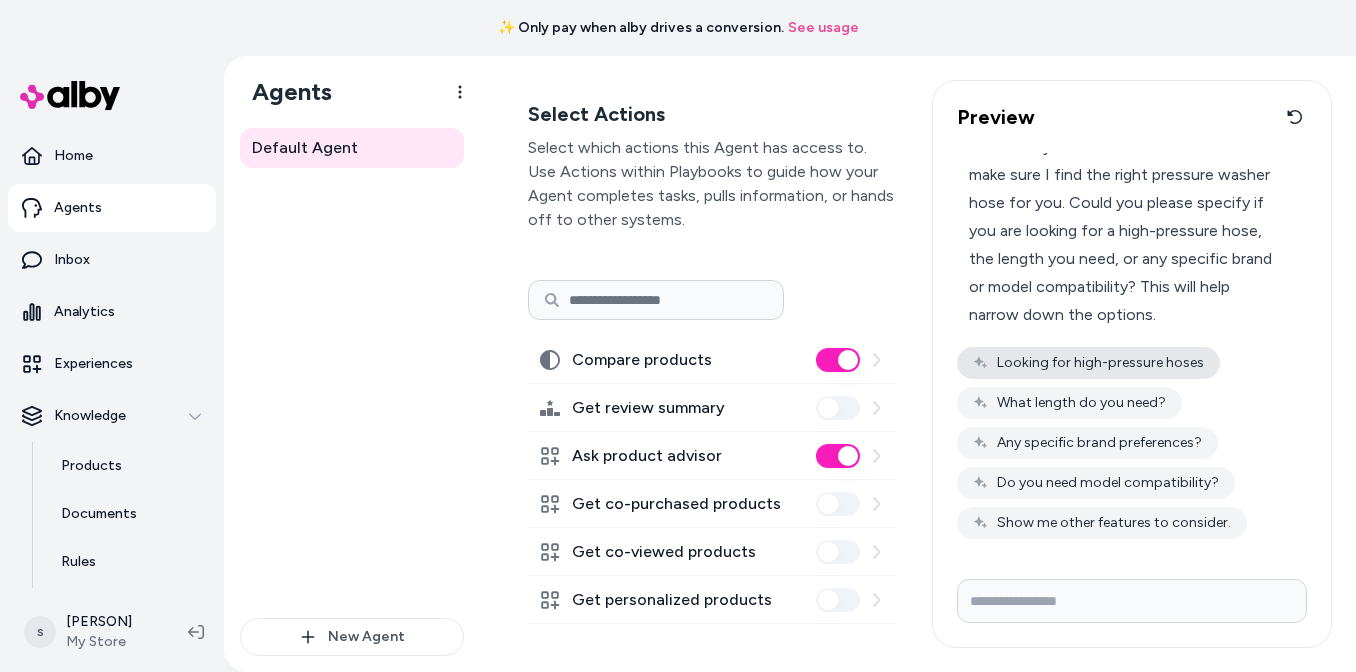 click on "Looking for high-pressure hoses" at bounding box center (1088, 363) 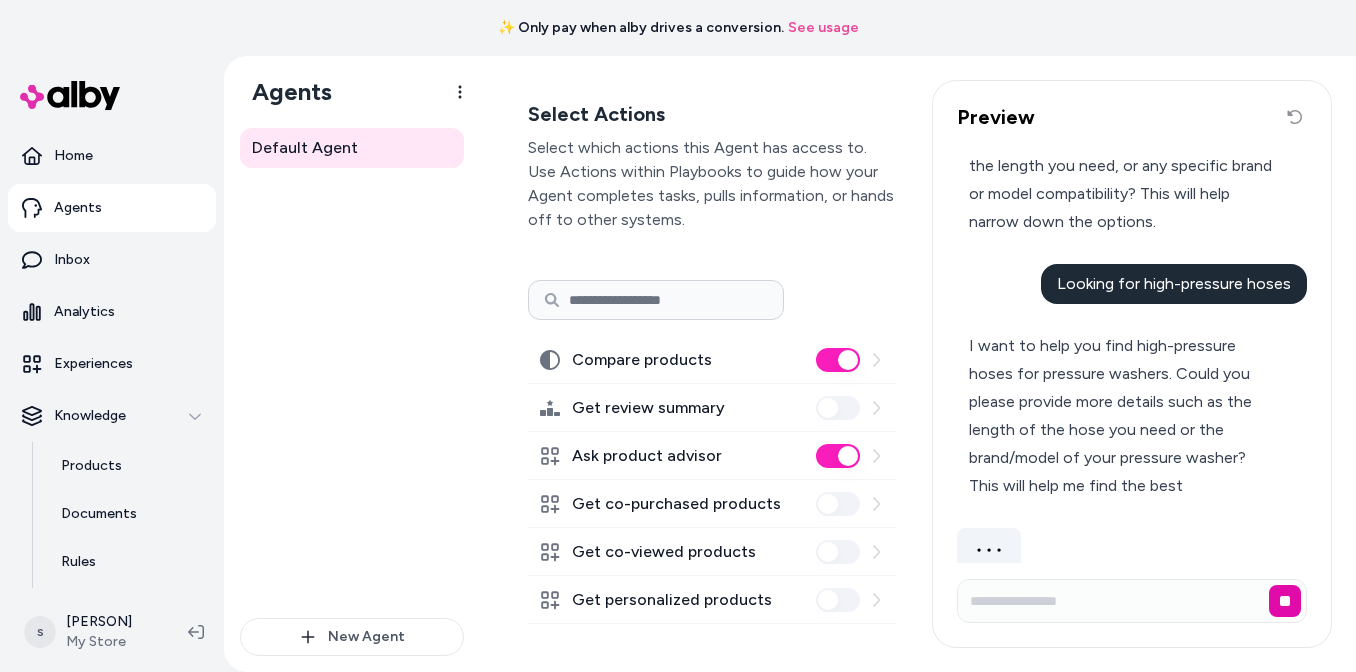 scroll, scrollTop: 558, scrollLeft: 0, axis: vertical 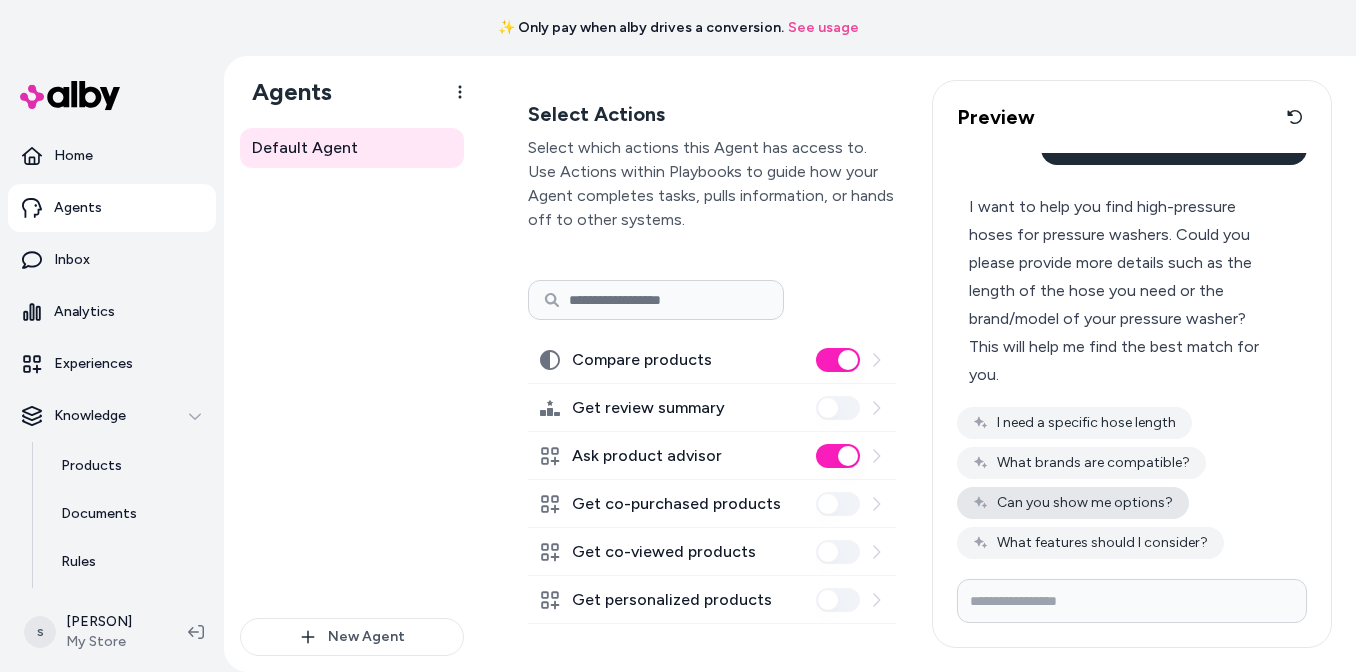 click on "Can you show me options?" at bounding box center (1073, 503) 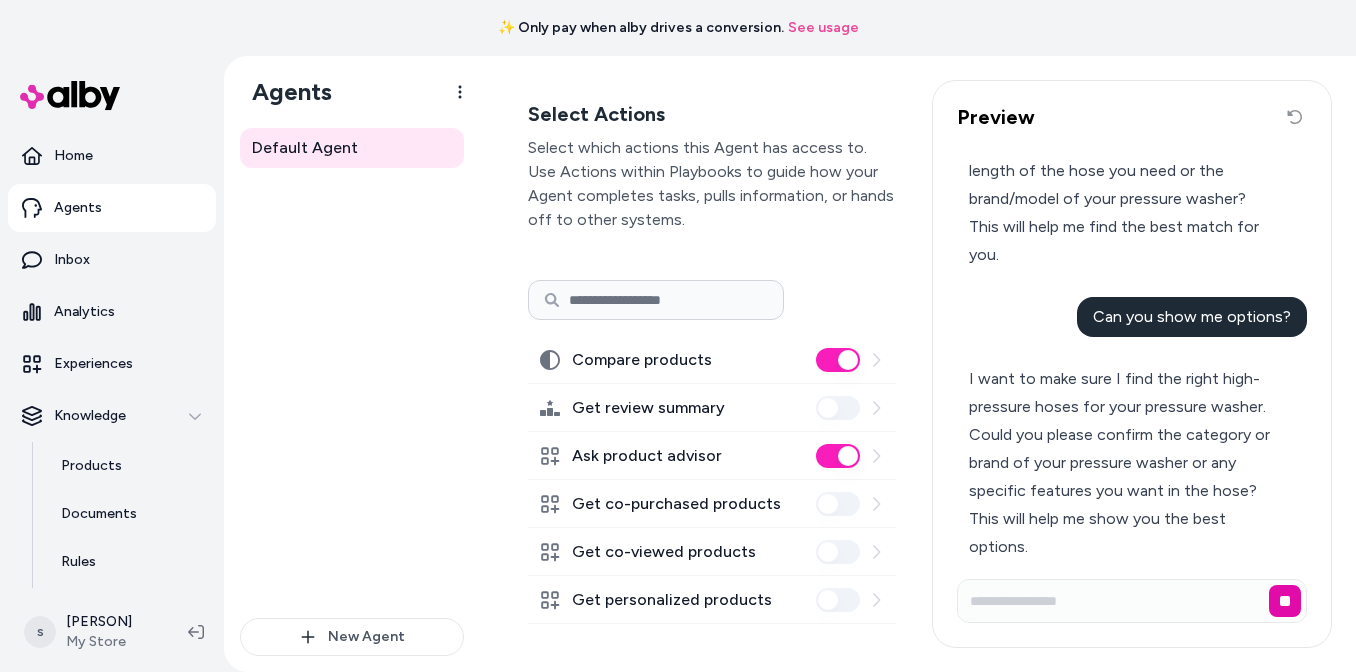 scroll, scrollTop: 850, scrollLeft: 0, axis: vertical 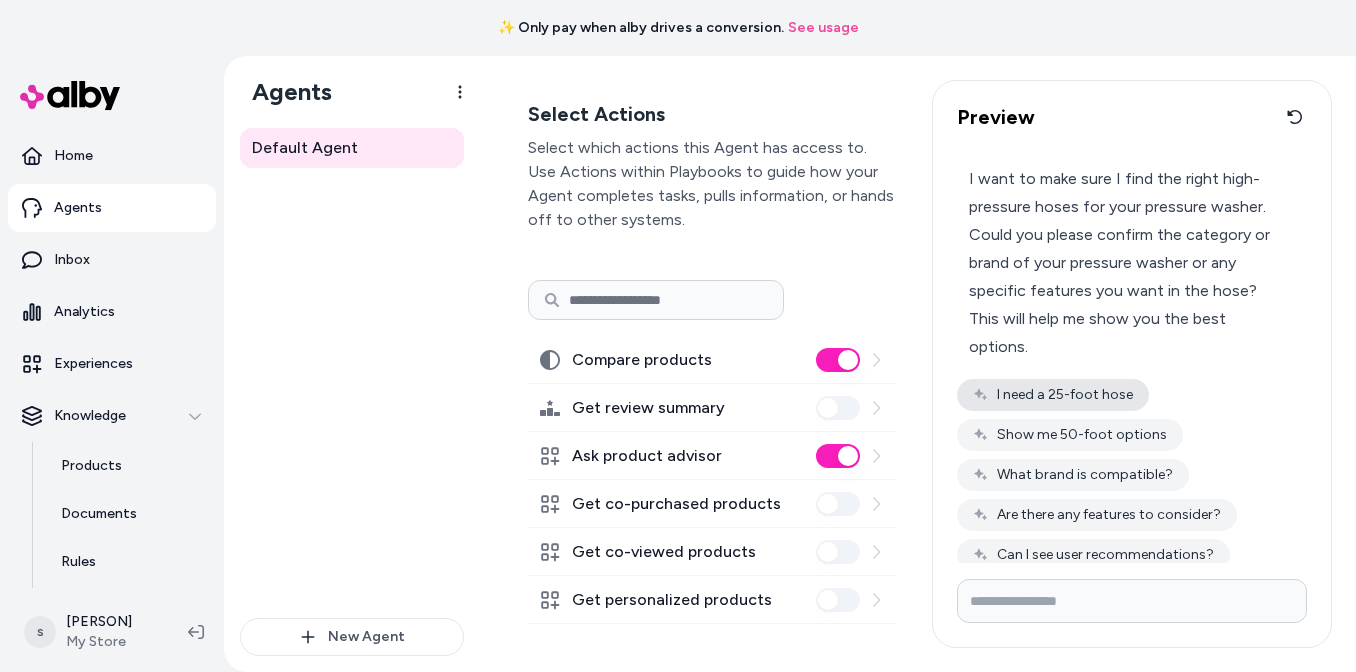 click on "I need a 25-foot hose" at bounding box center (1053, 395) 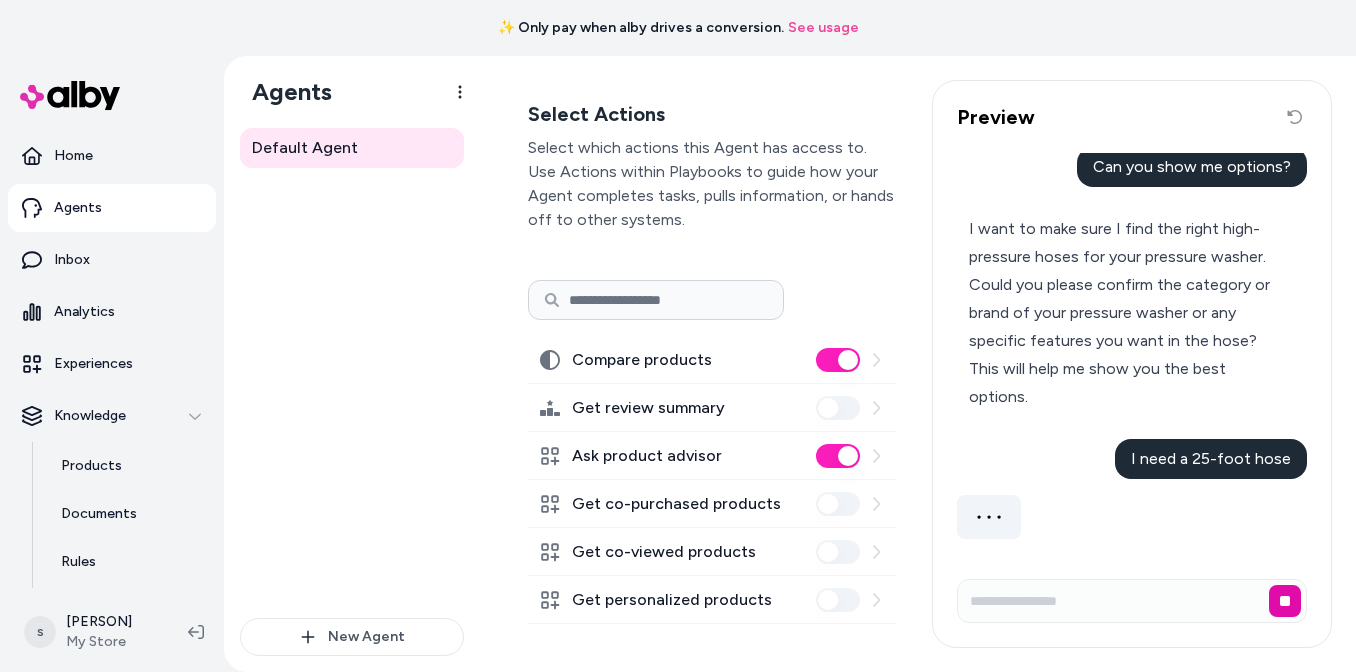 scroll, scrollTop: 966, scrollLeft: 0, axis: vertical 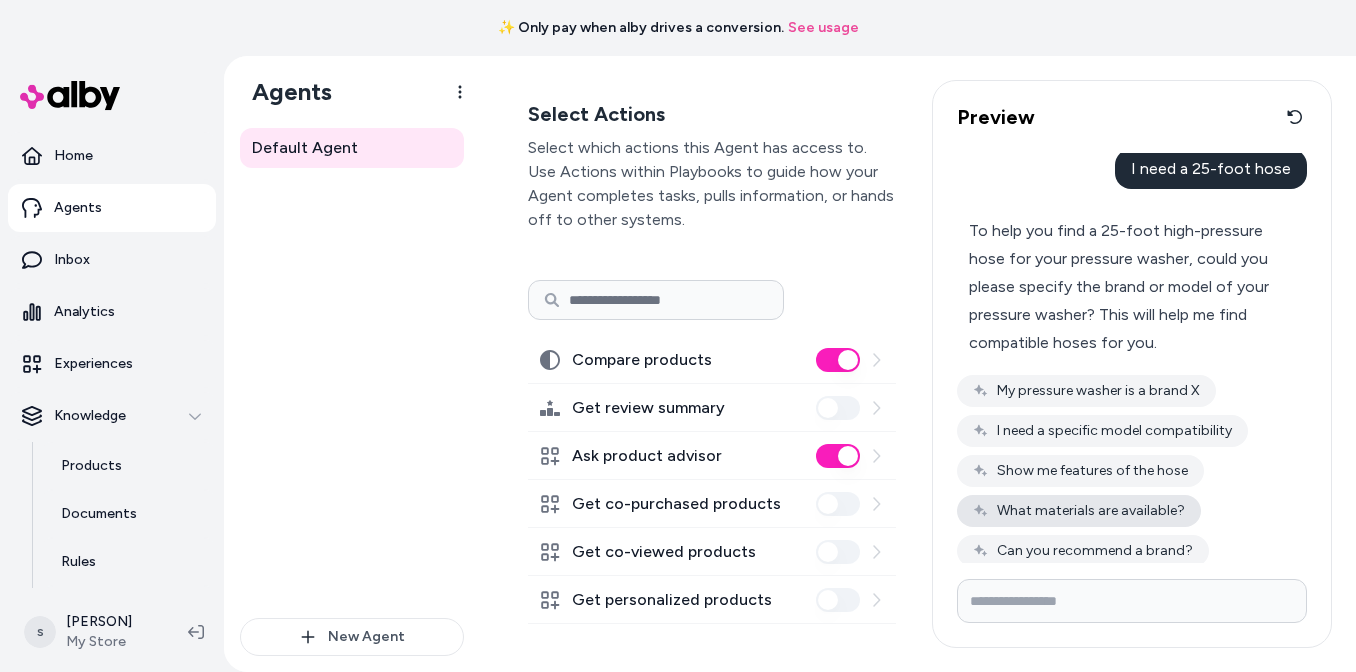 click on "What materials are available?" at bounding box center [1079, 511] 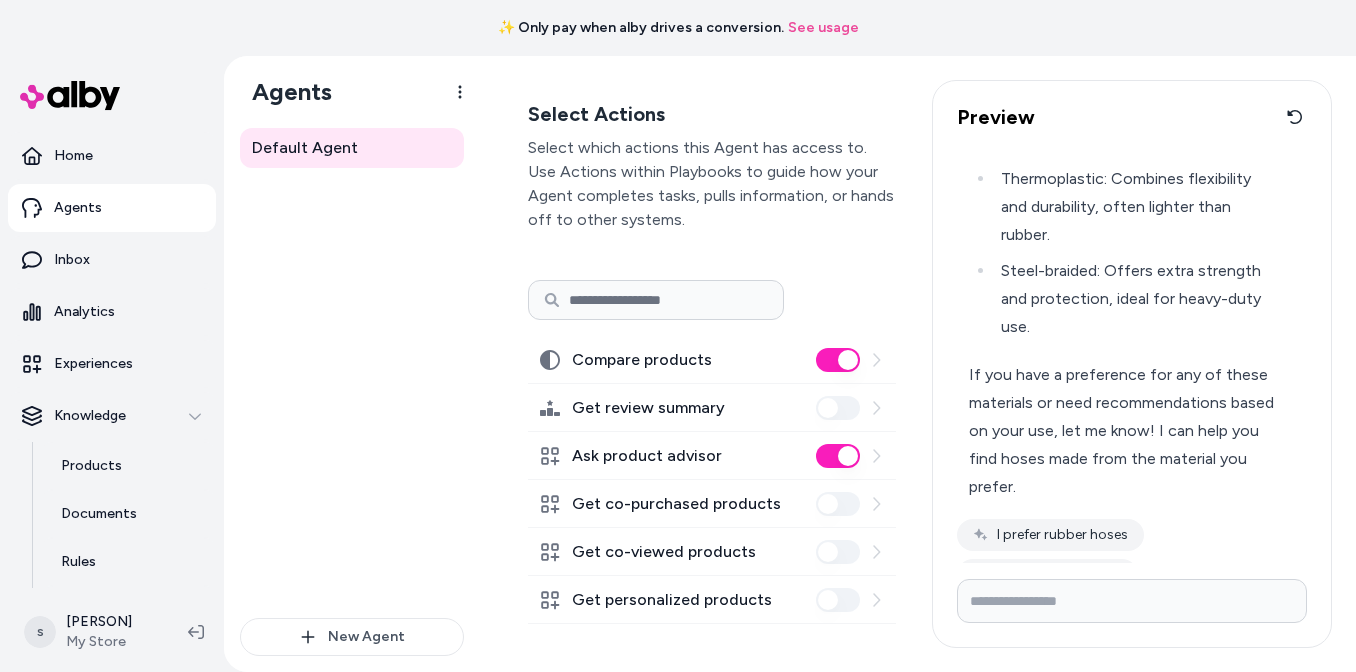 scroll, scrollTop: 1807, scrollLeft: 0, axis: vertical 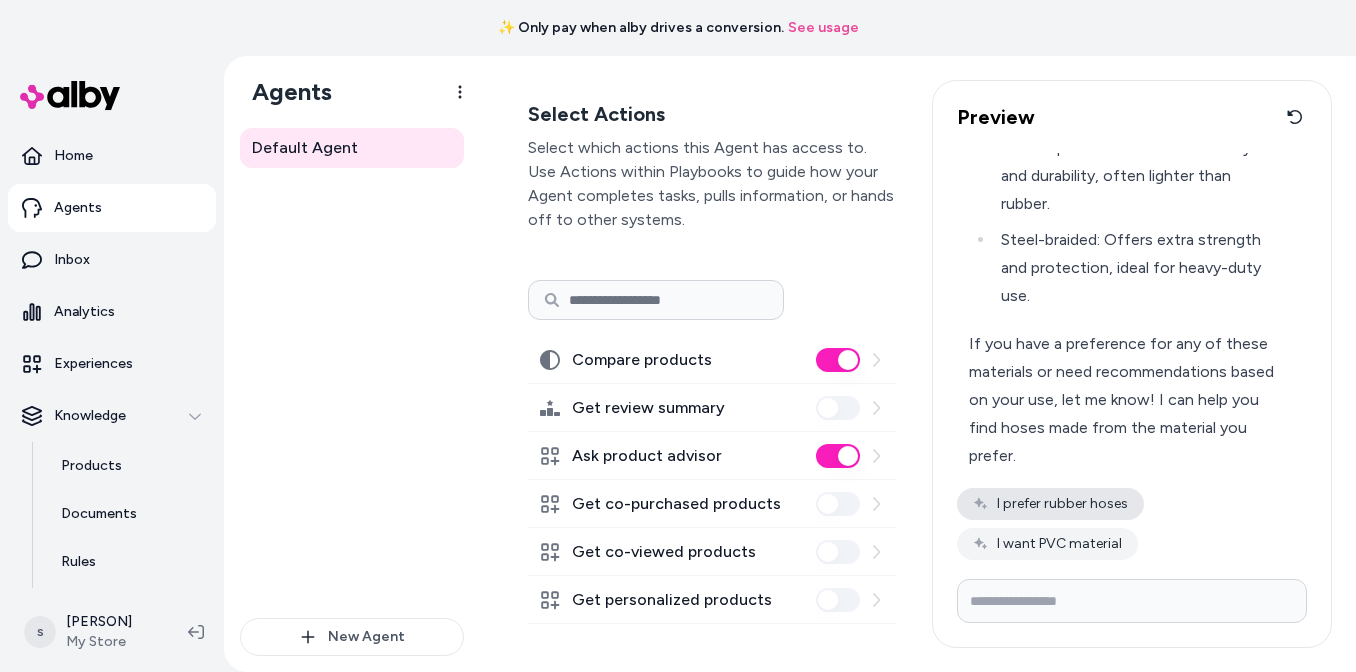 click on "I prefer rubber hoses" at bounding box center (1050, 504) 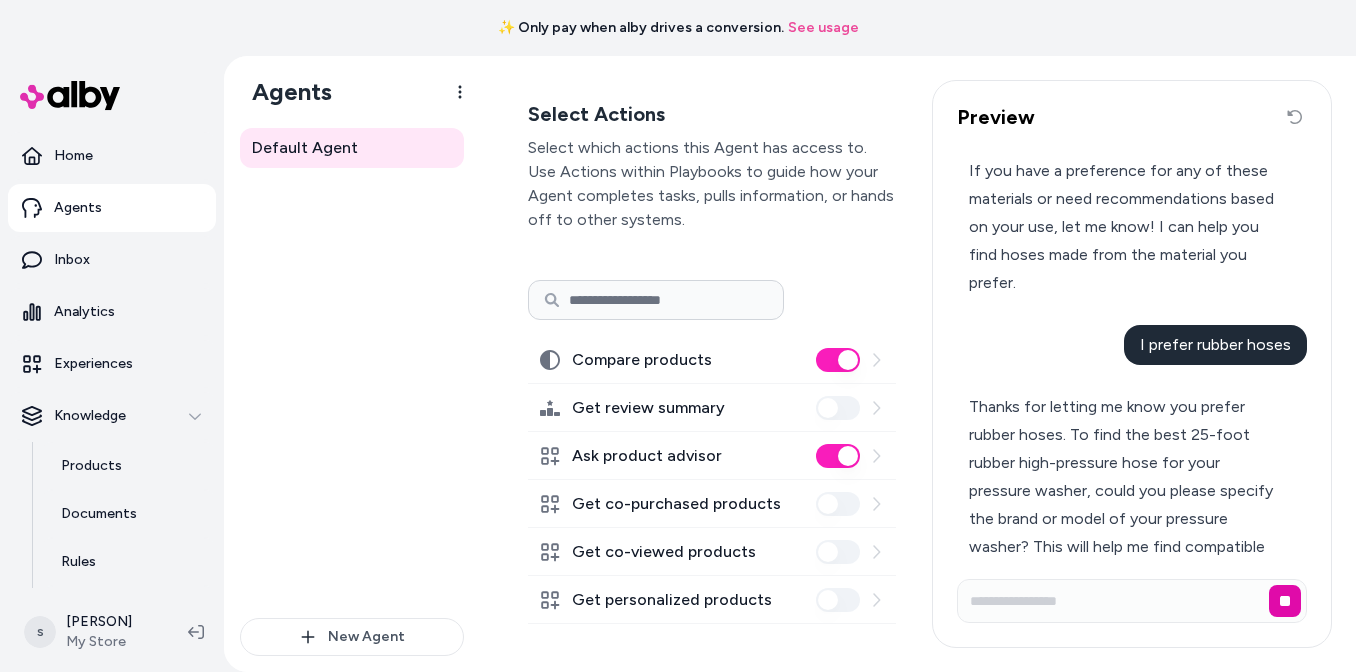 scroll, scrollTop: 2014, scrollLeft: 0, axis: vertical 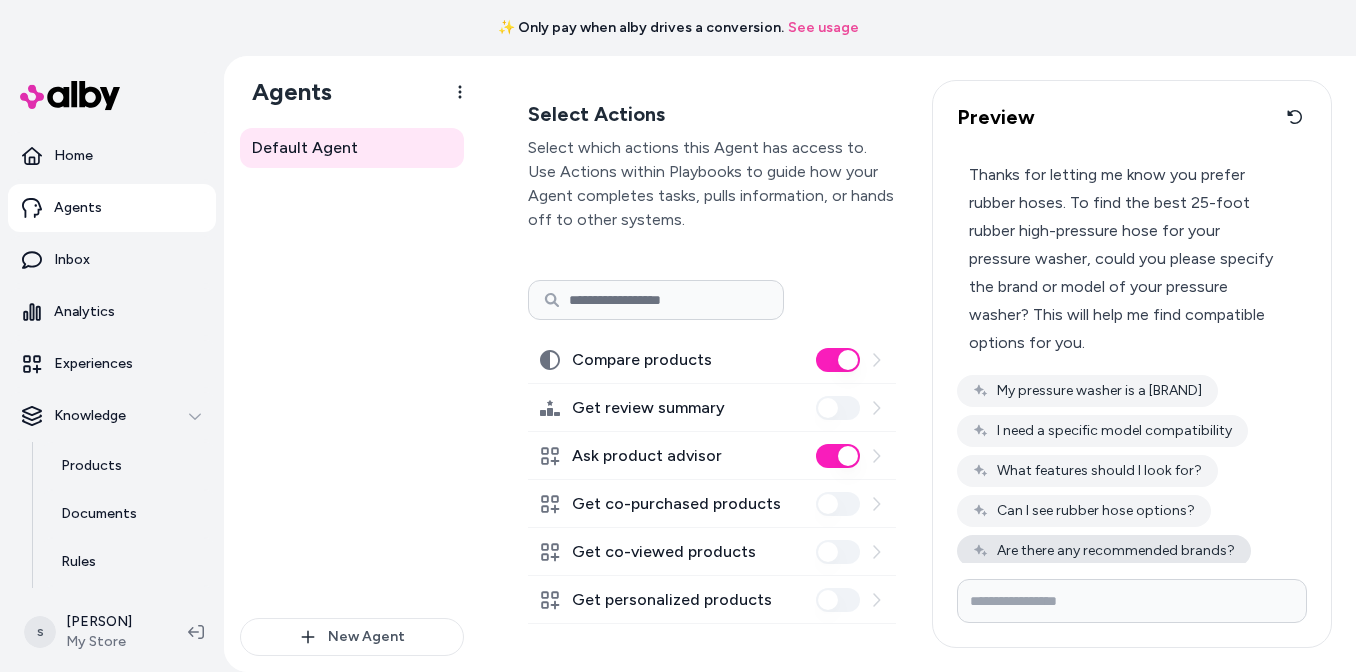 click on "Are there any recommended brands?" at bounding box center (1104, 551) 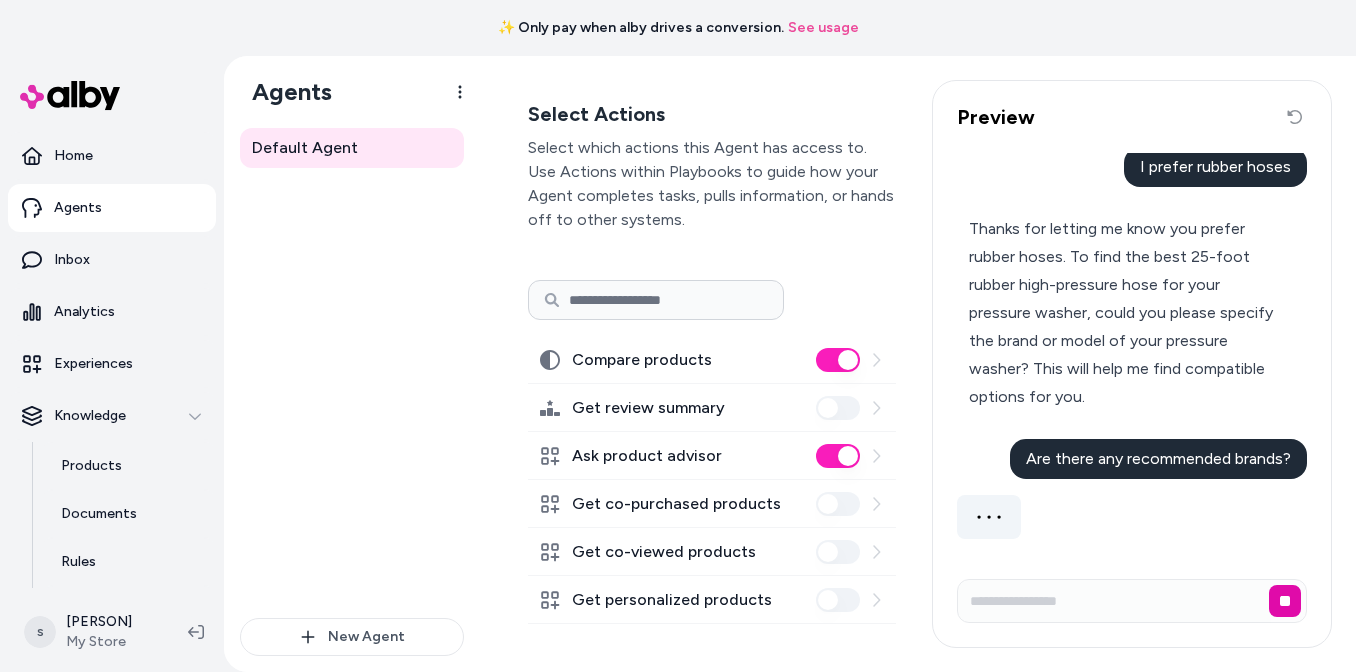 scroll, scrollTop: 2130, scrollLeft: 0, axis: vertical 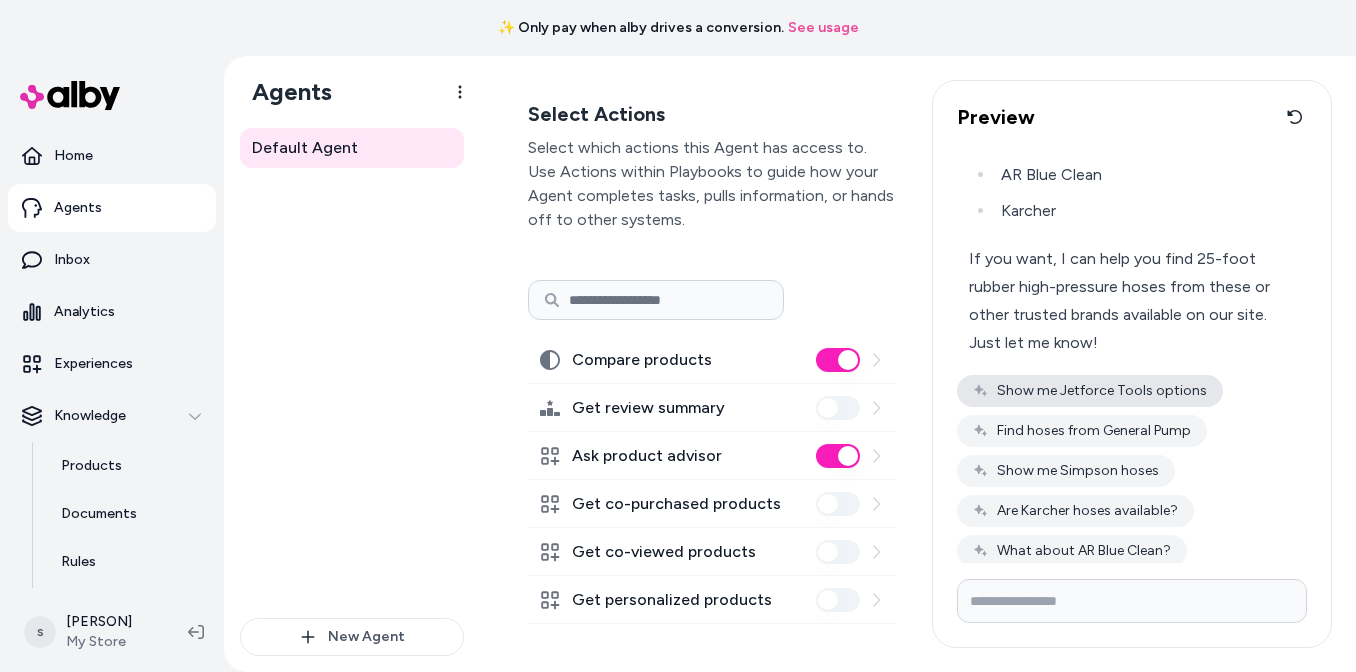 click on "Show me Jetforce Tools options" at bounding box center (1090, 391) 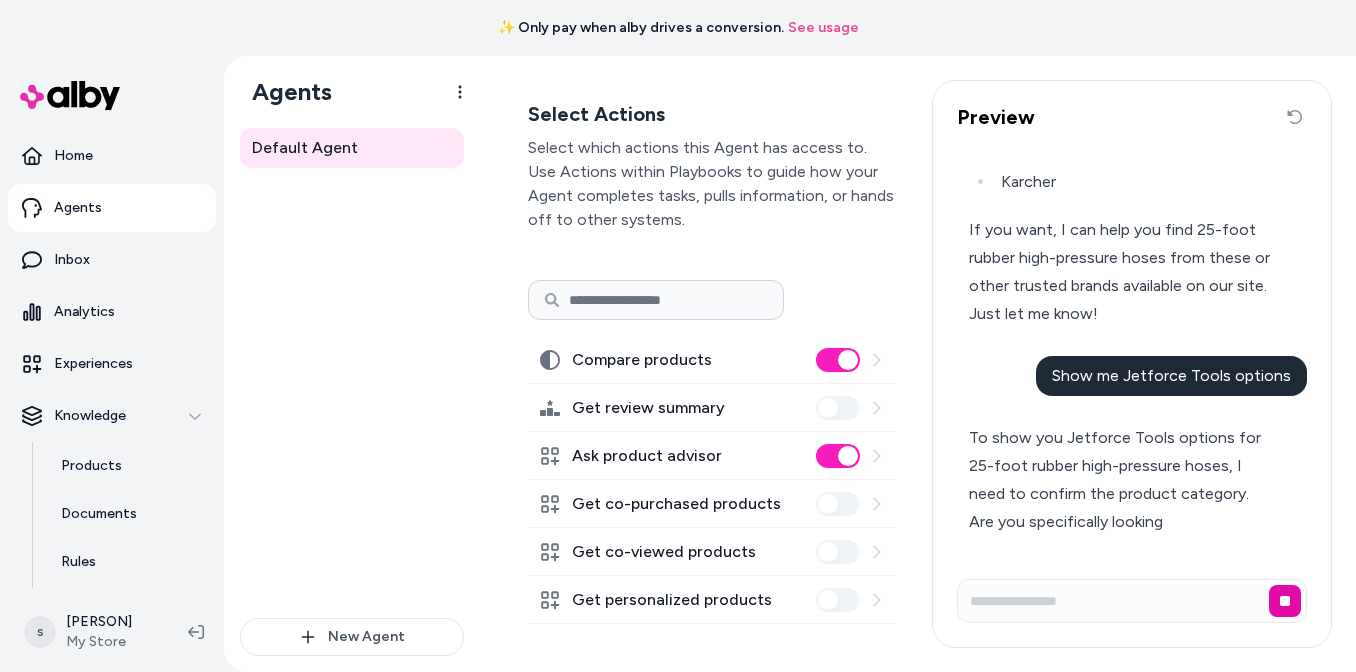 scroll, scrollTop: 2810, scrollLeft: 0, axis: vertical 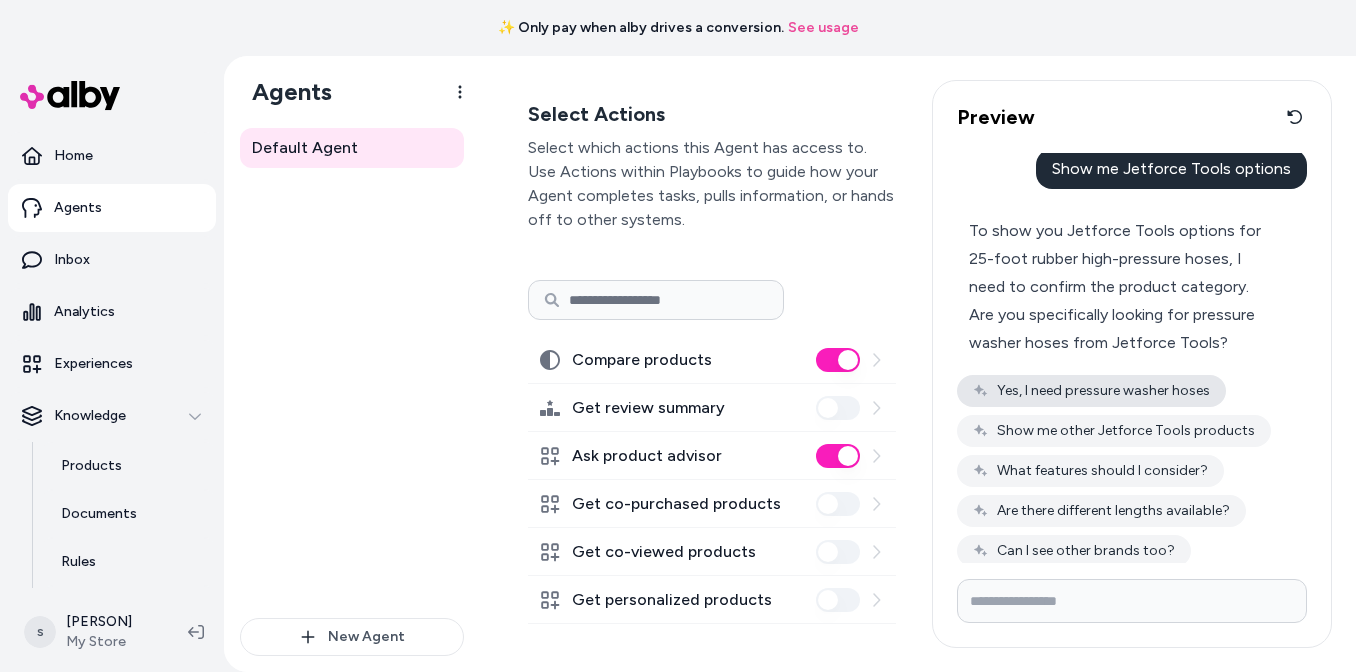 click on "Yes, I need pressure washer hoses" at bounding box center (1091, 391) 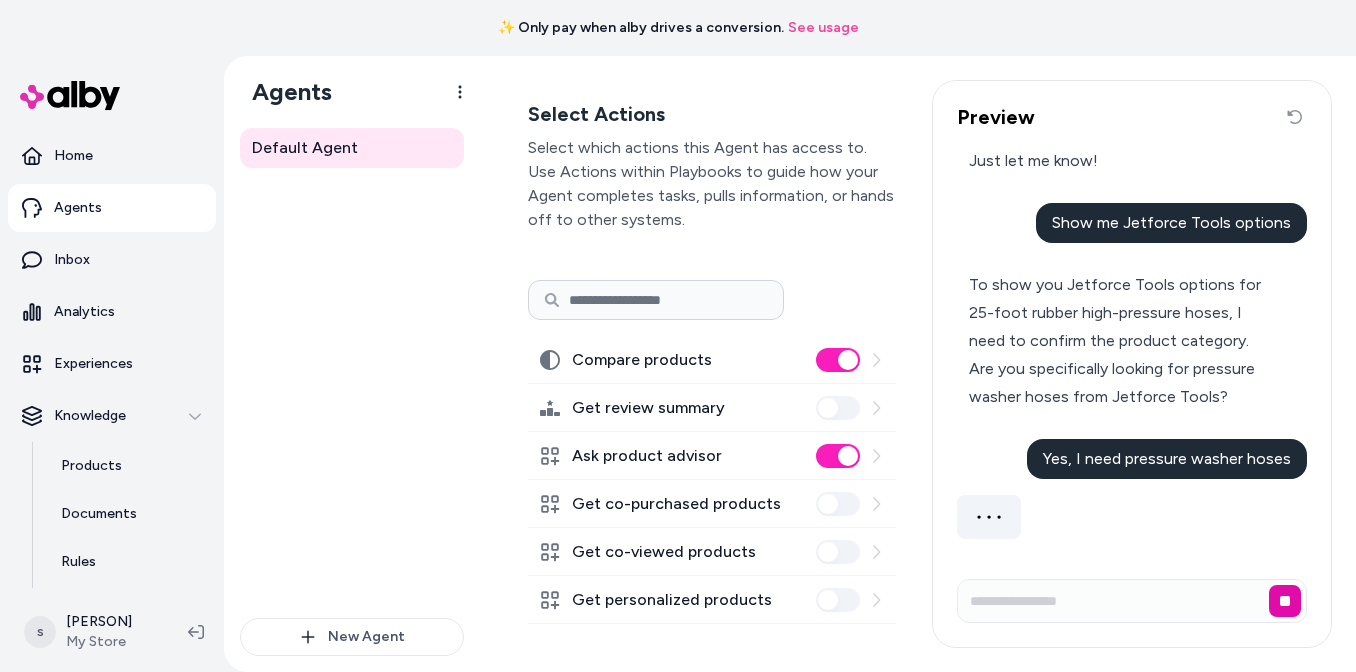 scroll, scrollTop: 2926, scrollLeft: 0, axis: vertical 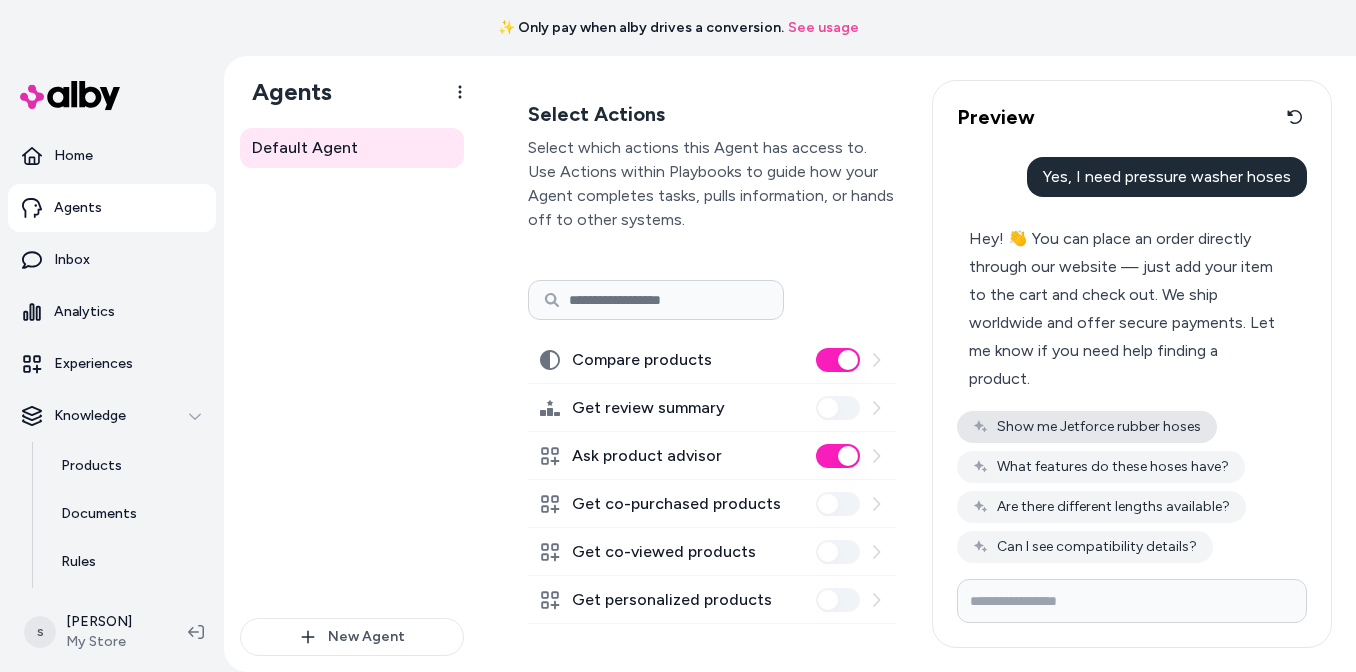 click on "Show me Jetforce rubber hoses" at bounding box center [1087, 427] 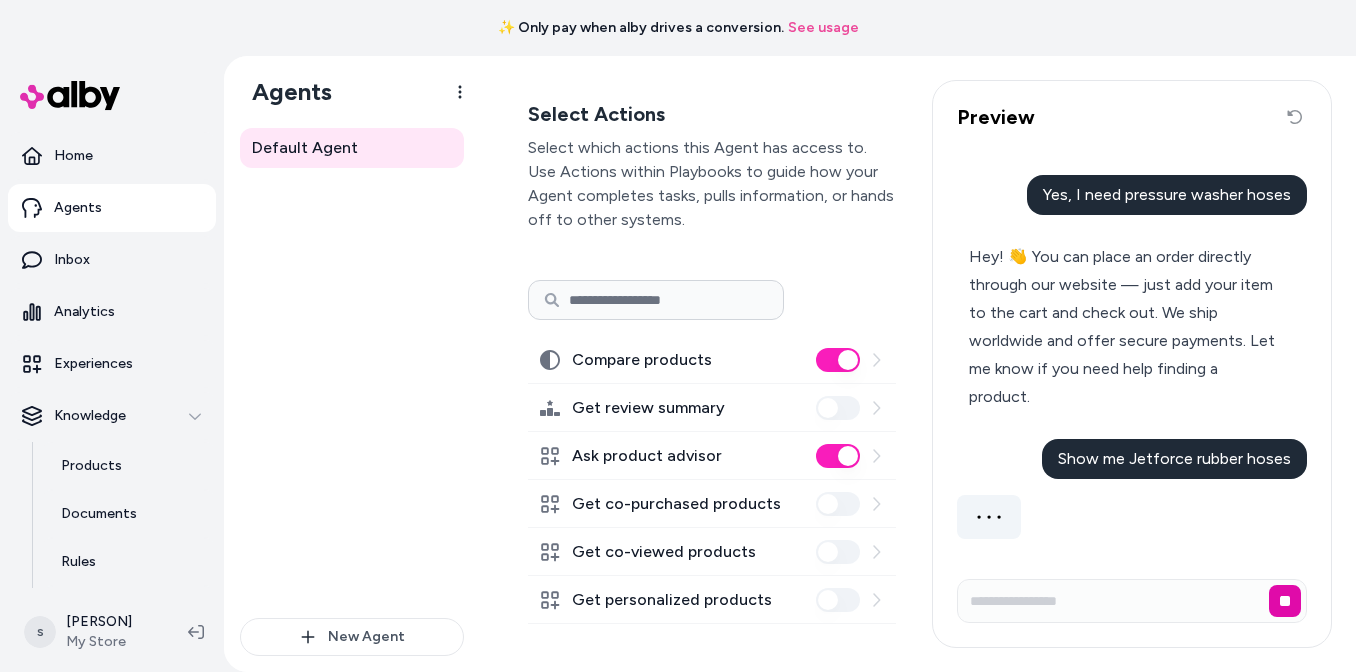 scroll, scrollTop: 3190, scrollLeft: 0, axis: vertical 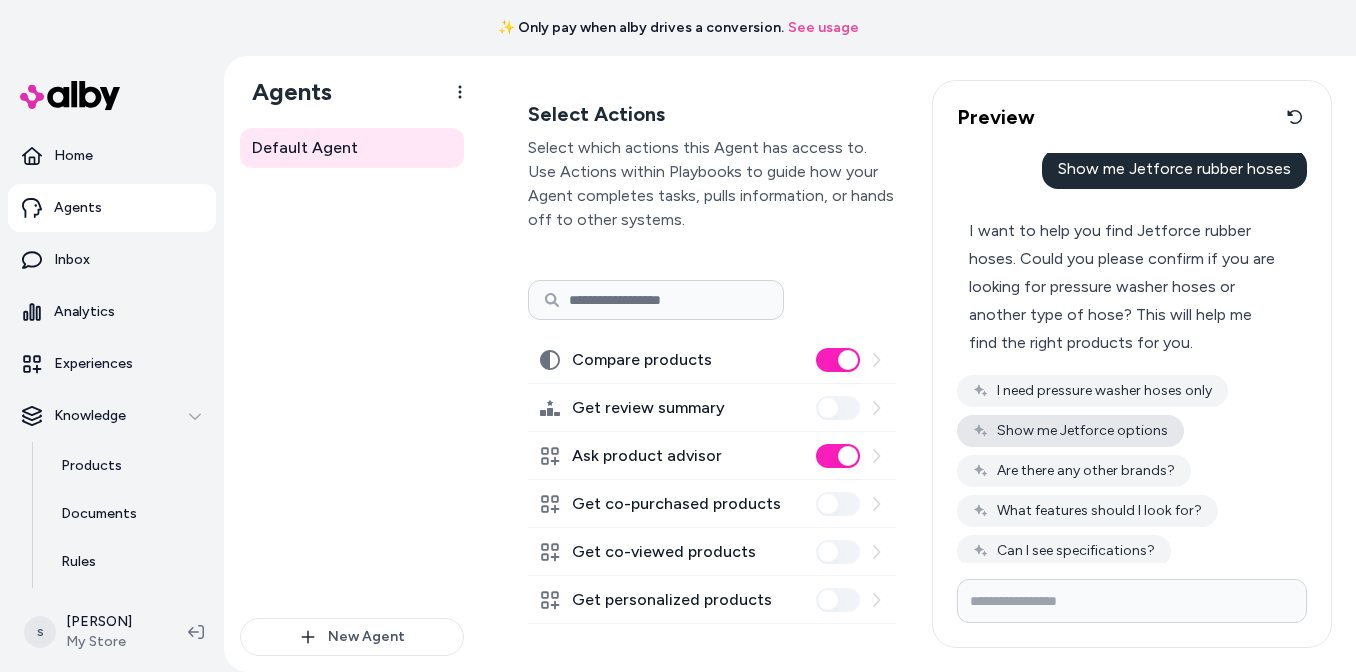 click on "Show me Jetforce options" at bounding box center [1070, 431] 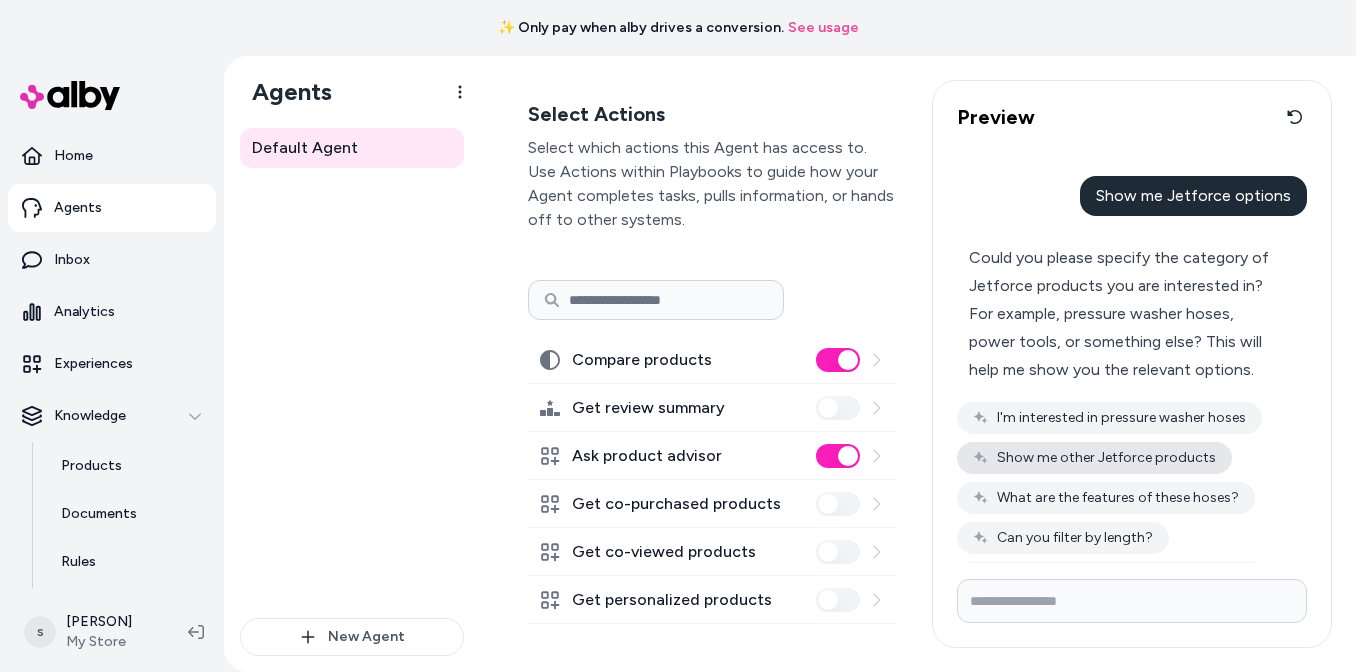 scroll, scrollTop: 3744, scrollLeft: 0, axis: vertical 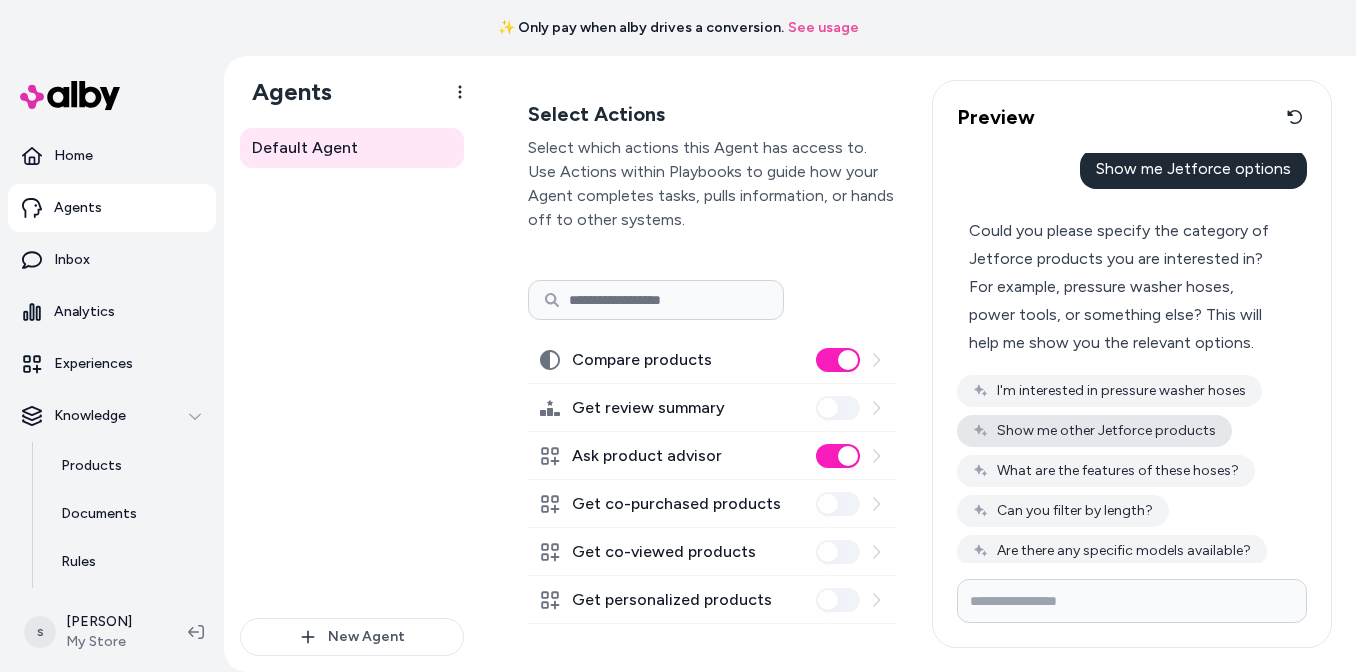 click on "Show me other Jetforce products" at bounding box center (1094, 431) 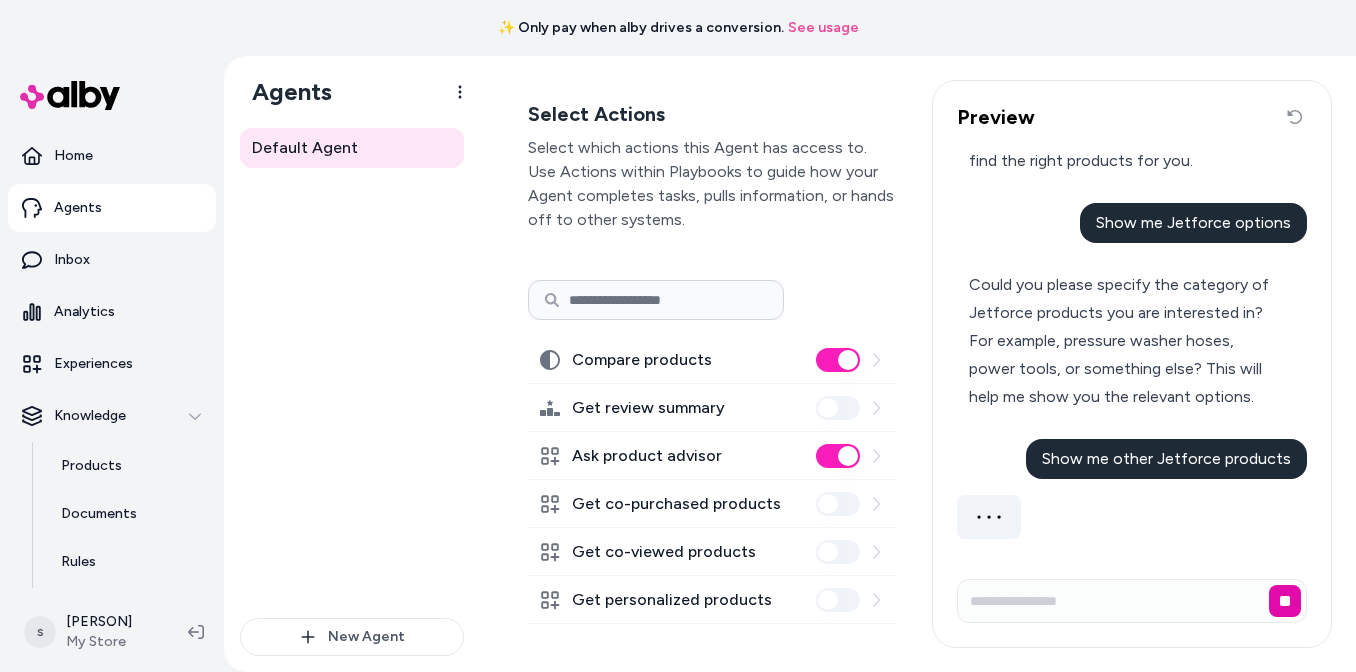 scroll, scrollTop: 3662, scrollLeft: 0, axis: vertical 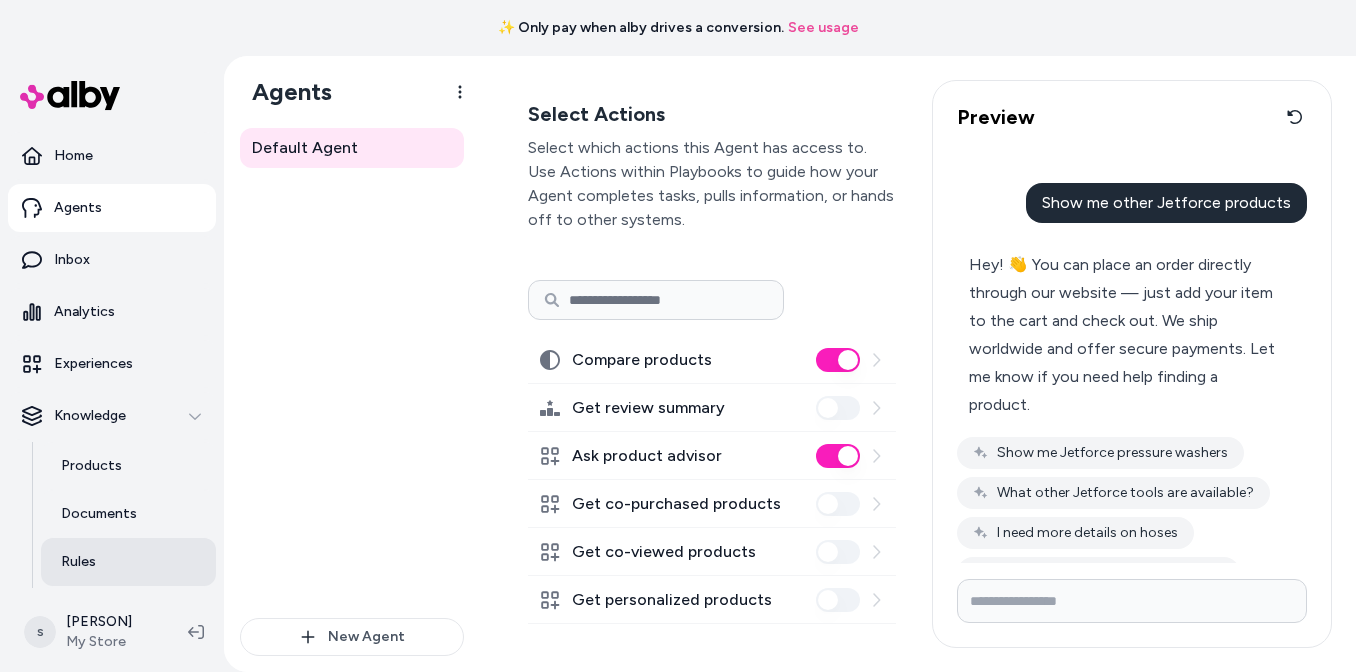 click on "Rules" at bounding box center [128, 562] 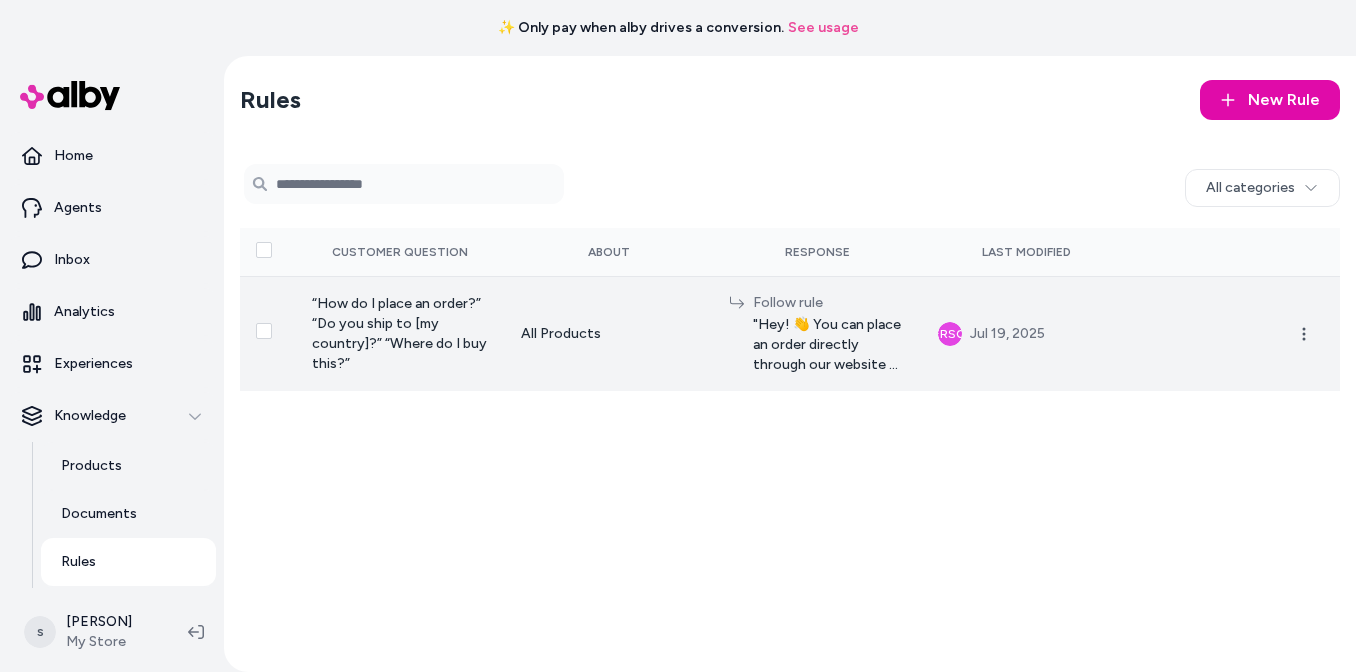 click at bounding box center [264, 331] 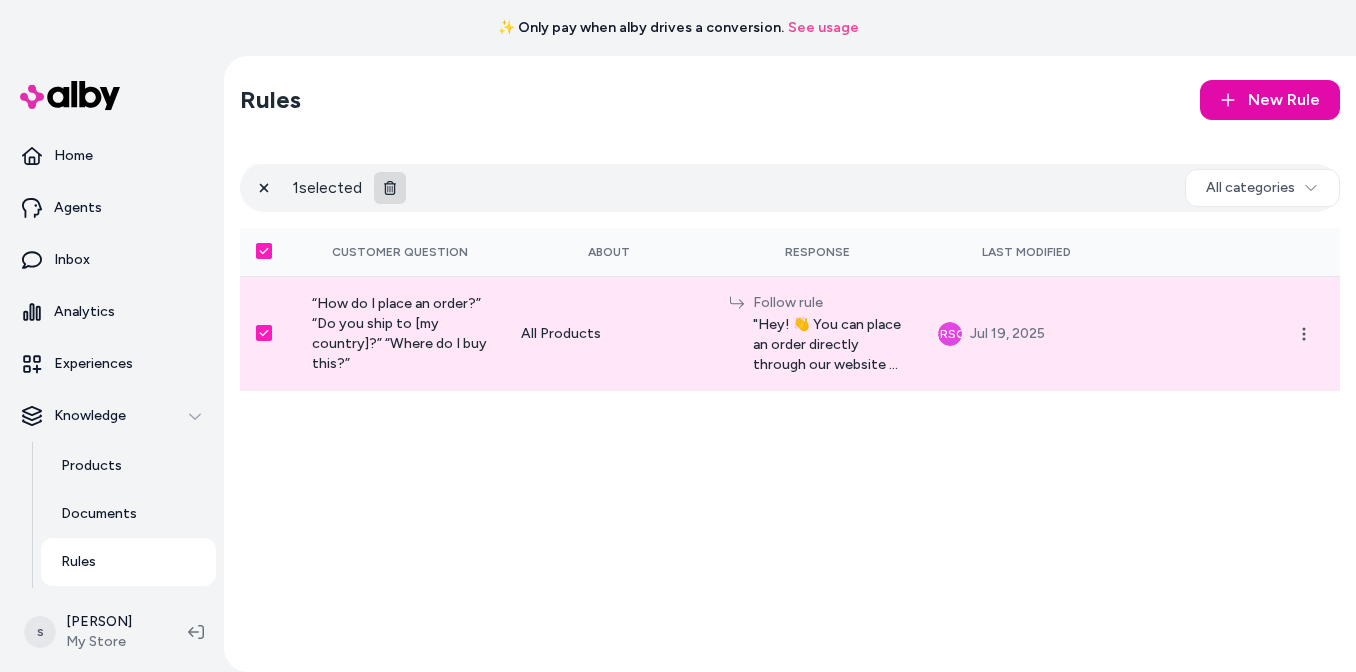 click 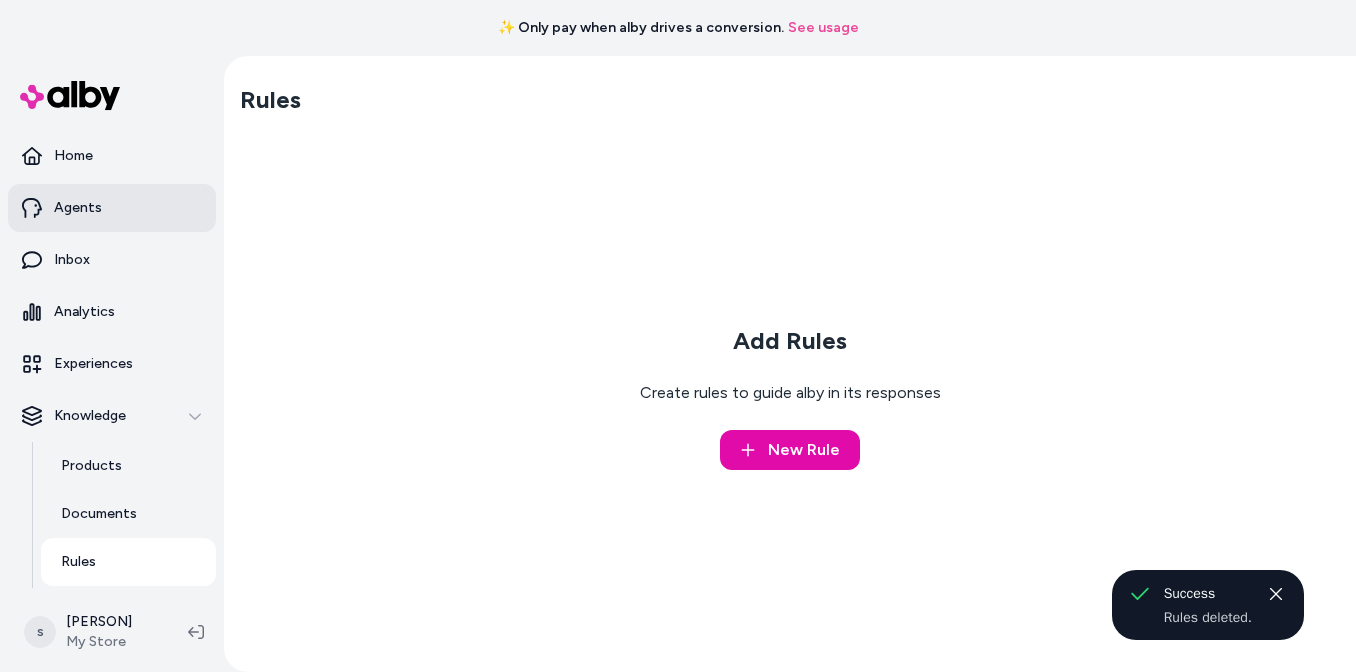 click on "Agents" at bounding box center (112, 208) 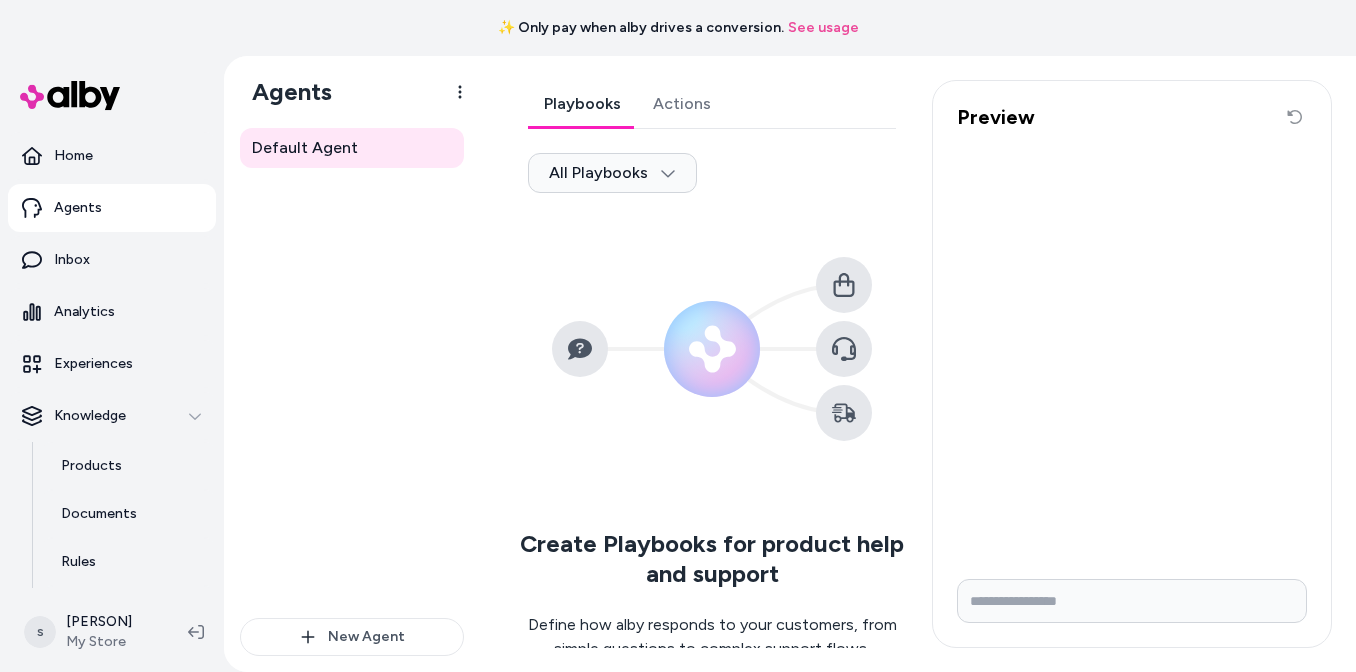 click at bounding box center (1132, 601) 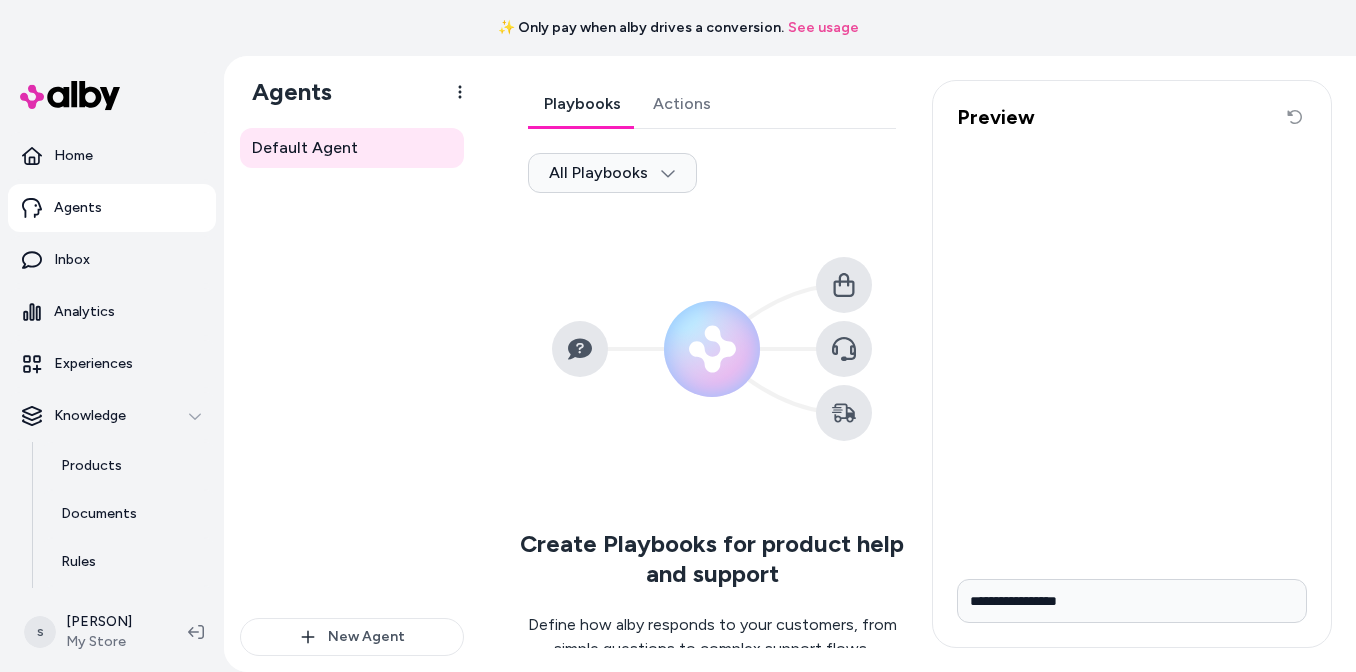 type on "**********" 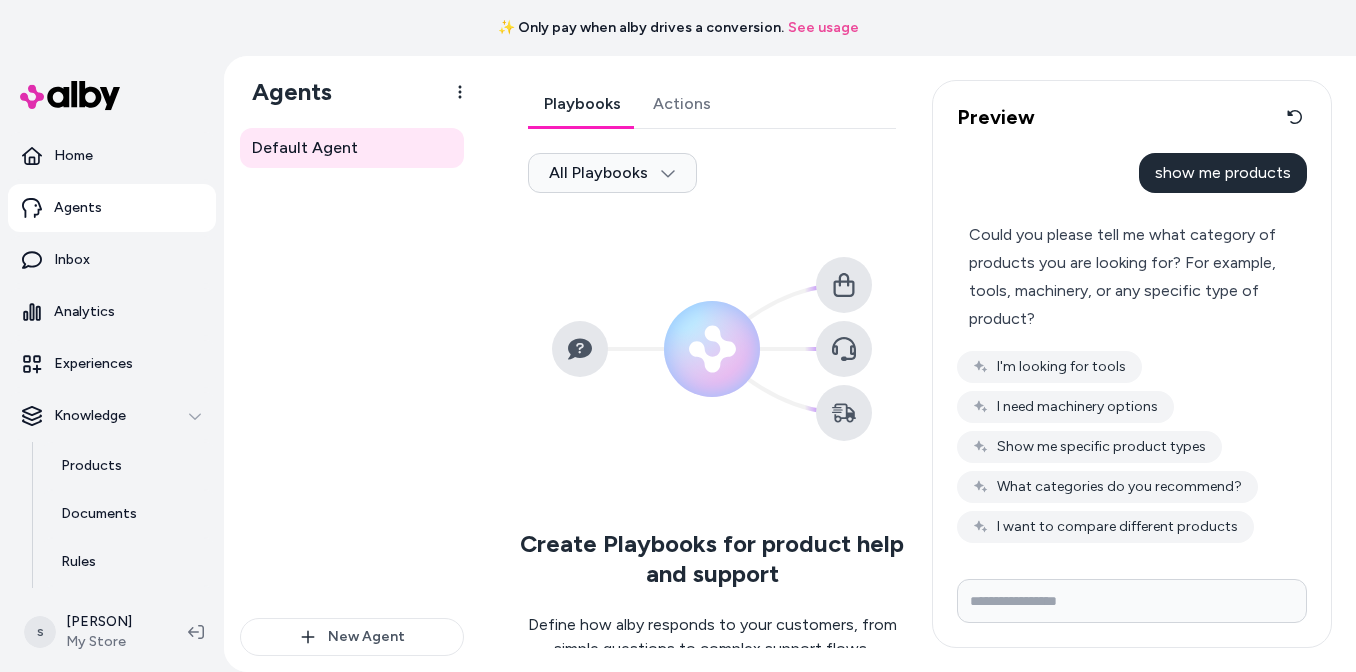click at bounding box center [1132, 601] 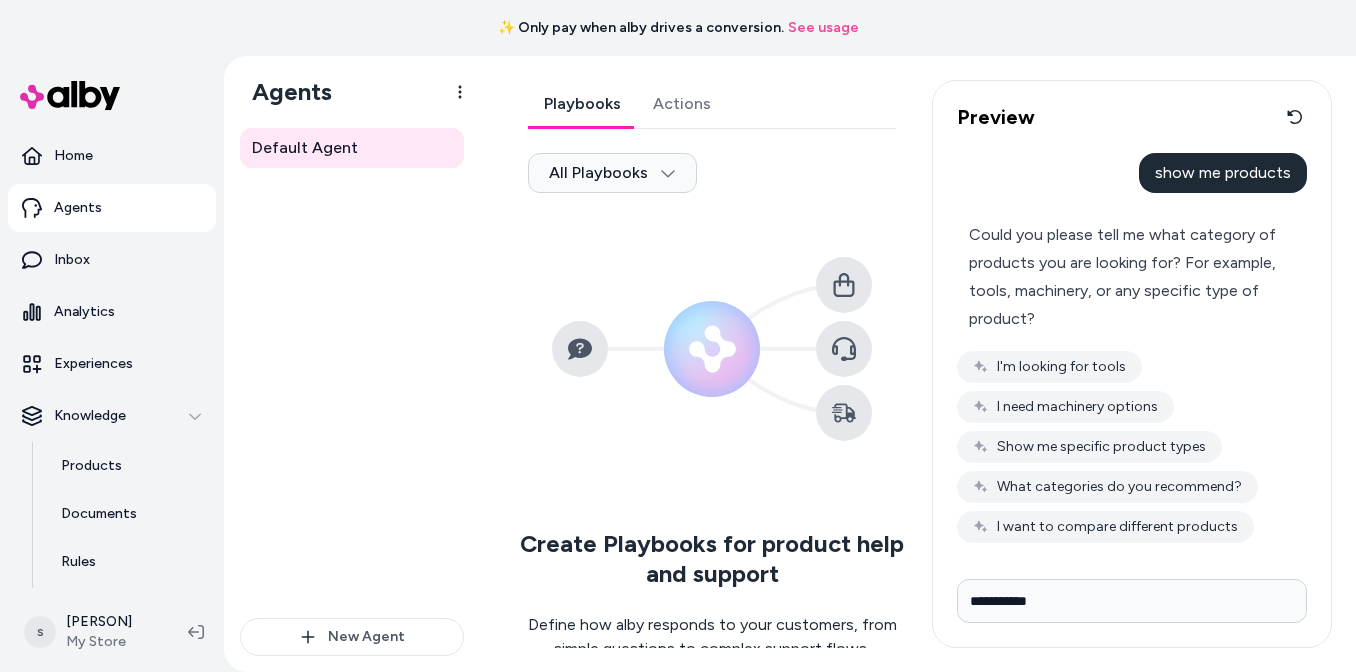 type on "**********" 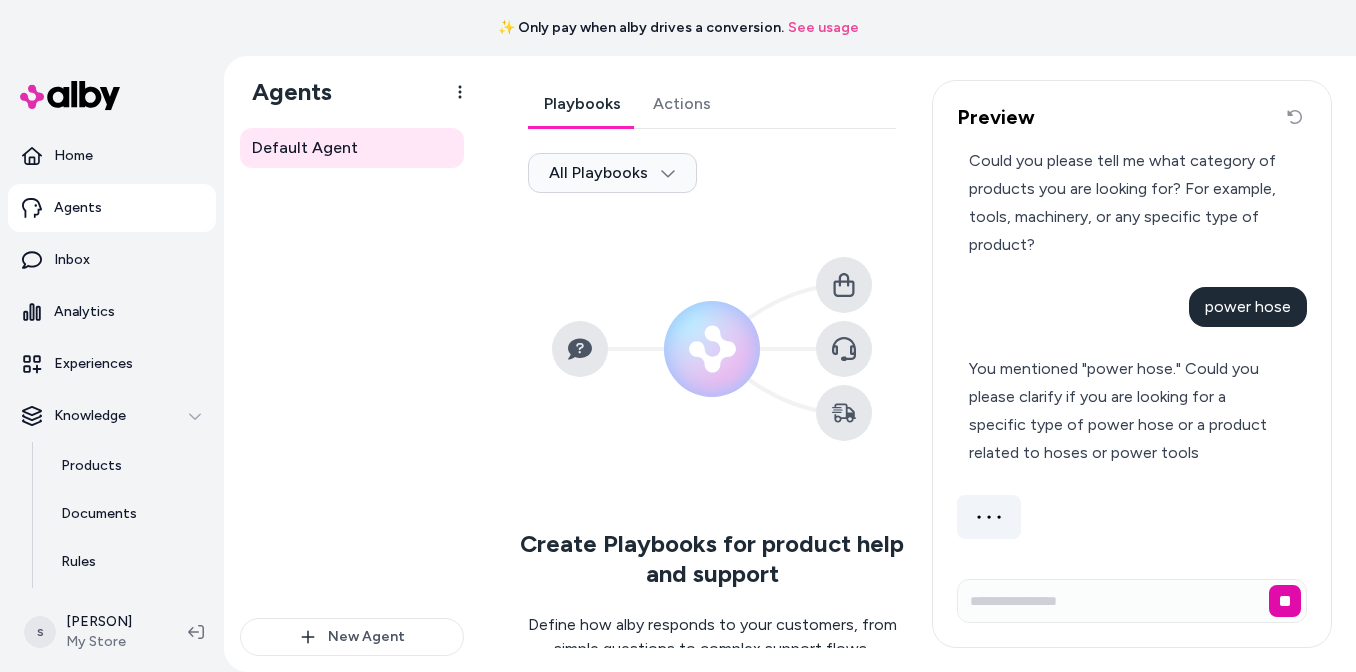 scroll, scrollTop: 42, scrollLeft: 0, axis: vertical 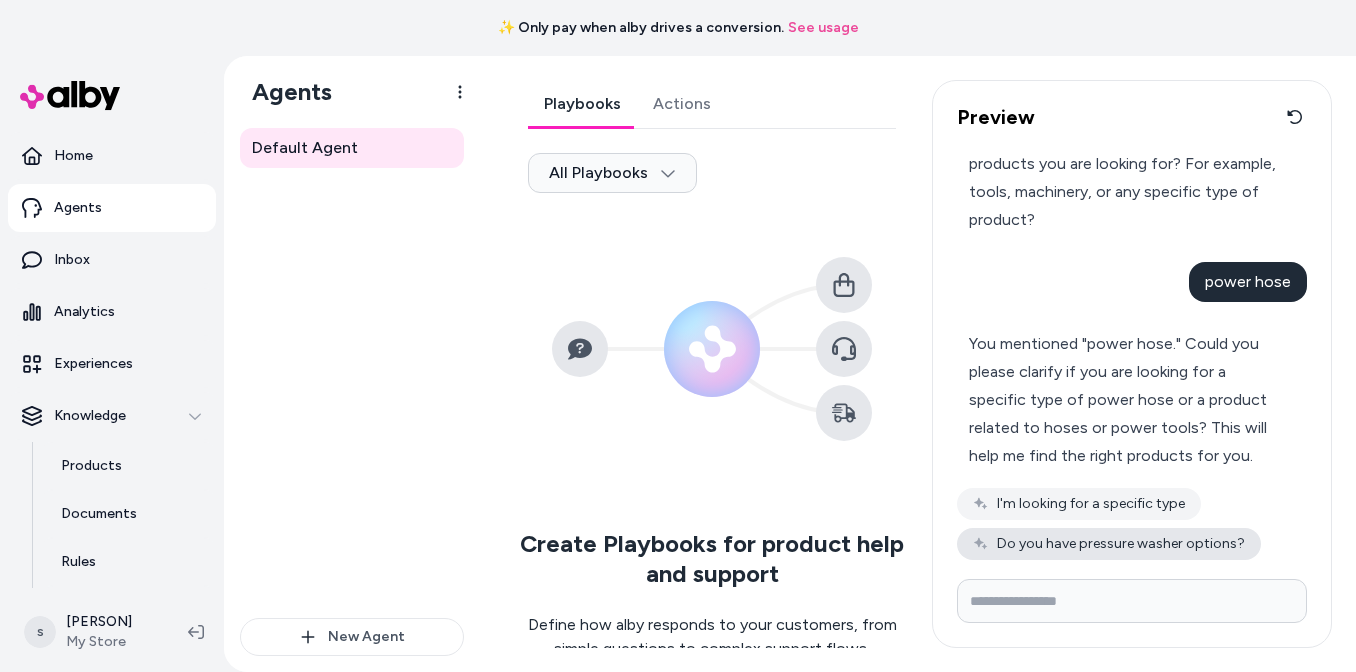 click on "Do you have pressure washer options?" at bounding box center [1109, 544] 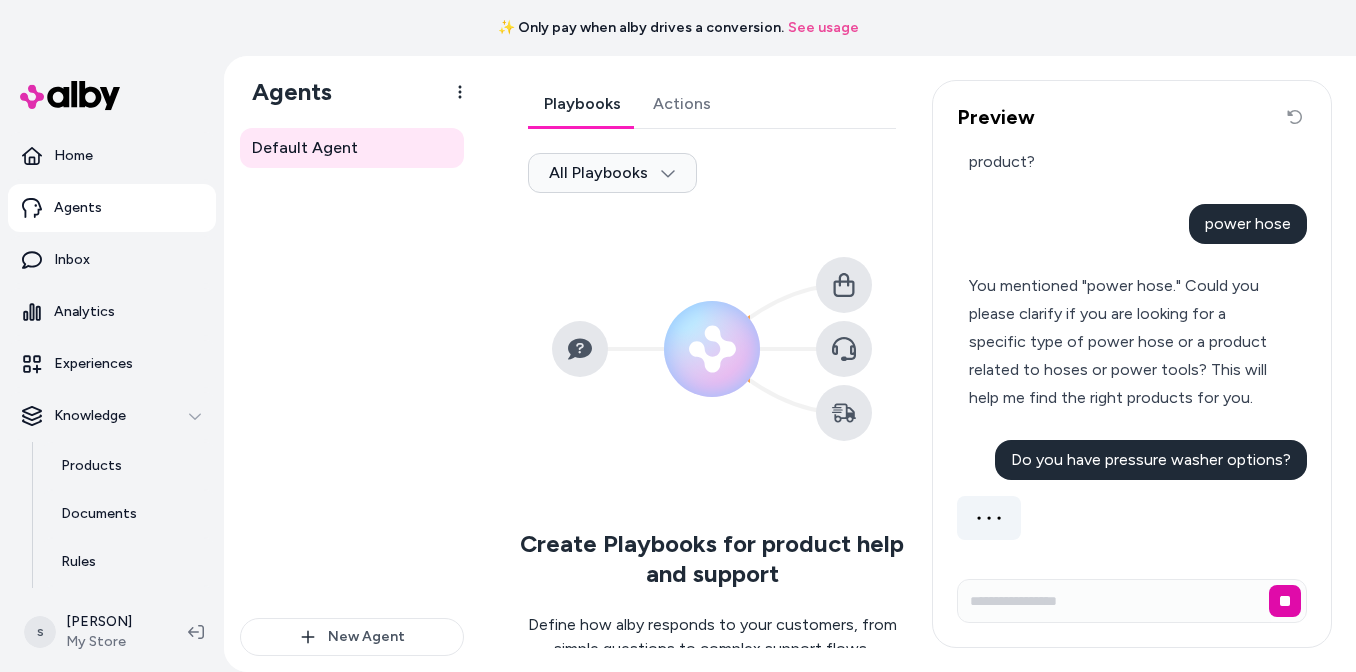 scroll, scrollTop: 158, scrollLeft: 0, axis: vertical 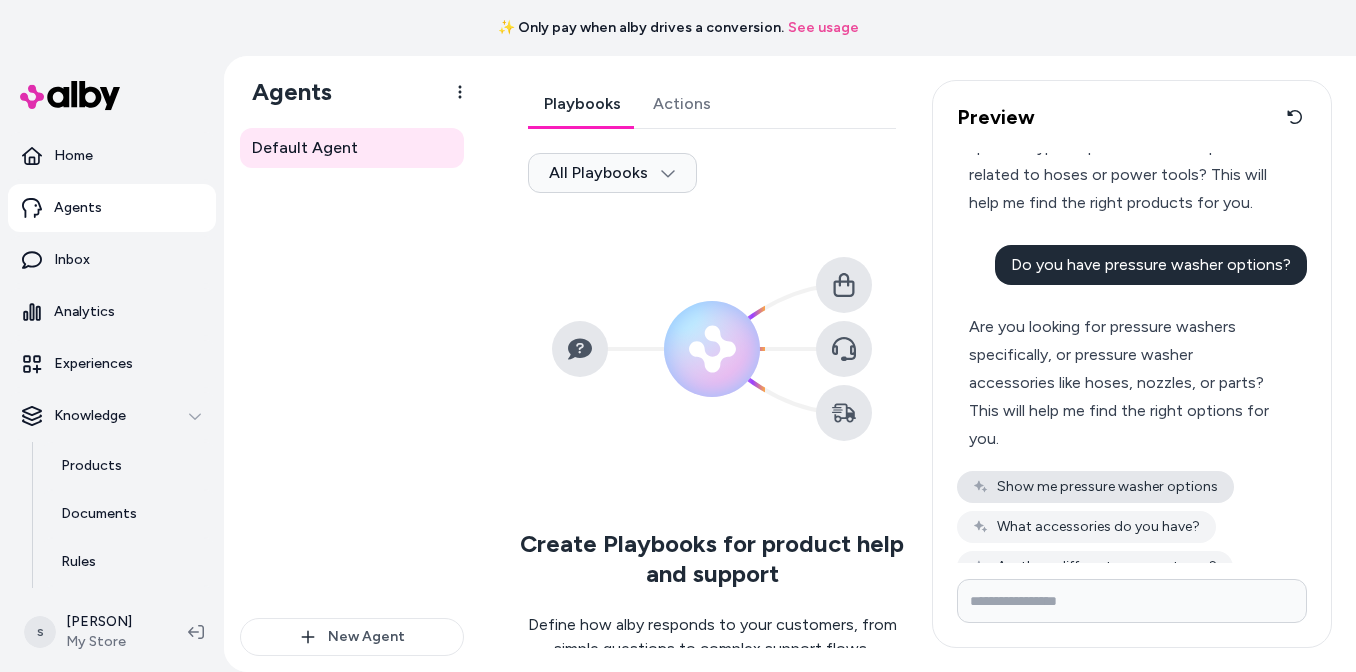 click on "Show me pressure washer options" at bounding box center (1095, 487) 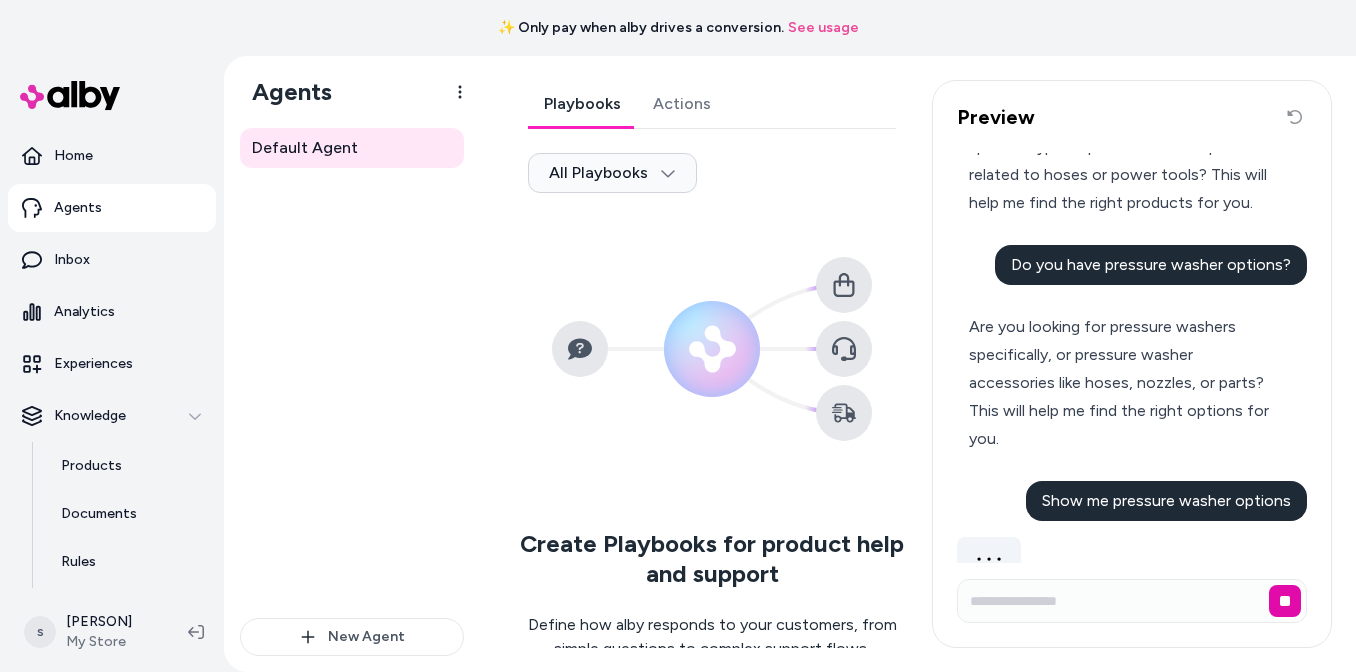 scroll, scrollTop: 394, scrollLeft: 0, axis: vertical 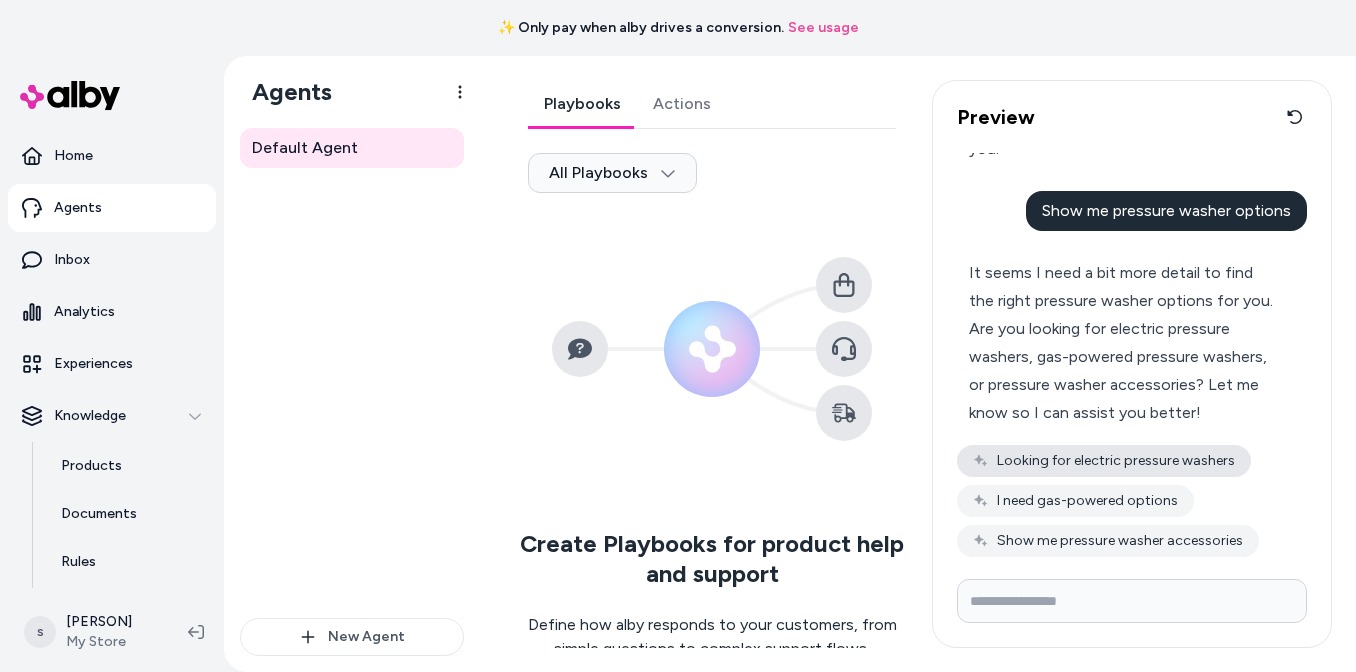 click on "Looking for electric pressure washers" at bounding box center (1104, 461) 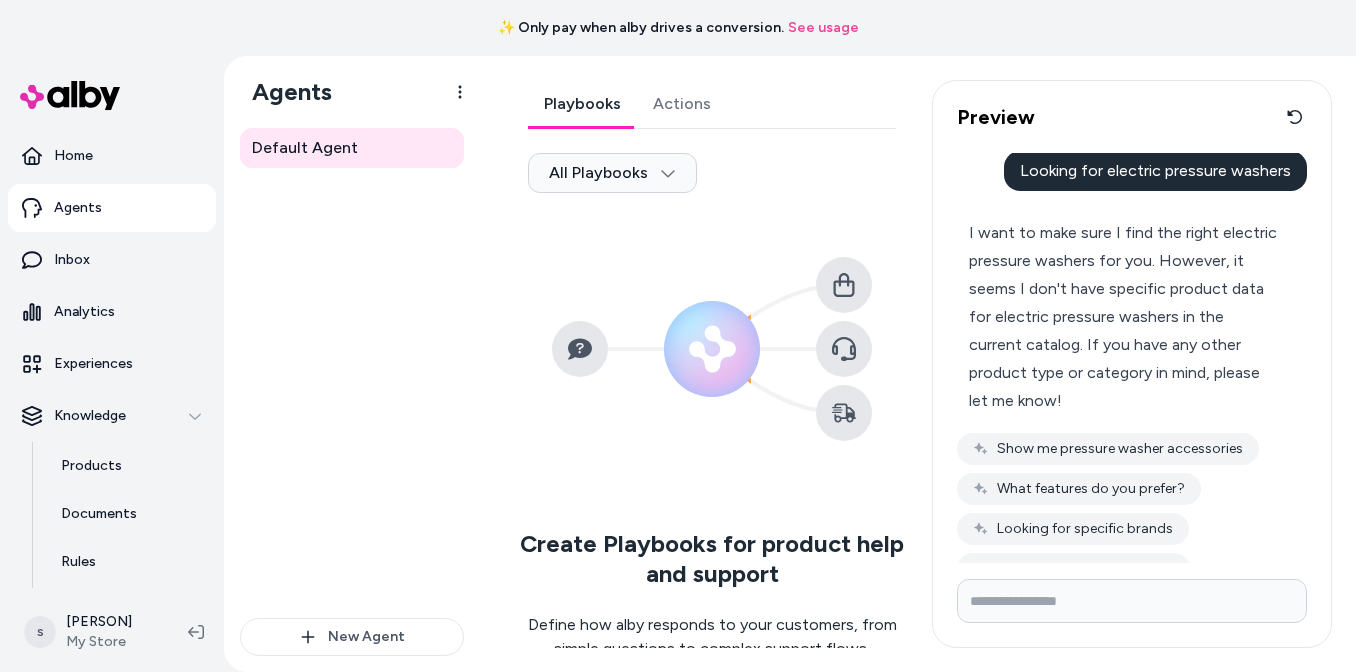 scroll, scrollTop: 1004, scrollLeft: 0, axis: vertical 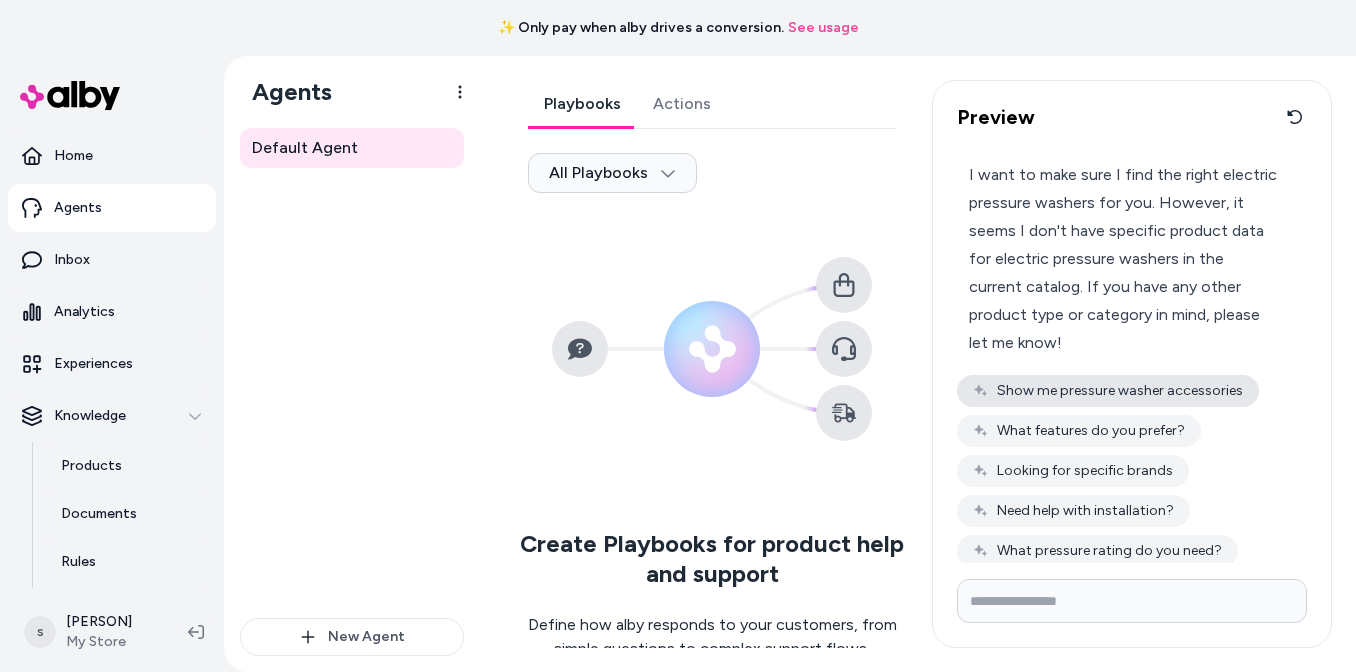 click on "Show me pressure washer accessories" at bounding box center [1108, 391] 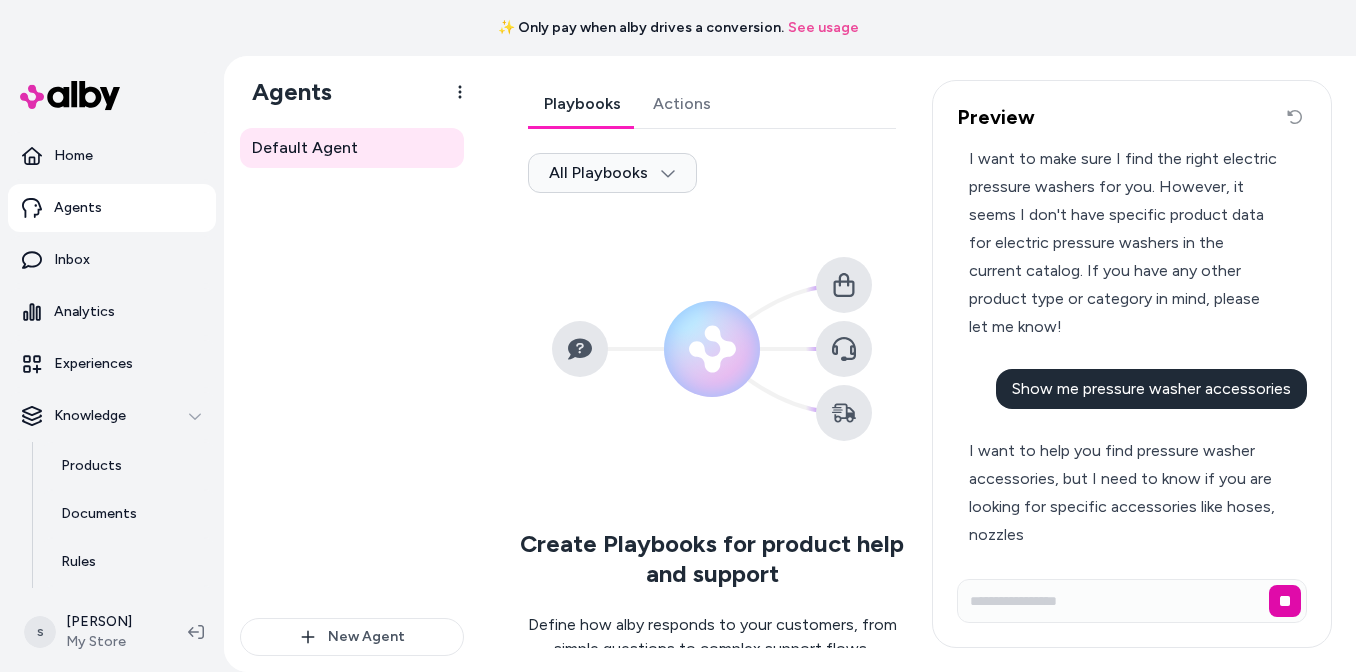 scroll, scrollTop: 1042, scrollLeft: 0, axis: vertical 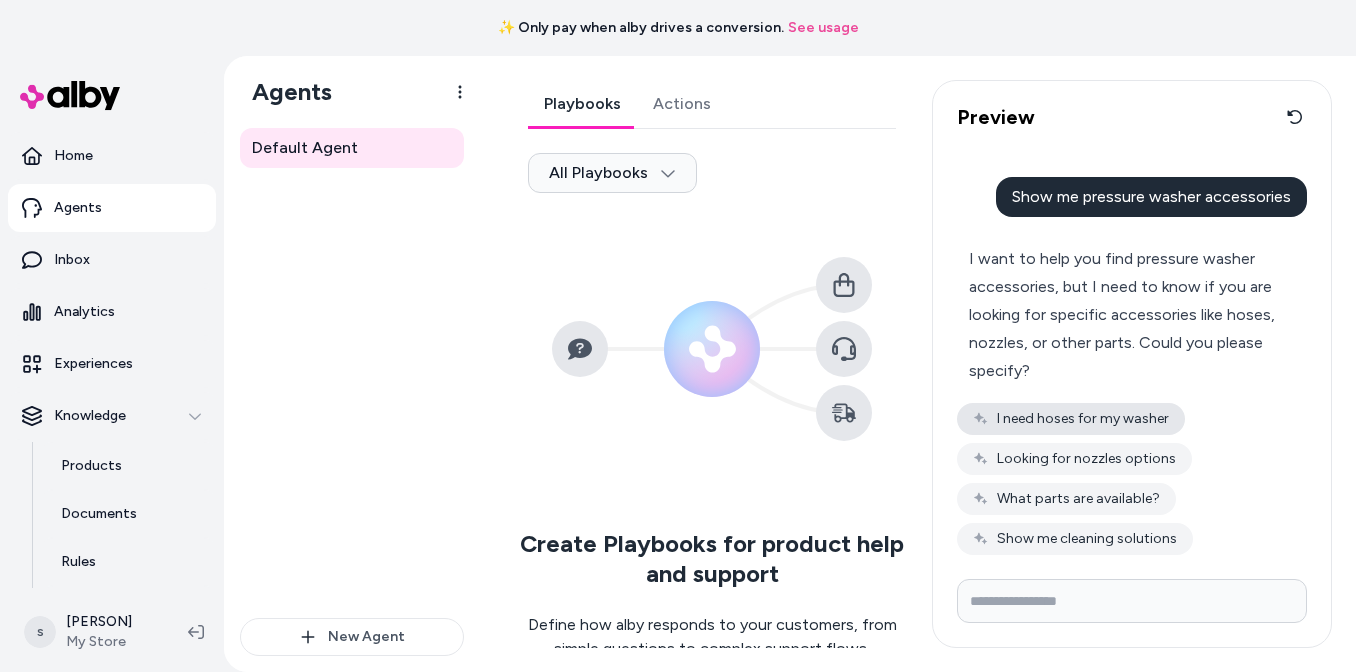 click on "I need hoses for my washer" at bounding box center (1071, 419) 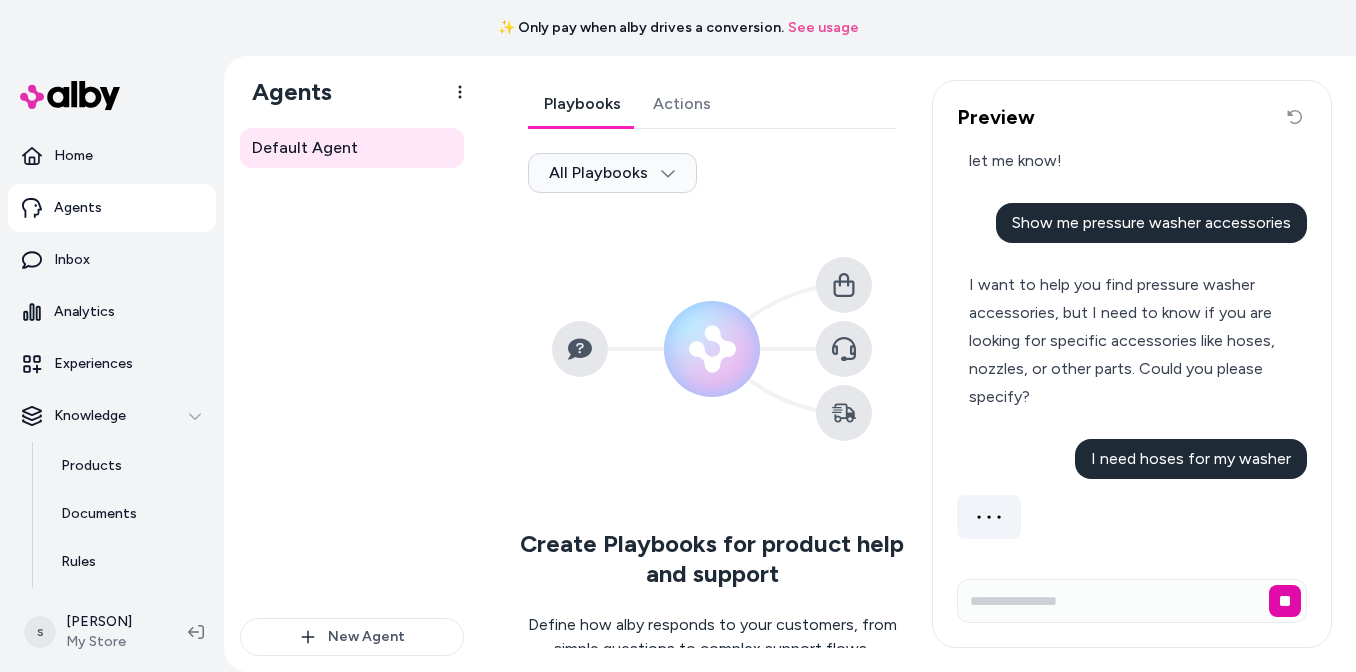scroll, scrollTop: 1158, scrollLeft: 0, axis: vertical 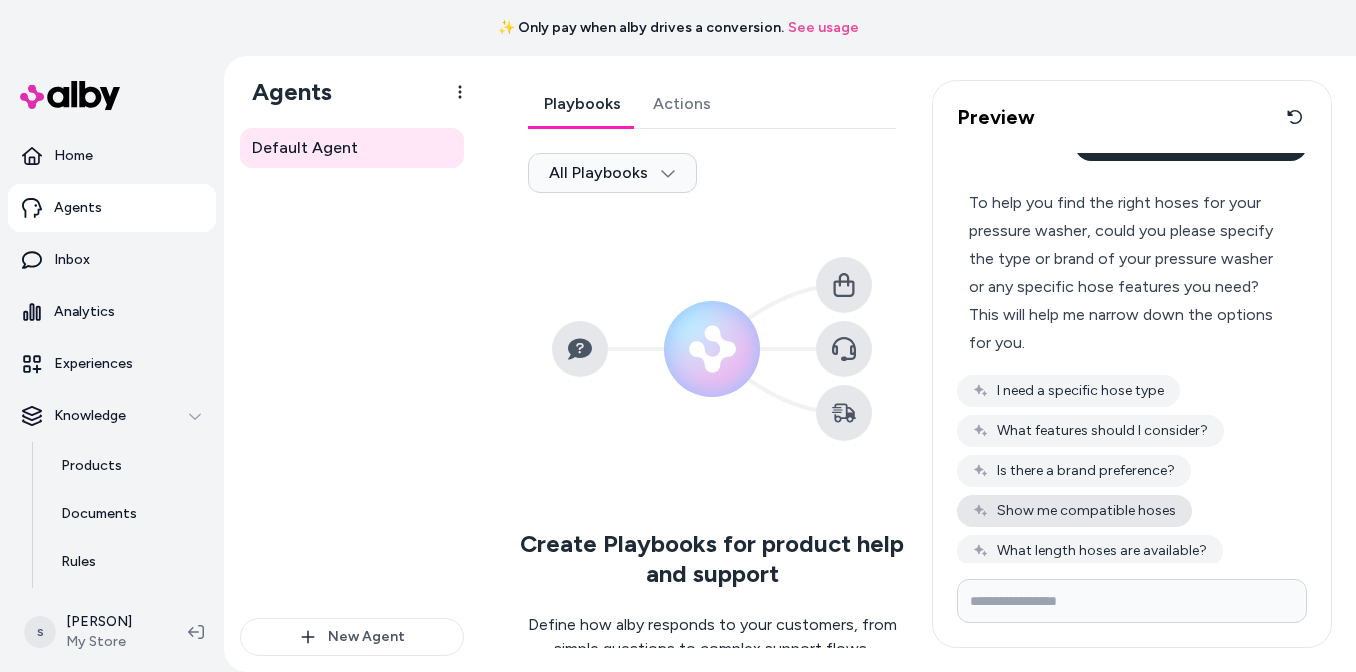 click on "Show me compatible hoses" at bounding box center (1074, 511) 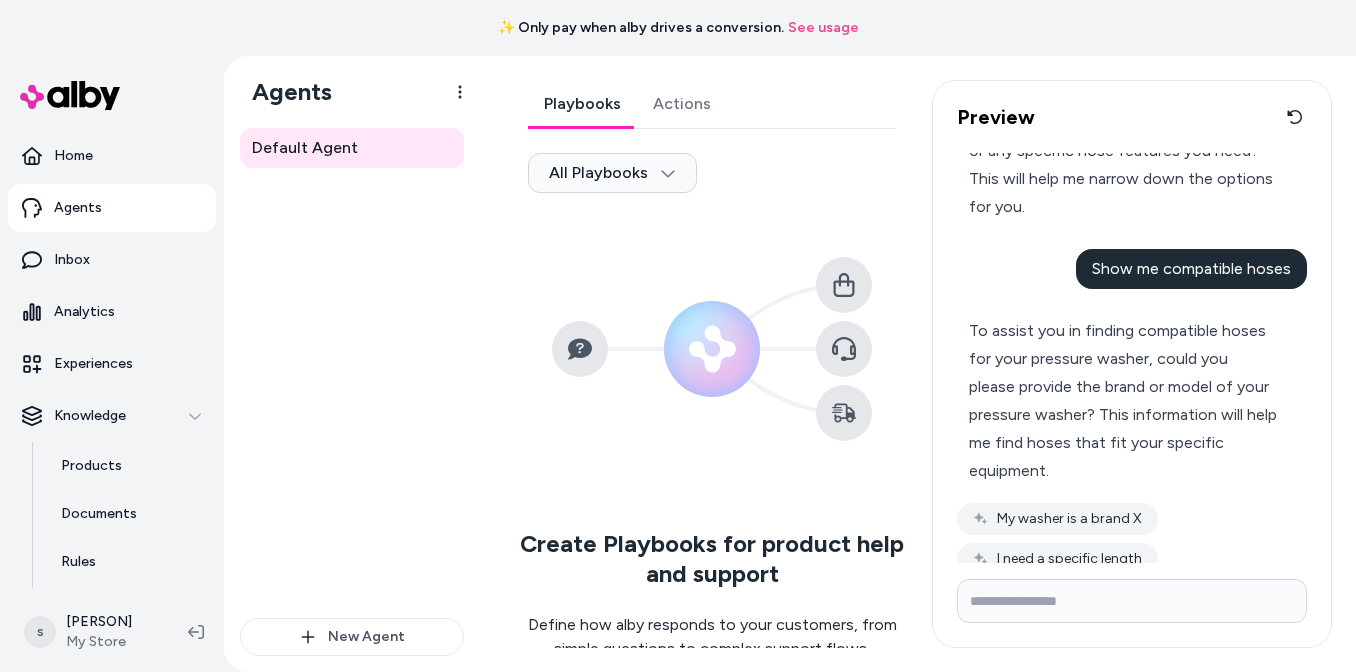 scroll, scrollTop: 1768, scrollLeft: 0, axis: vertical 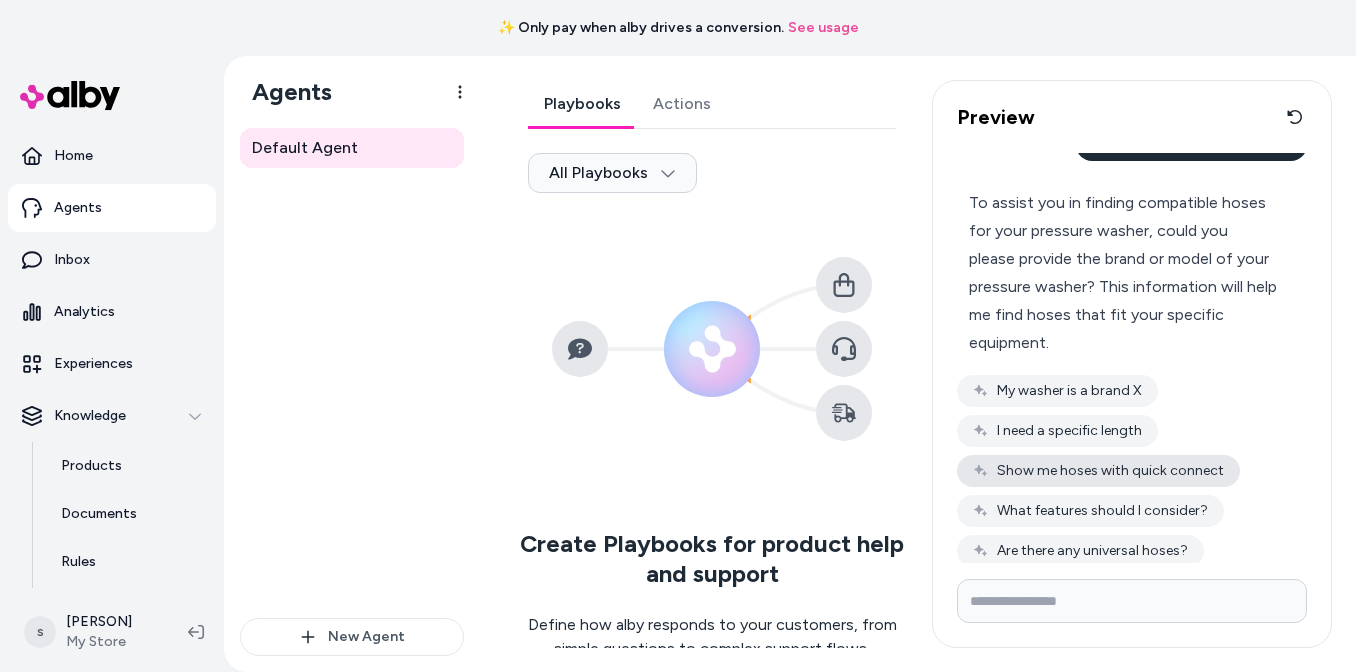 click on "Show me hoses with quick connect" at bounding box center [1098, 471] 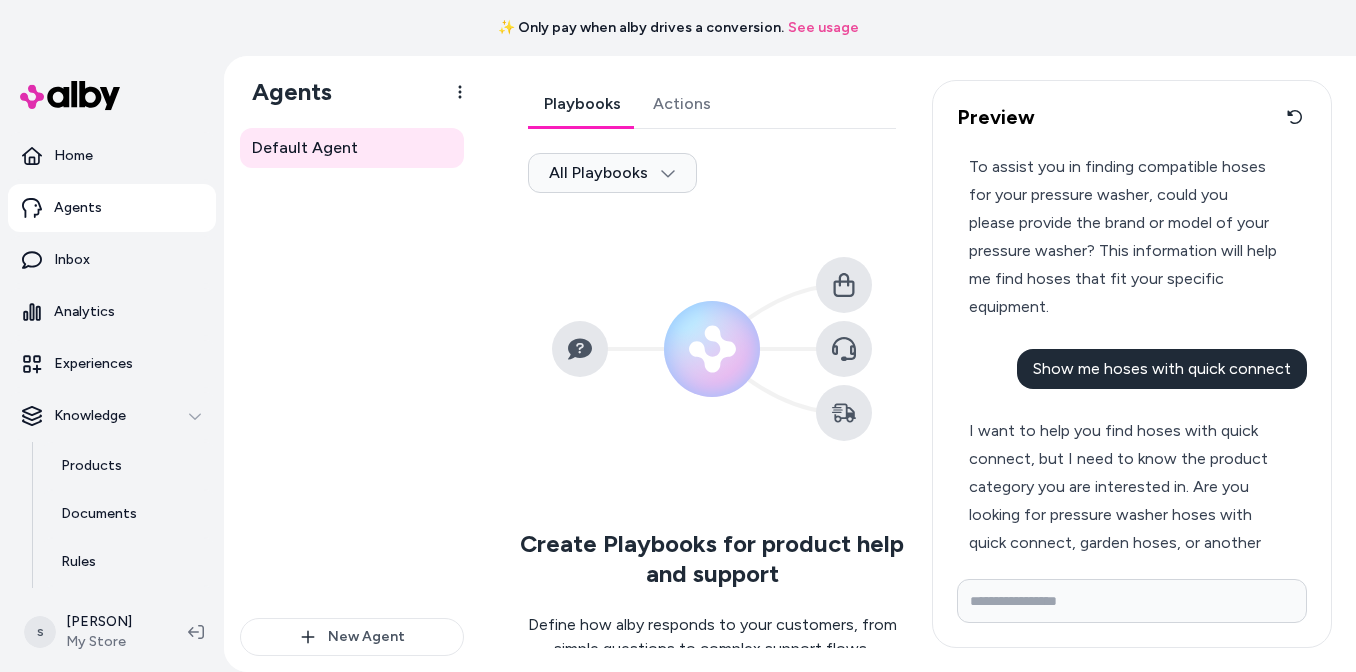 scroll, scrollTop: 1834, scrollLeft: 0, axis: vertical 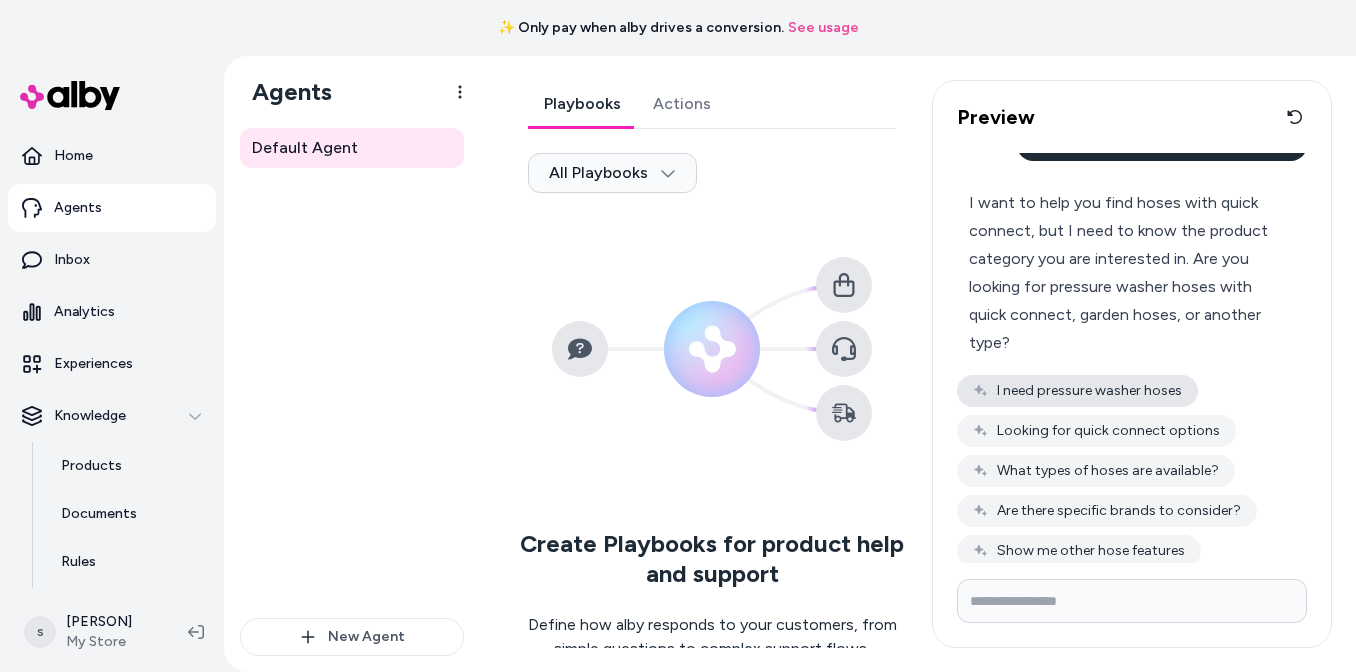 click on "I need pressure washer hoses" at bounding box center [1077, 391] 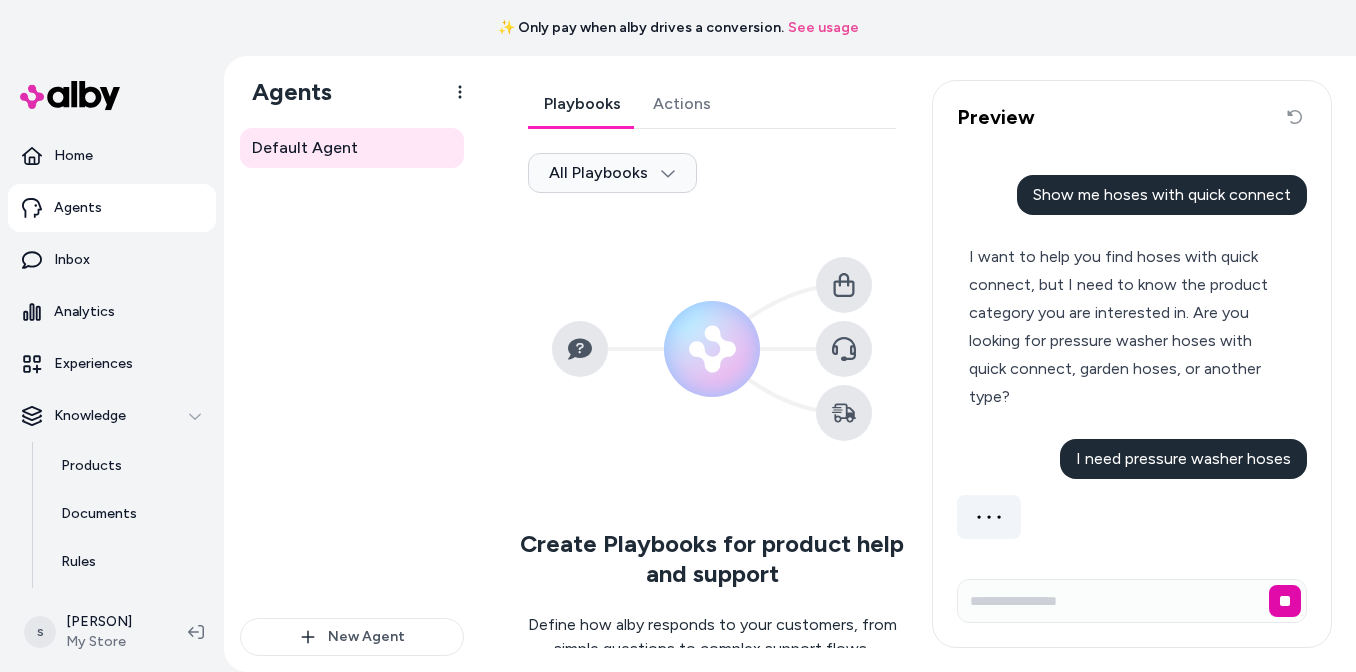 scroll, scrollTop: 1950, scrollLeft: 0, axis: vertical 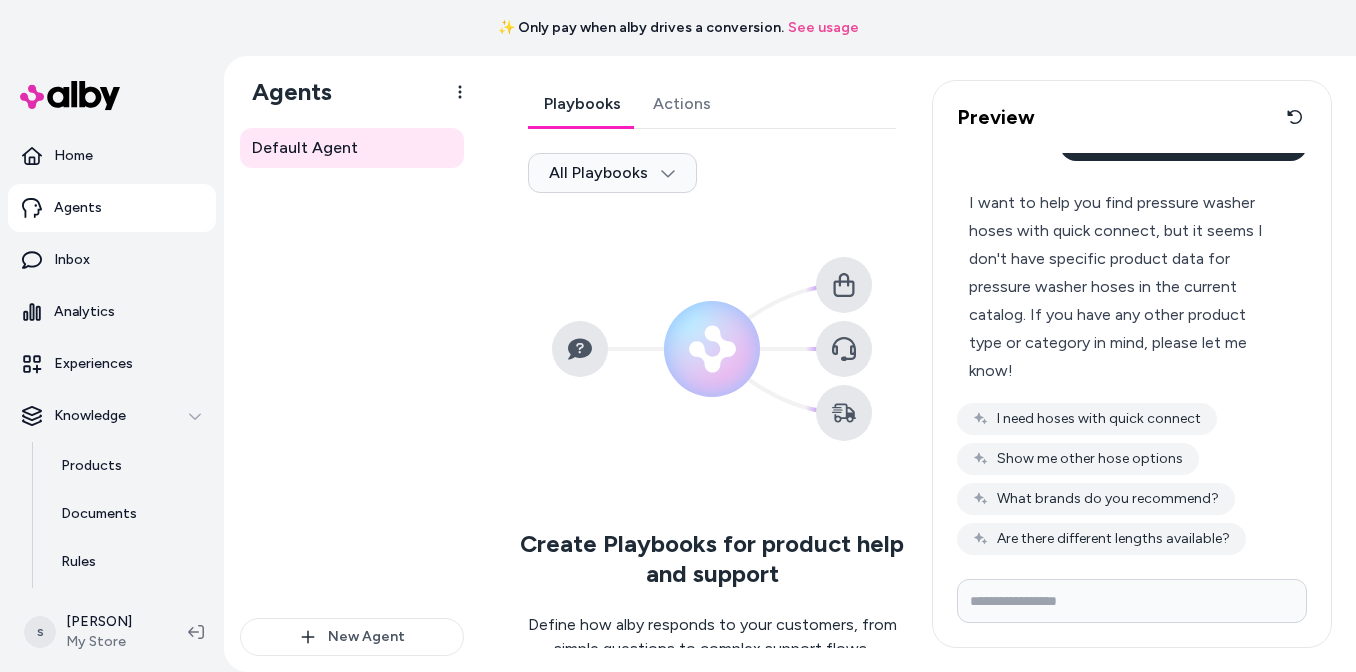 click at bounding box center (1132, 601) 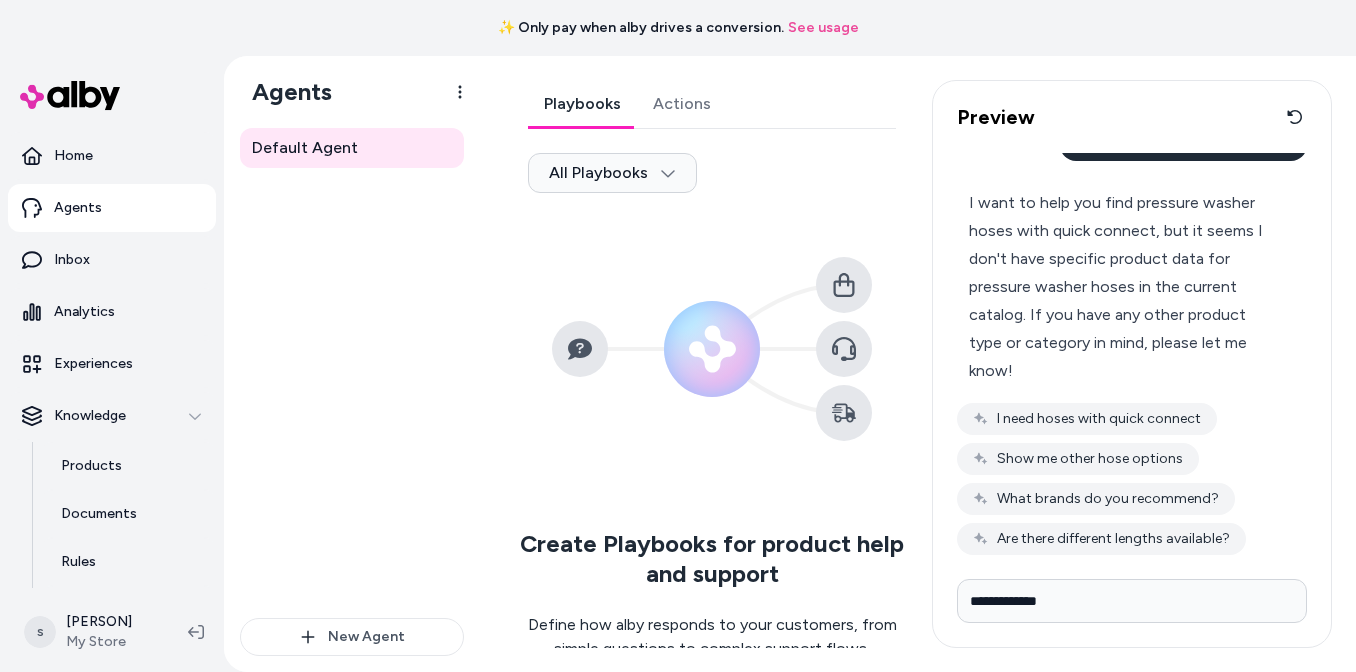 type on "**********" 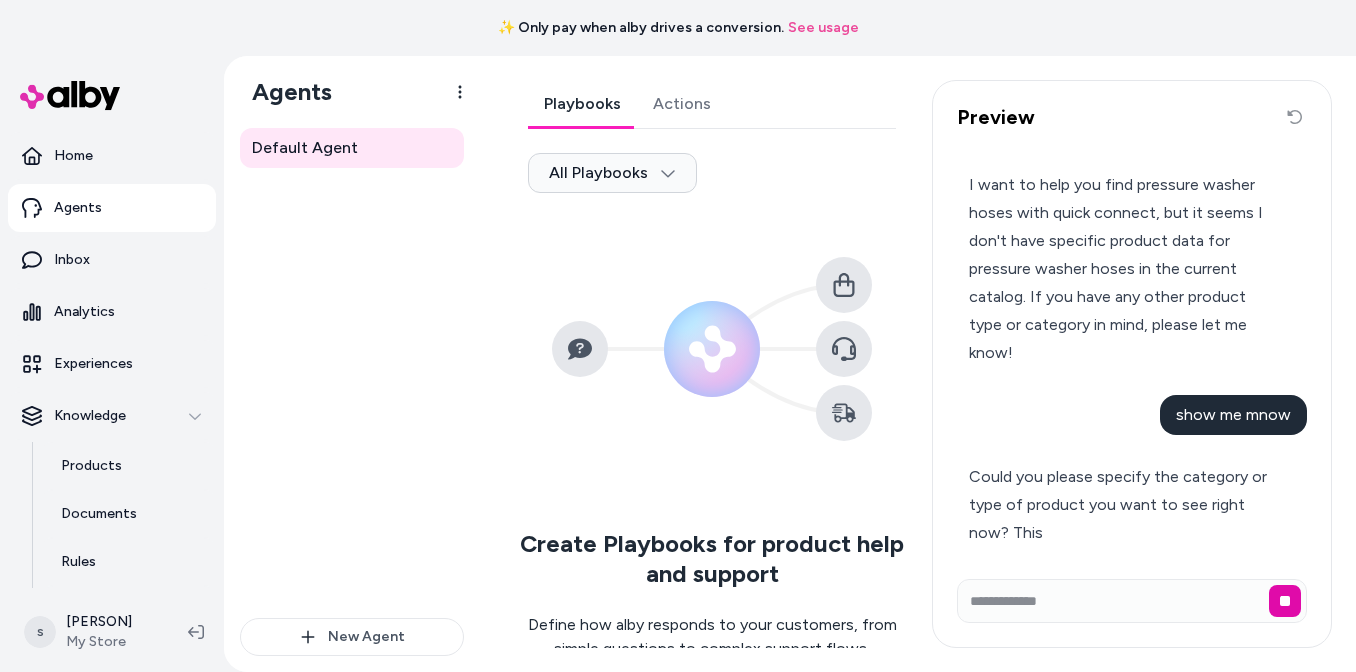 type 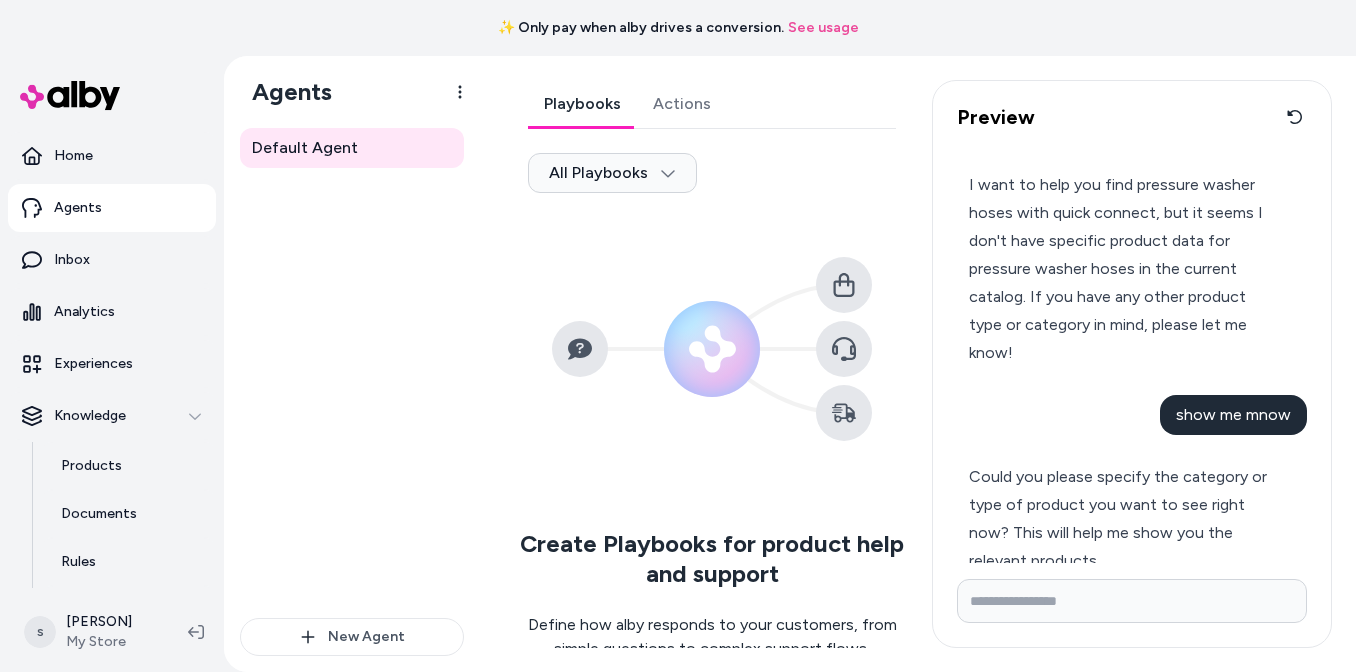 scroll, scrollTop: 2306, scrollLeft: 0, axis: vertical 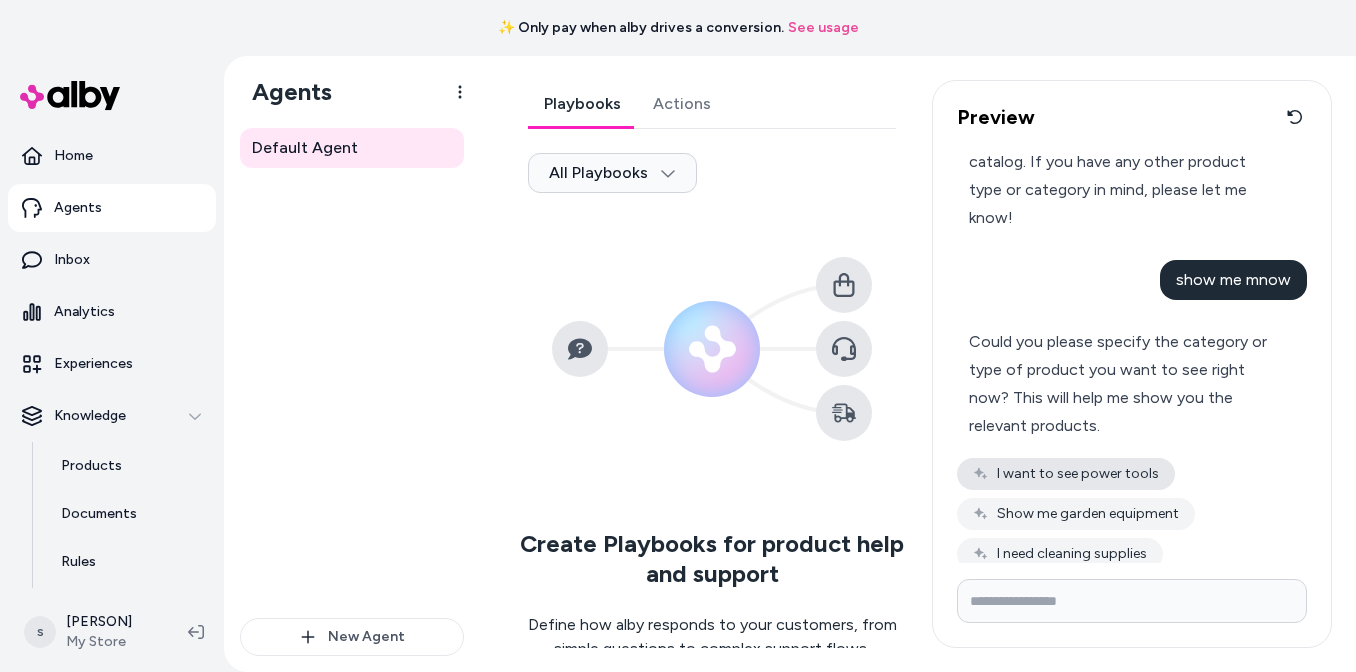 click on "I want to see power tools" at bounding box center [1066, 474] 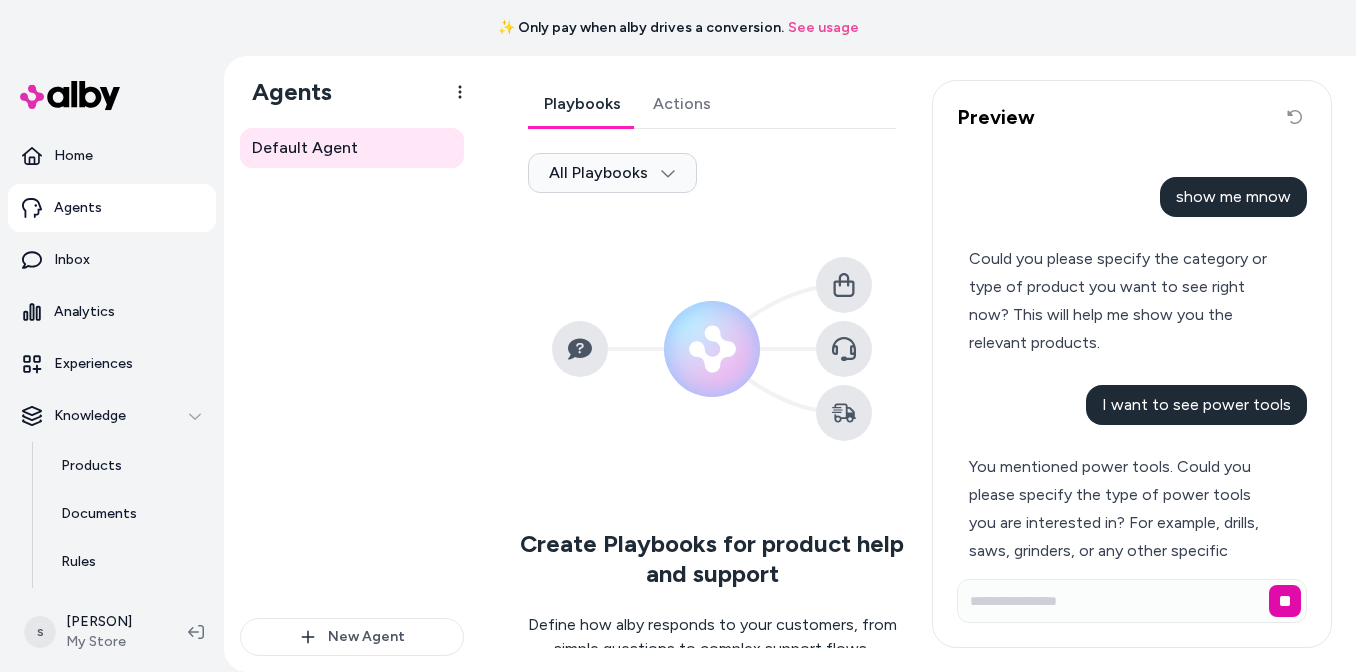 scroll, scrollTop: 2570, scrollLeft: 0, axis: vertical 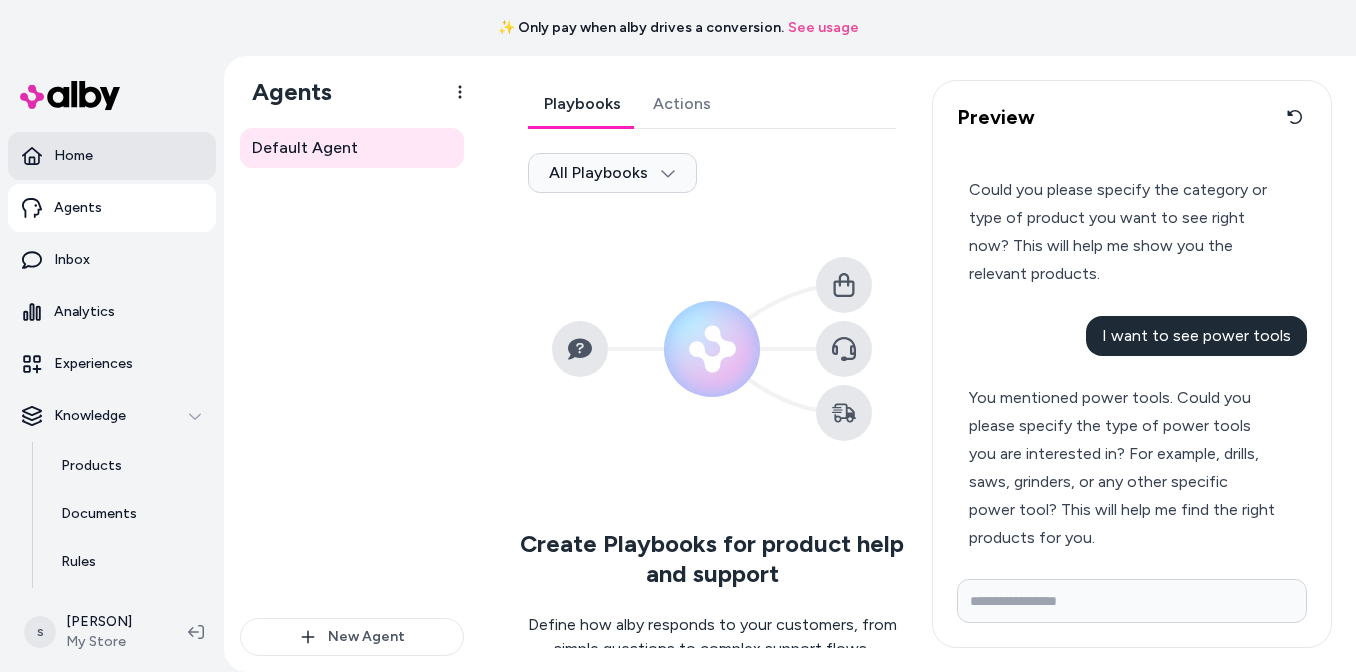 click on "Home" at bounding box center (73, 156) 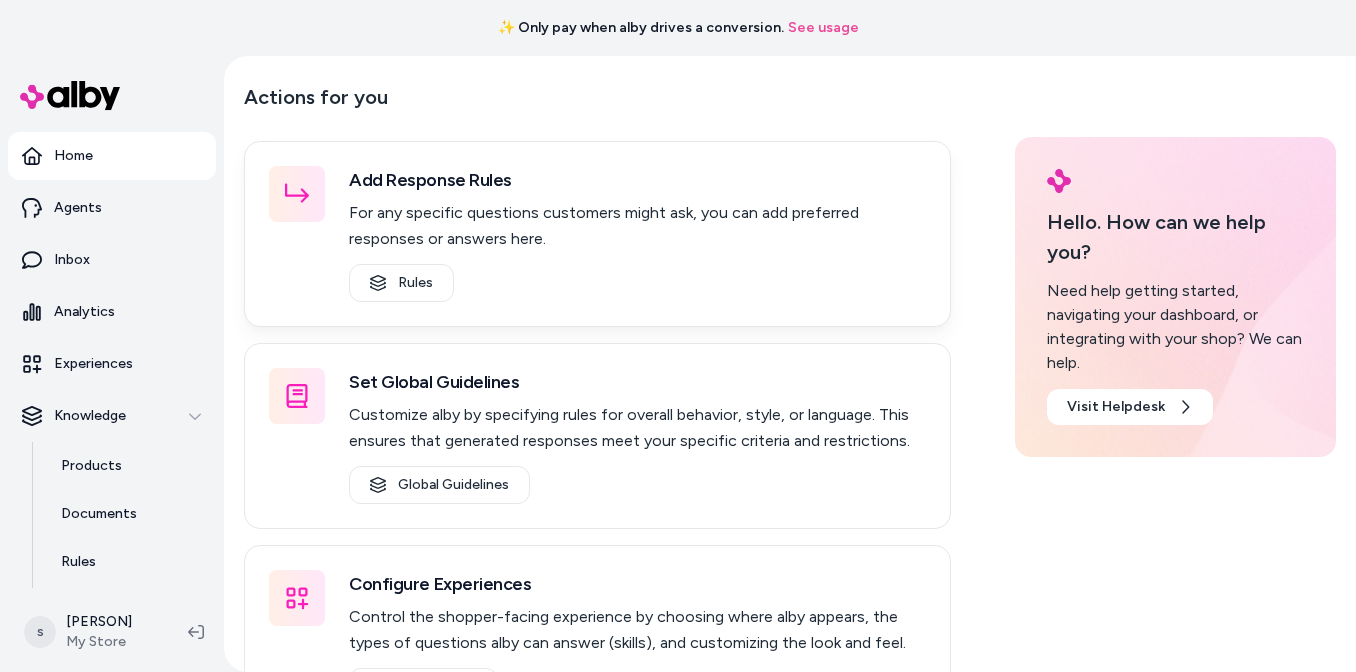 scroll, scrollTop: 154, scrollLeft: 0, axis: vertical 